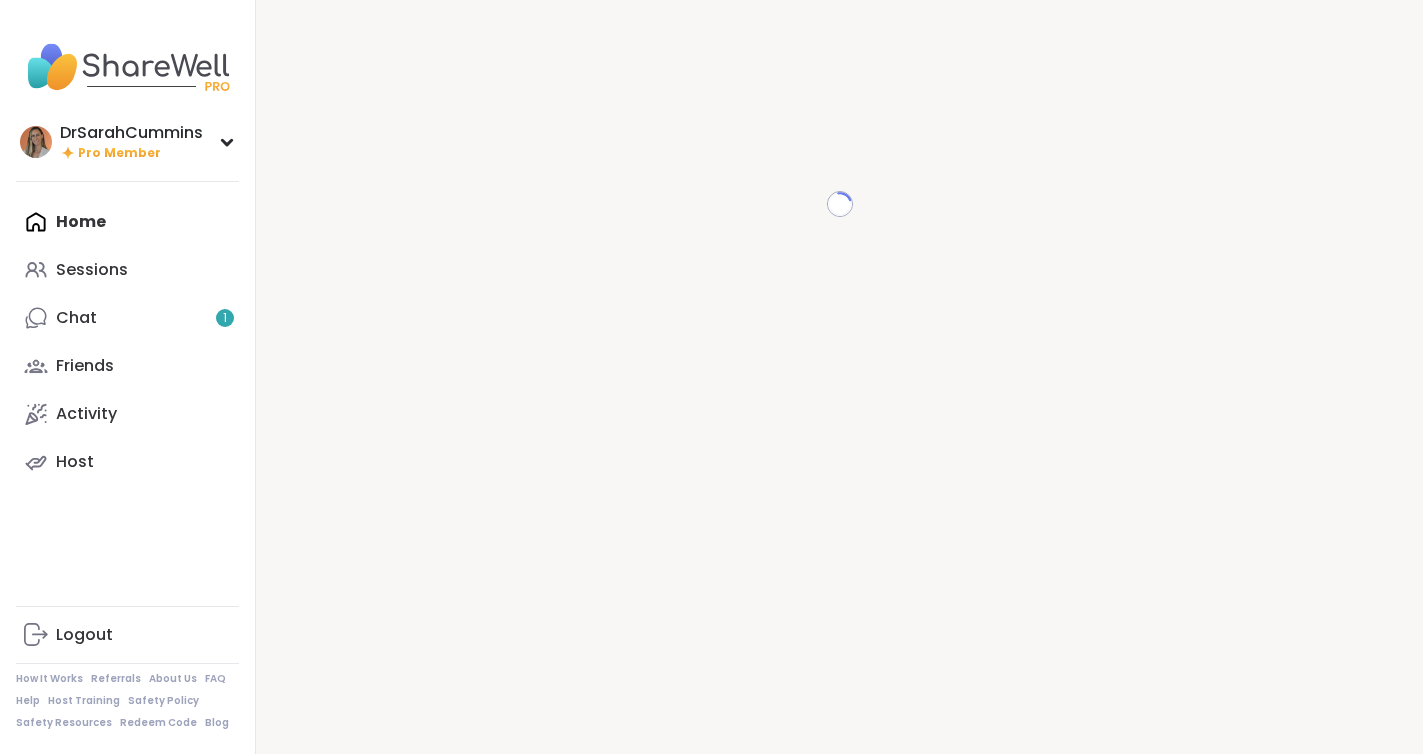 scroll, scrollTop: 0, scrollLeft: 0, axis: both 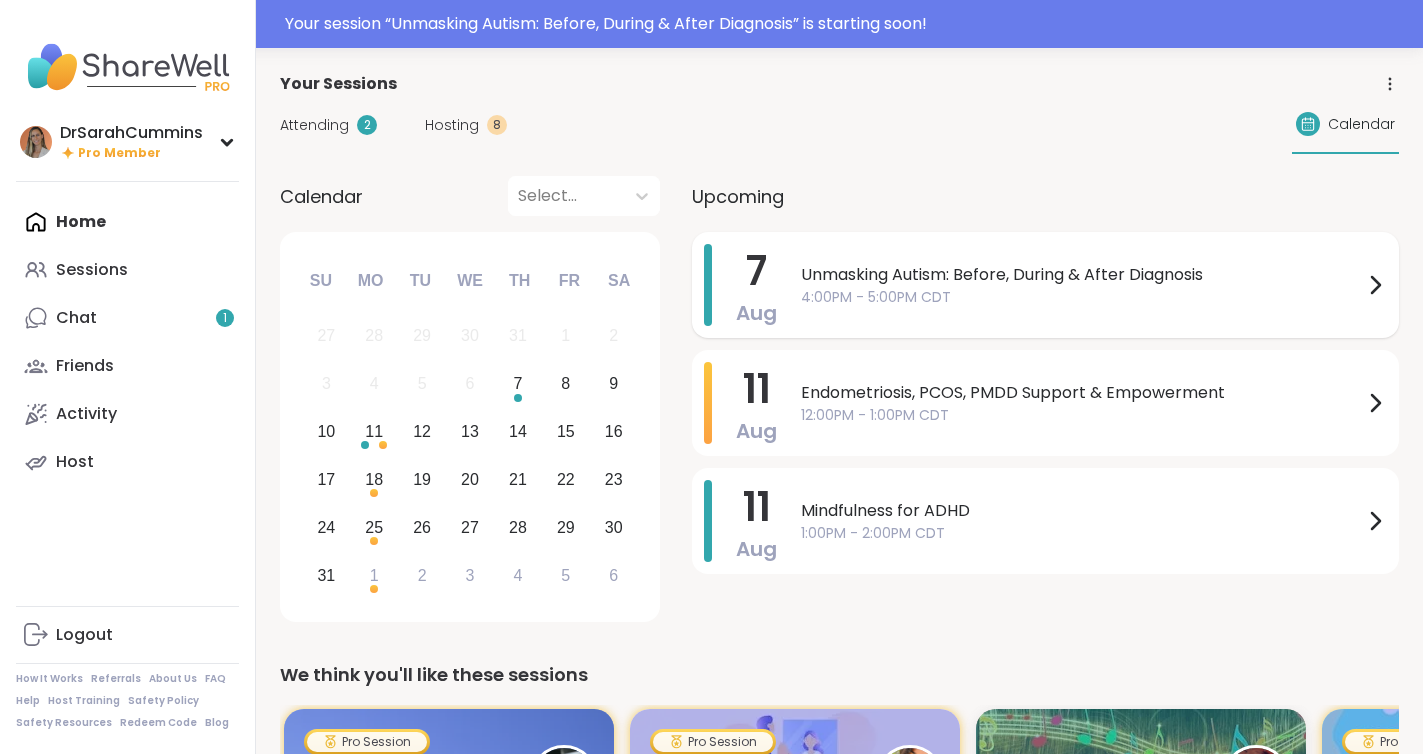 click on "Unmasking Autism: Before, During & After Diagnosis" at bounding box center [1082, 275] 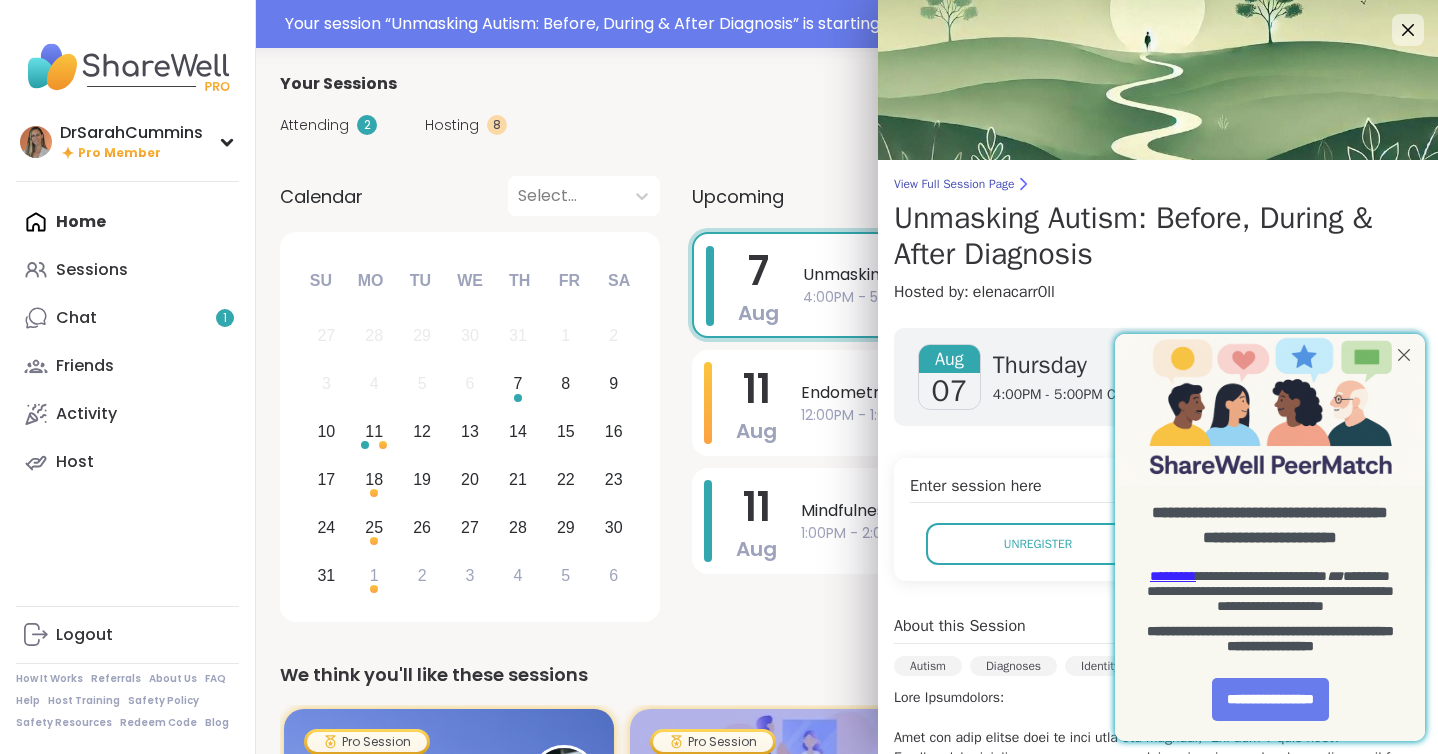 scroll, scrollTop: 0, scrollLeft: 0, axis: both 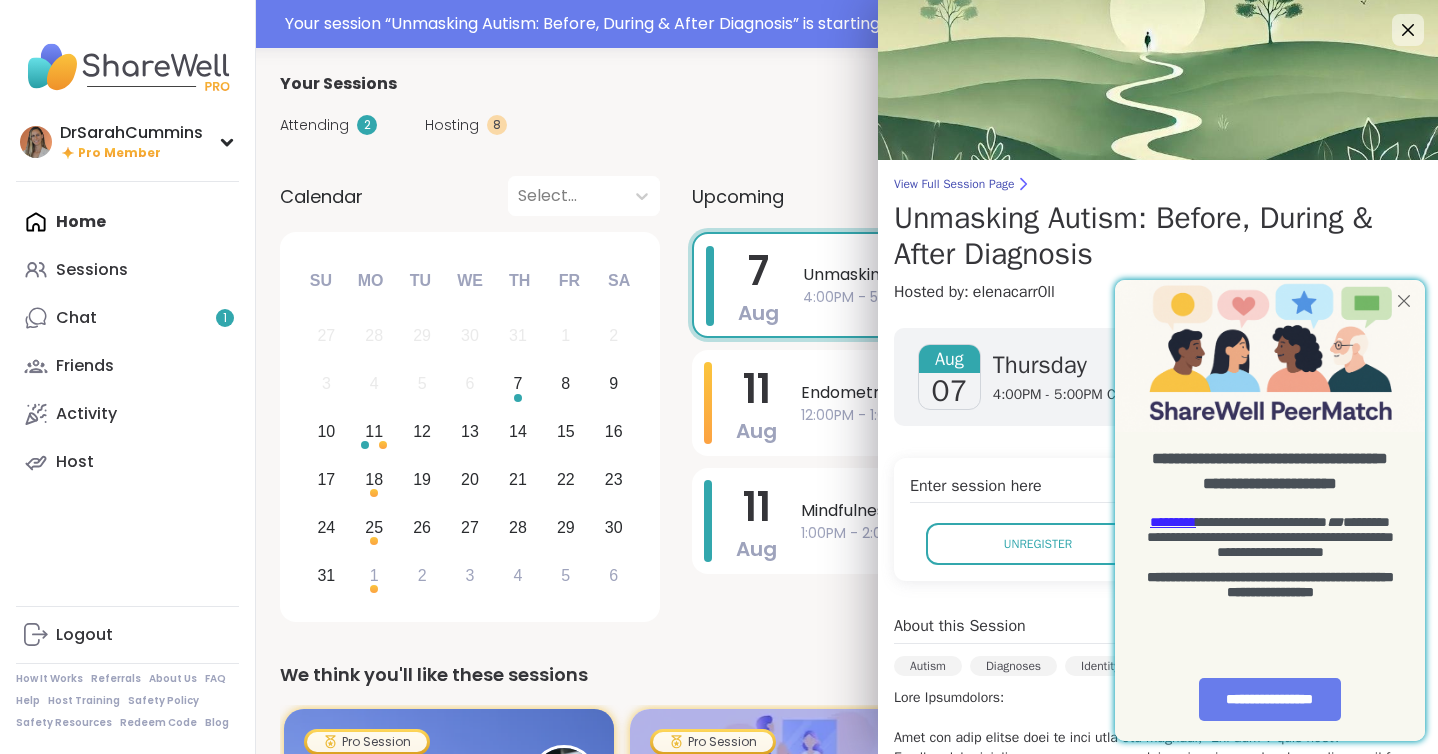 click at bounding box center (1404, 301) 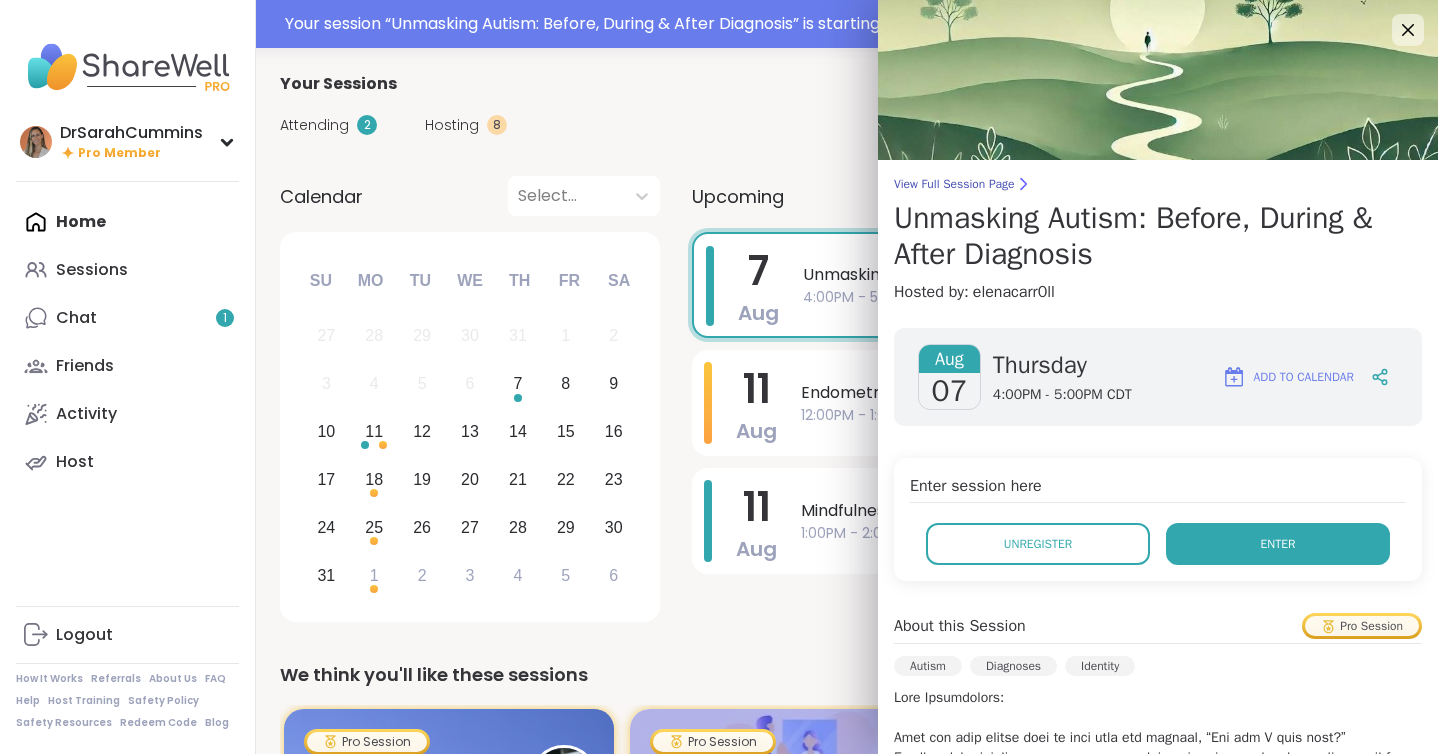 click on "Enter" at bounding box center [1278, 544] 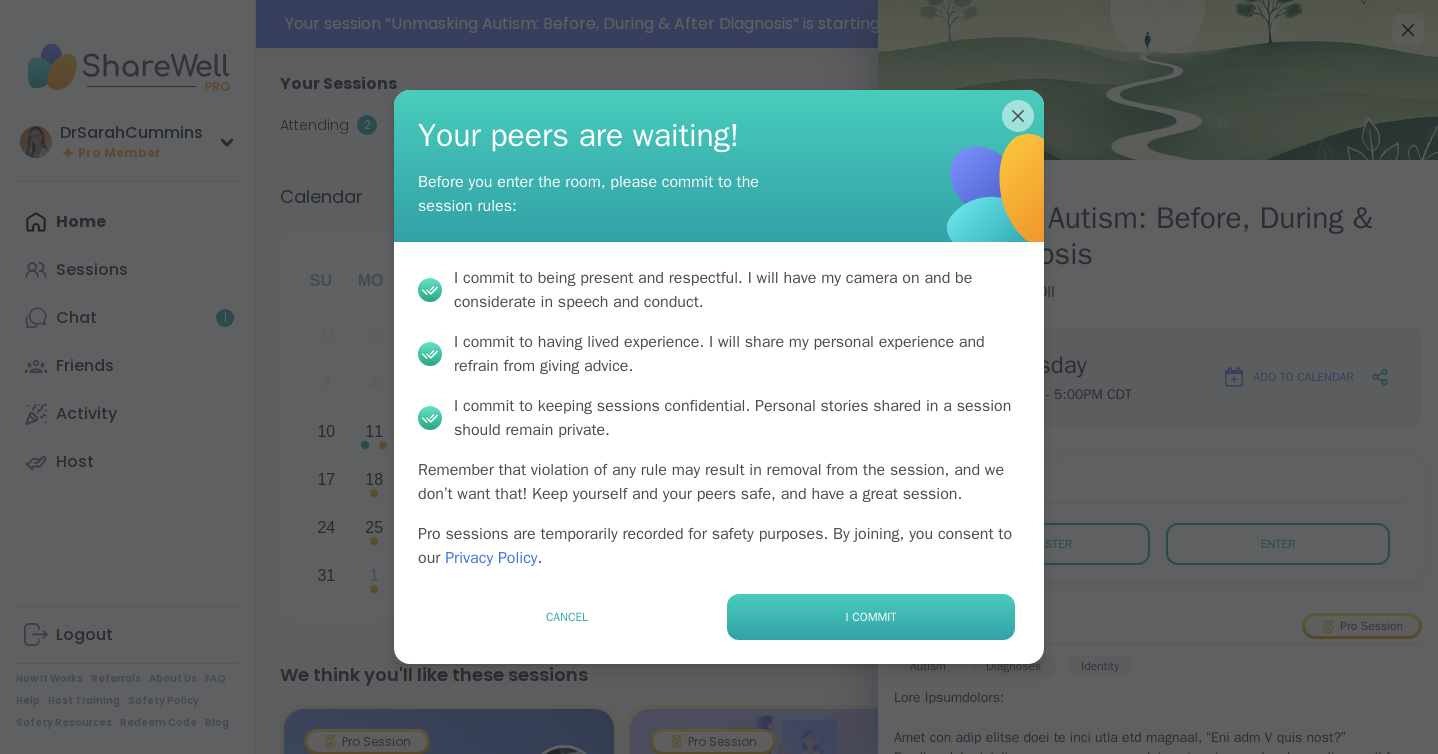 click on "I commit" at bounding box center (871, 617) 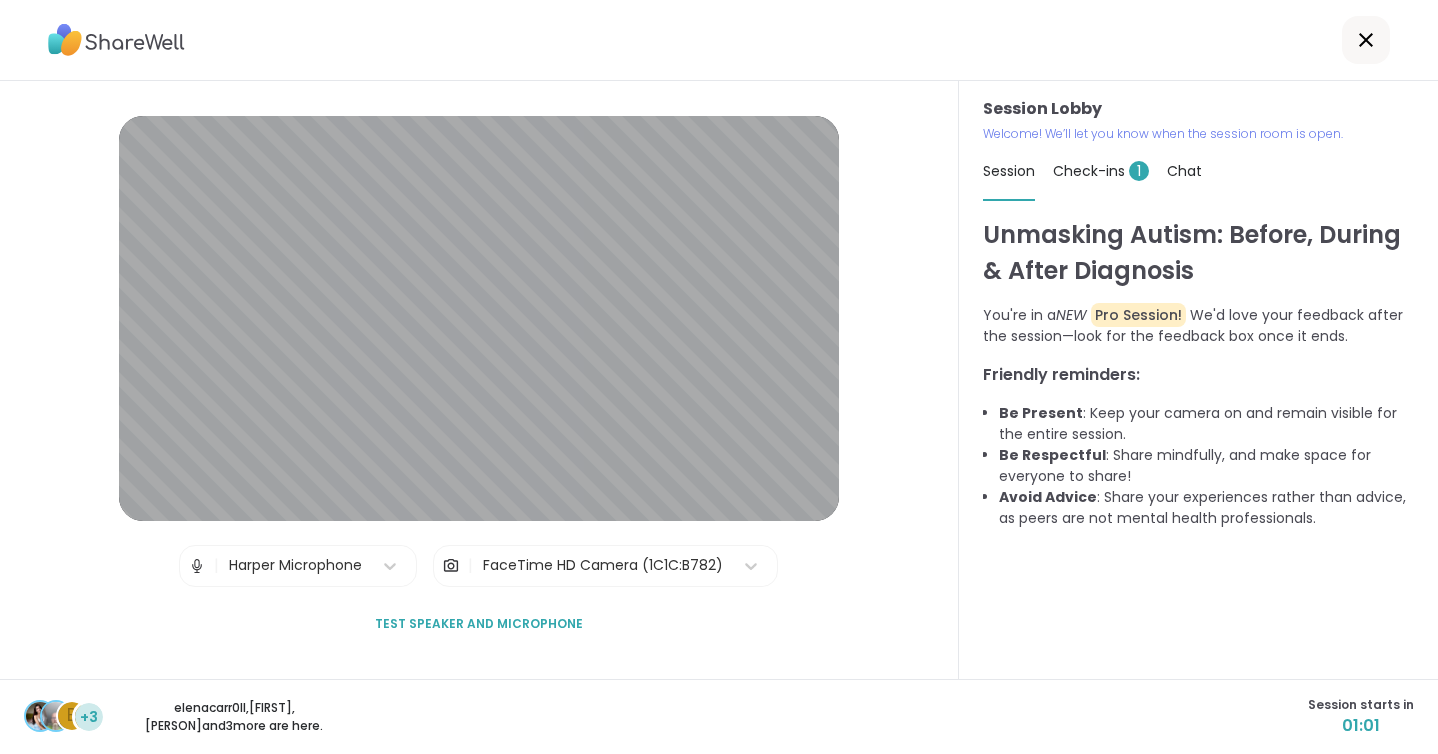 click on "Check-ins 1" at bounding box center (1101, 171) 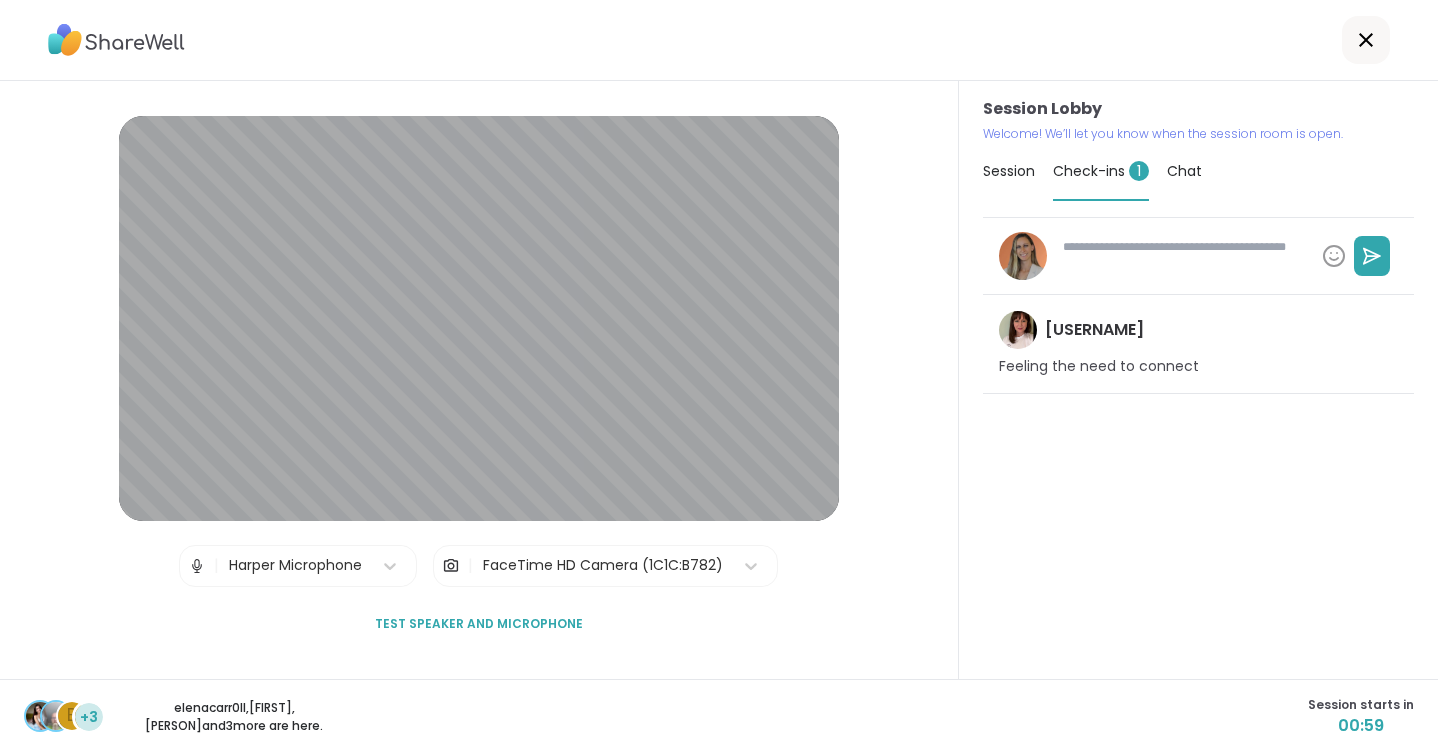 type on "*" 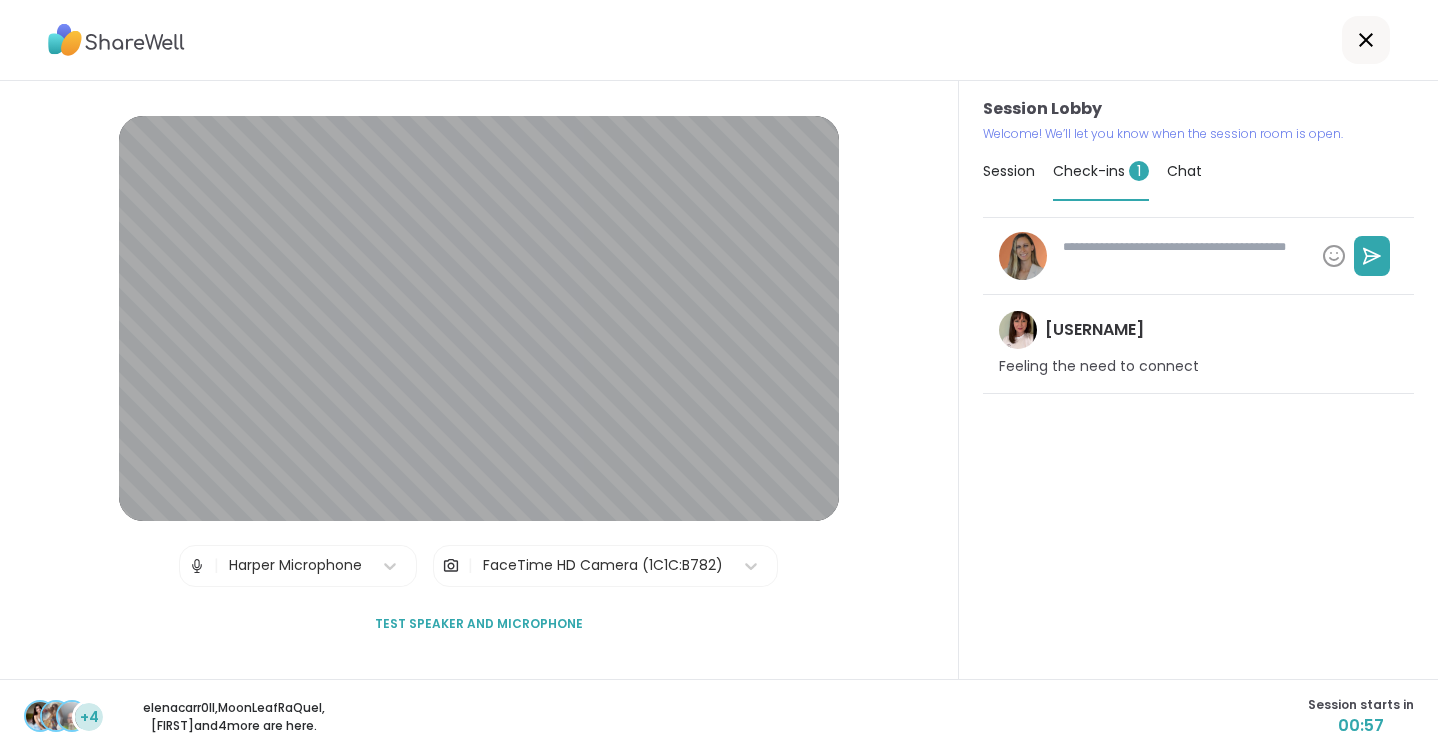 click on "Session" at bounding box center (1009, 171) 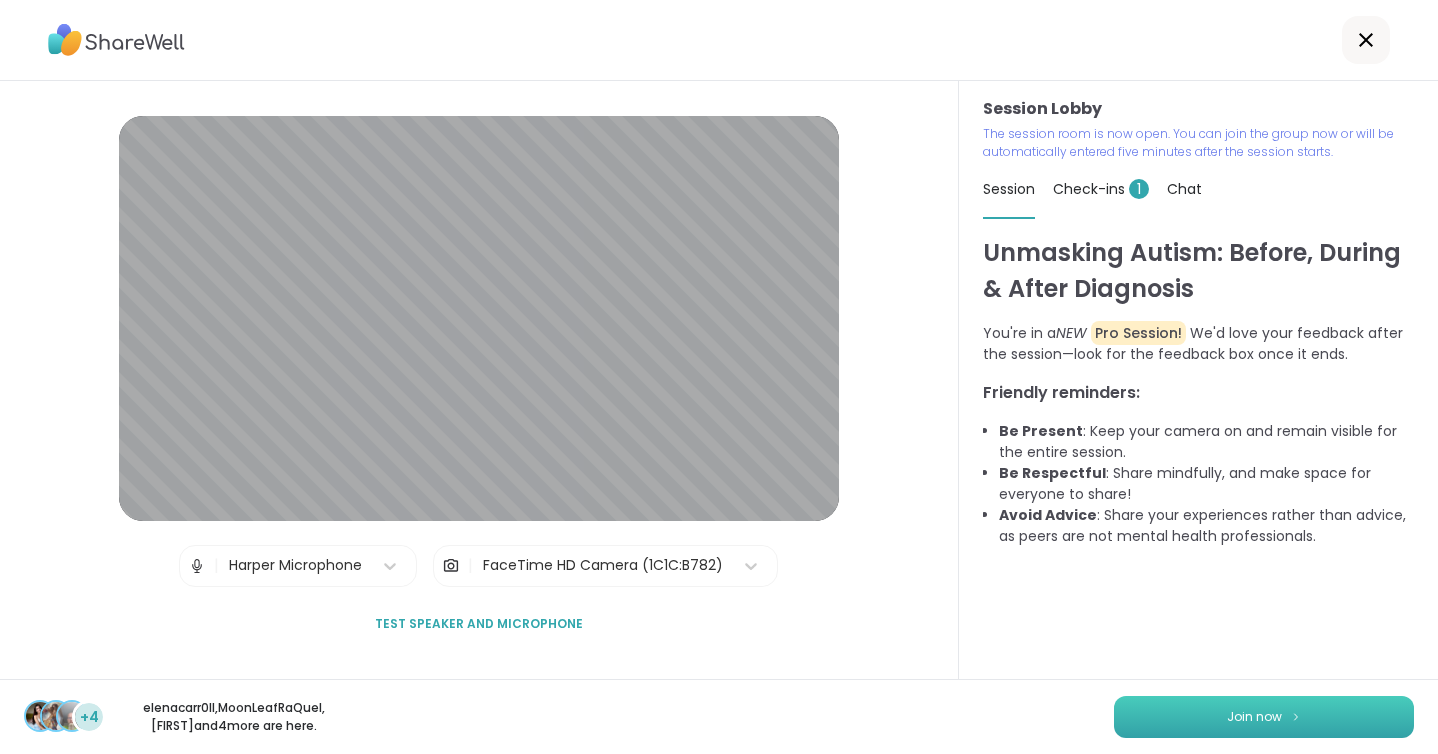 click at bounding box center [1296, 716] 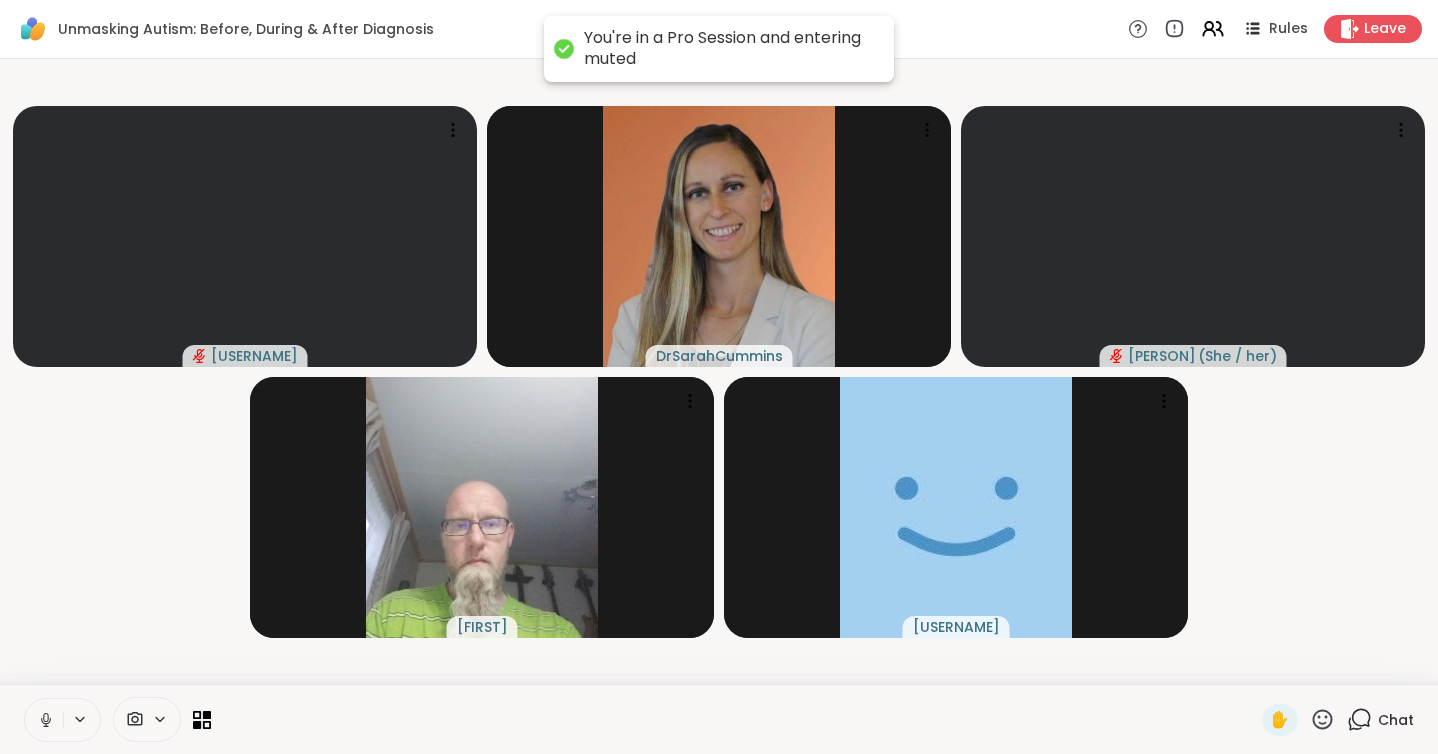 click on "Chat" at bounding box center [1396, 720] 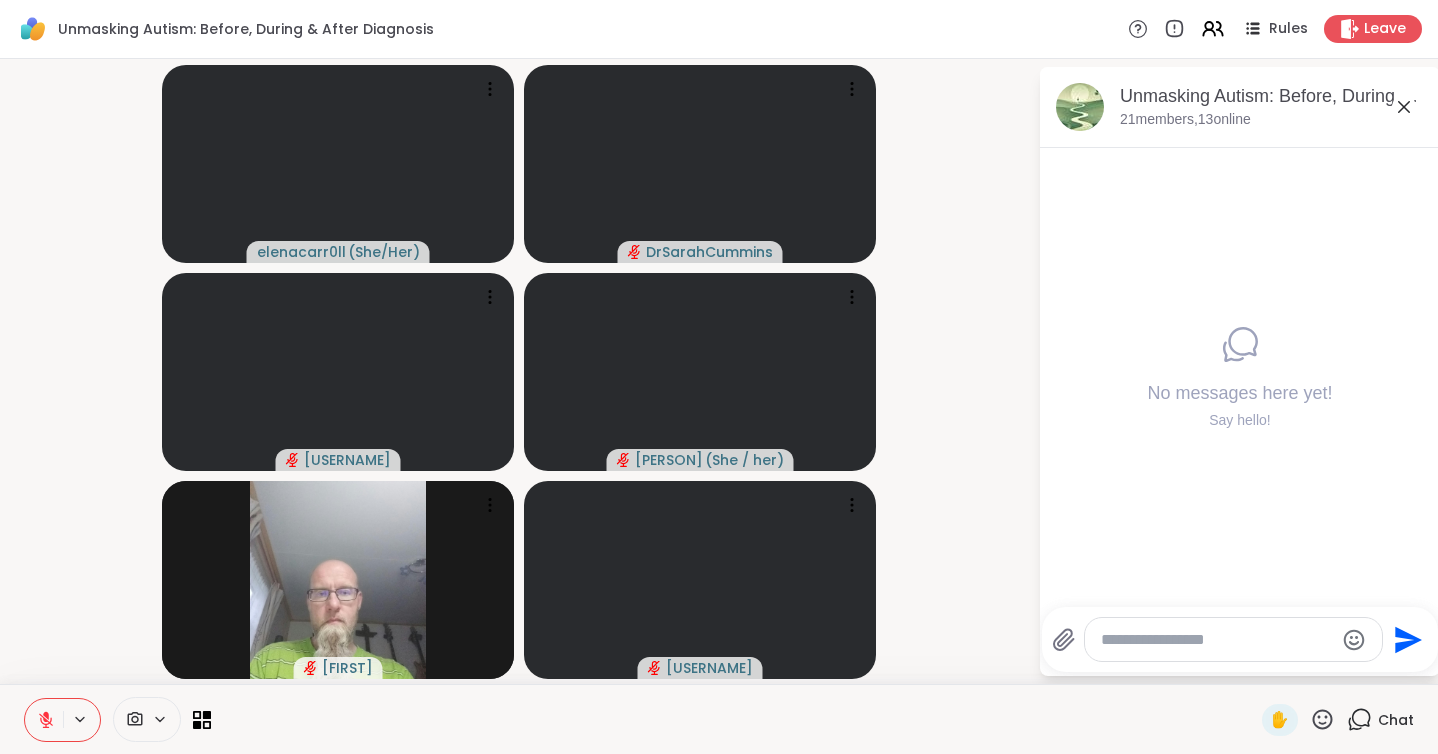 click on "No messages here yet!" at bounding box center (1239, 393) 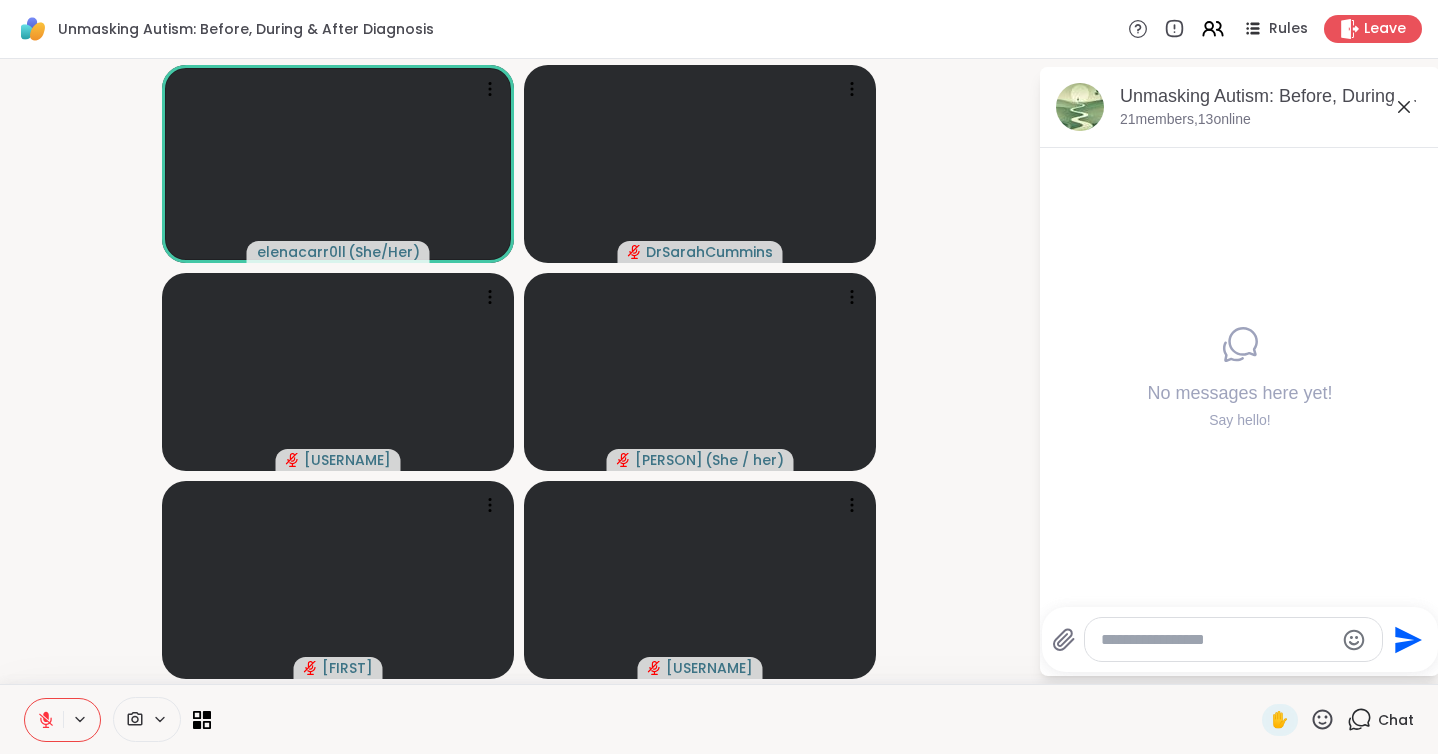 click on "No messages here yet! Say hello!" at bounding box center (1240, 377) 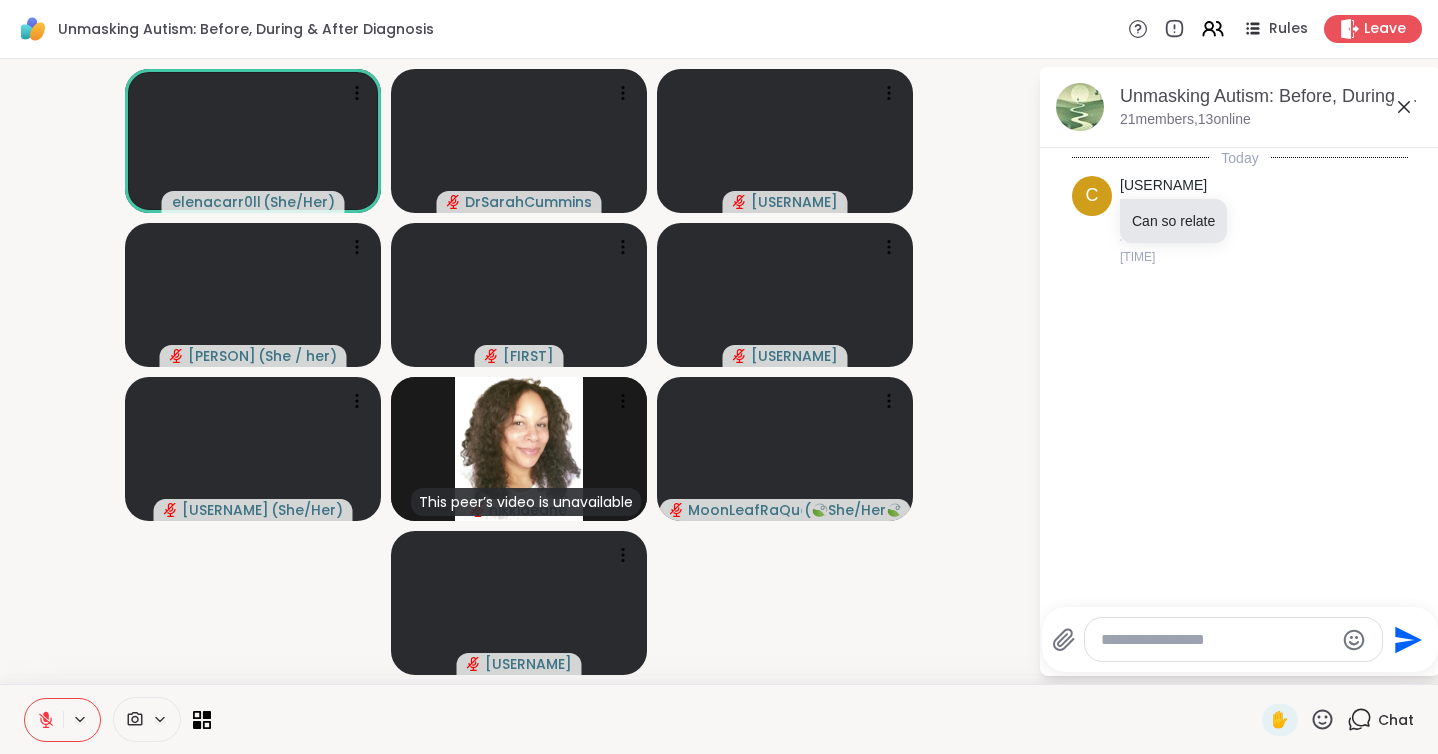 click 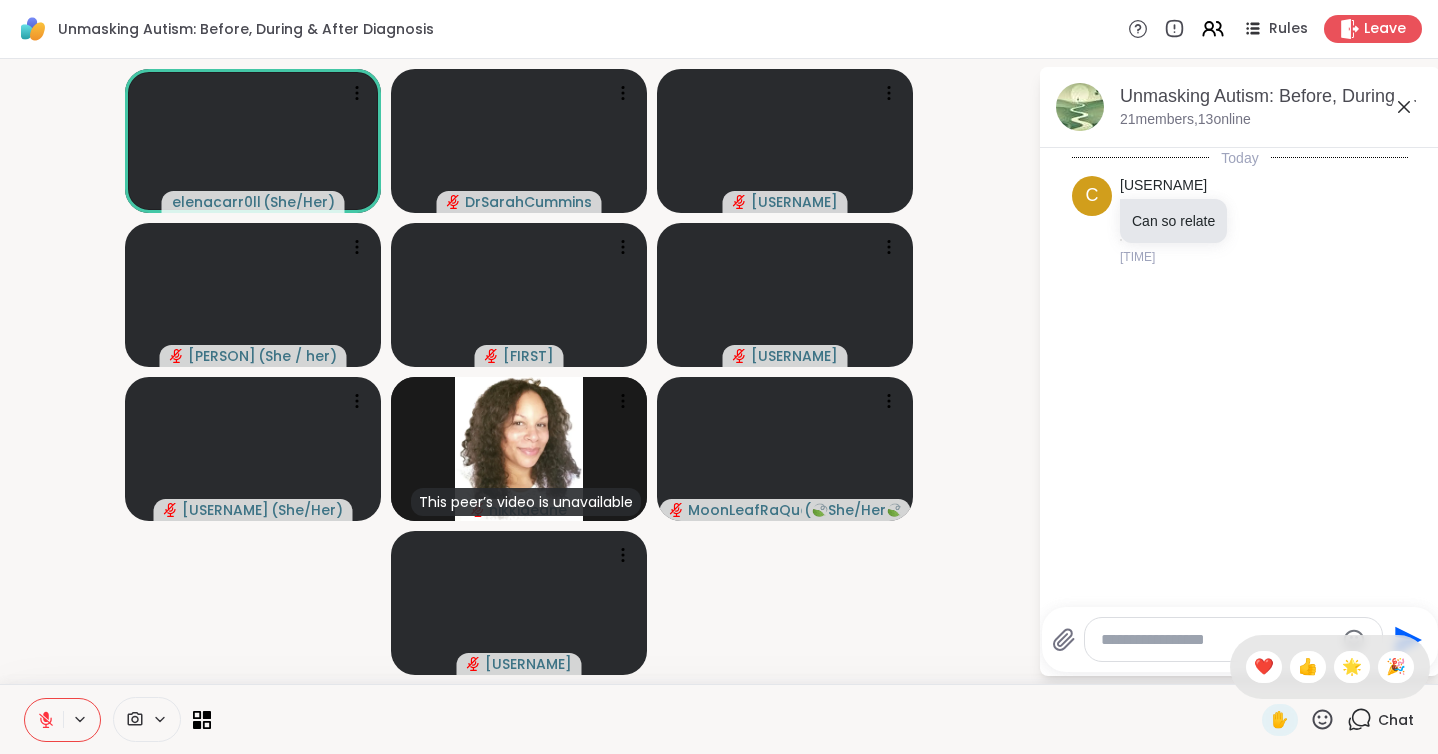 click 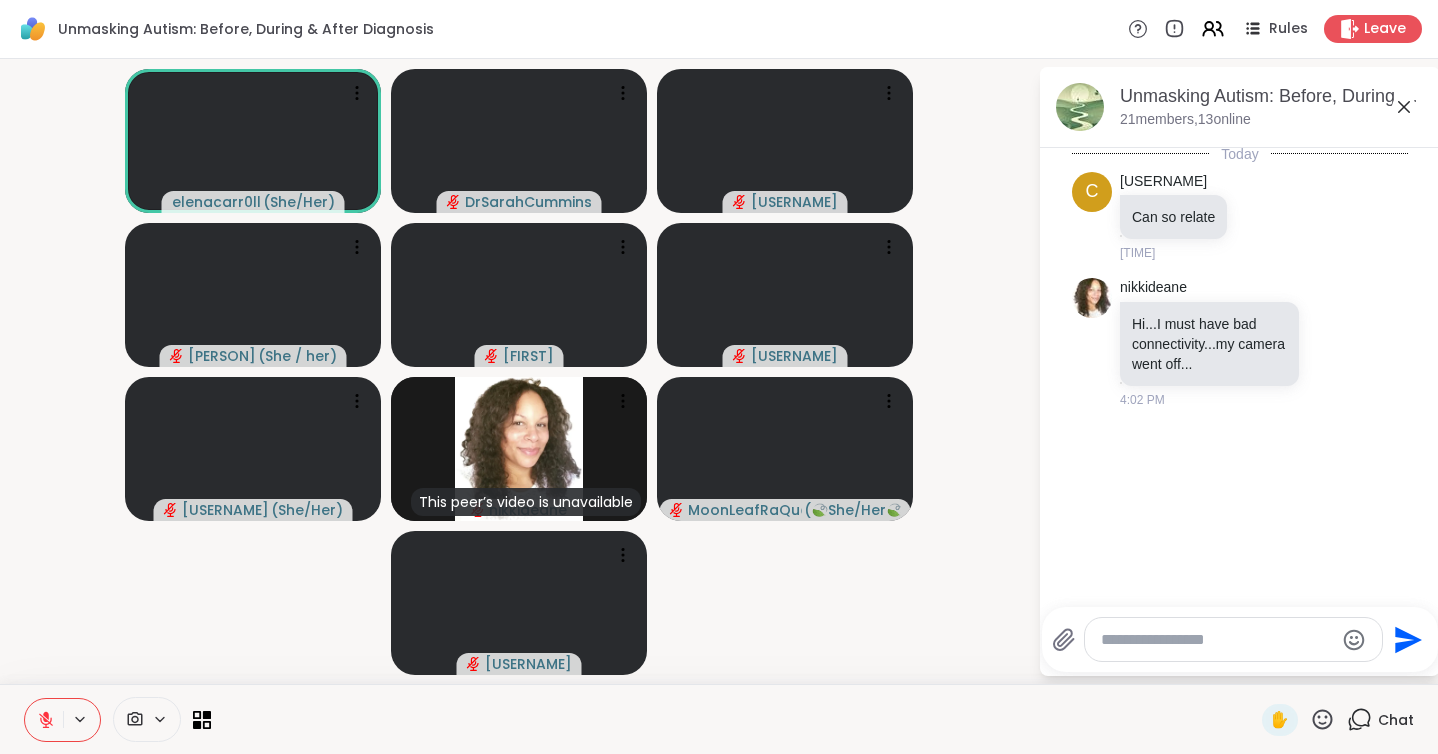 scroll, scrollTop: 0, scrollLeft: 0, axis: both 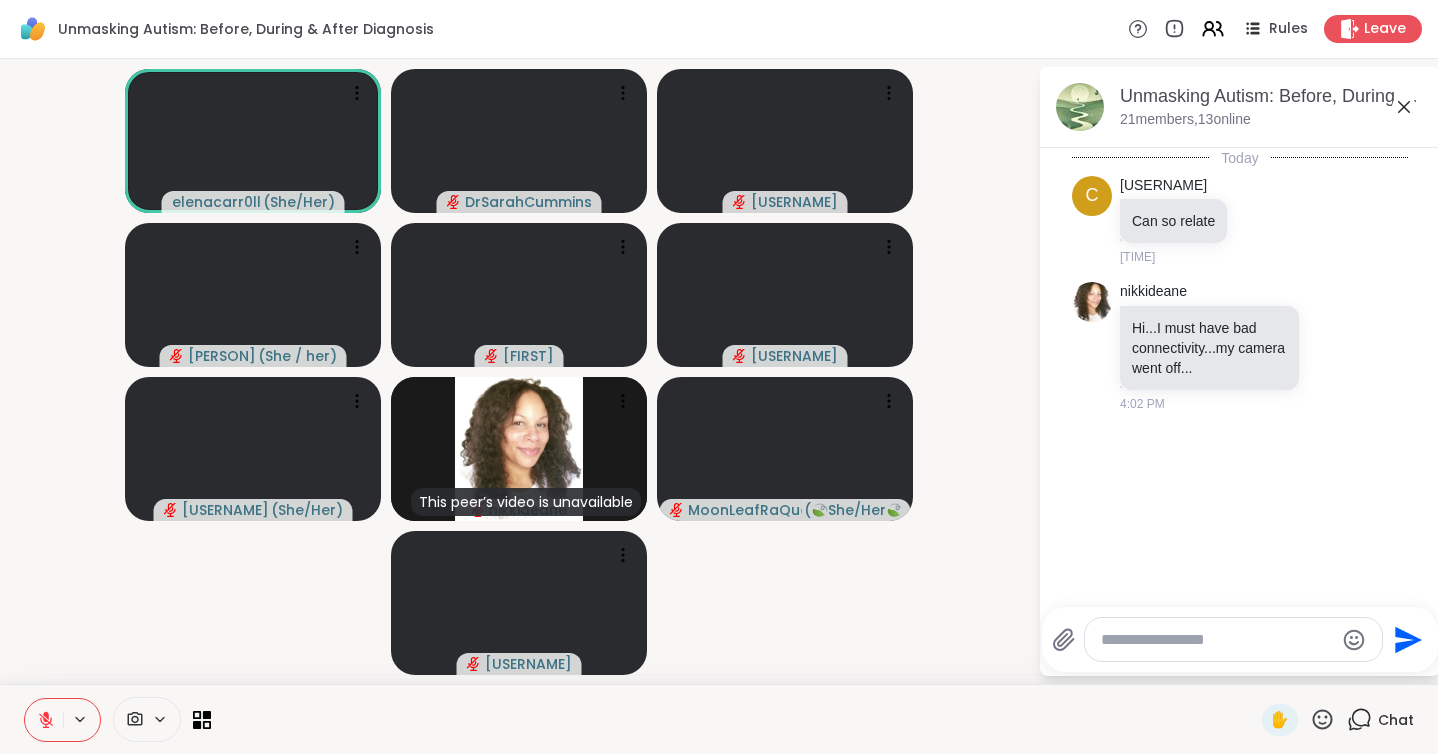 click 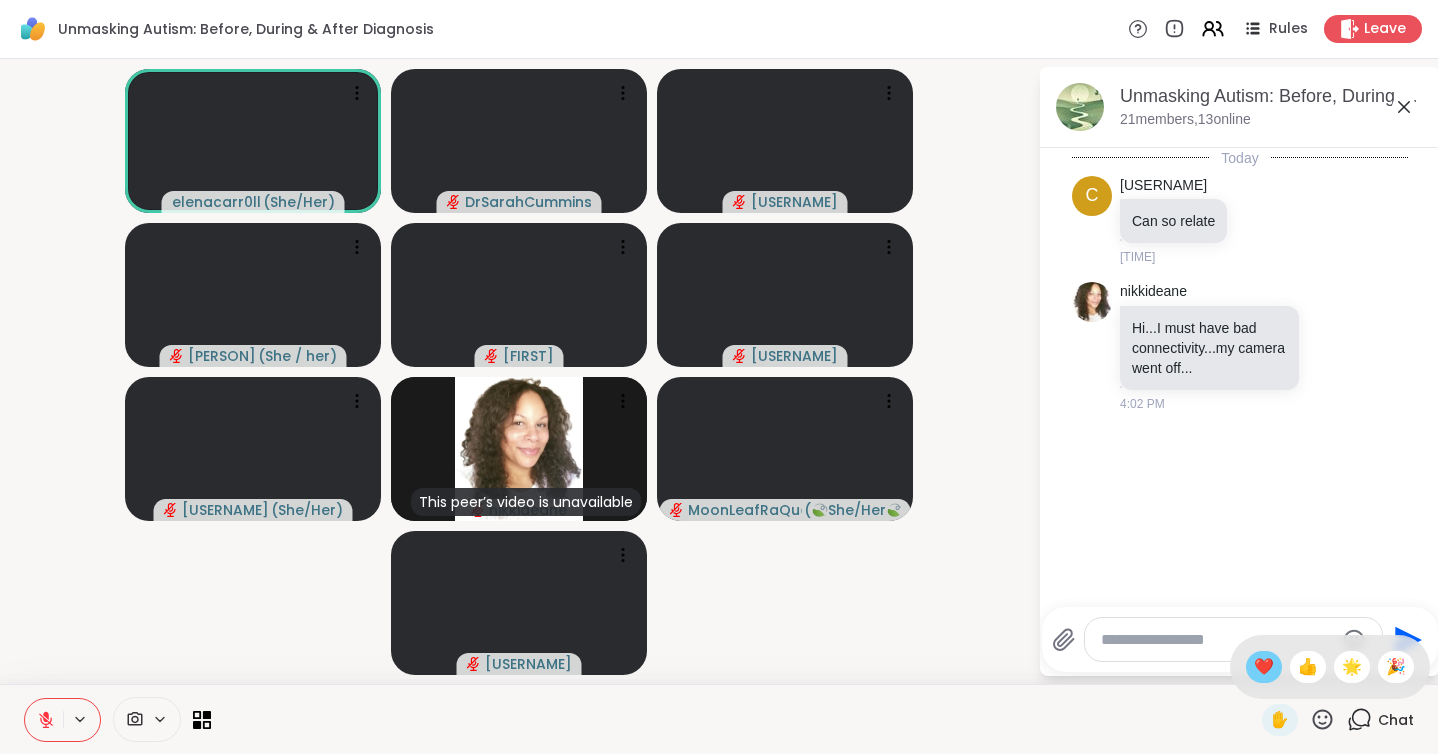click on "❤️" at bounding box center [1264, 667] 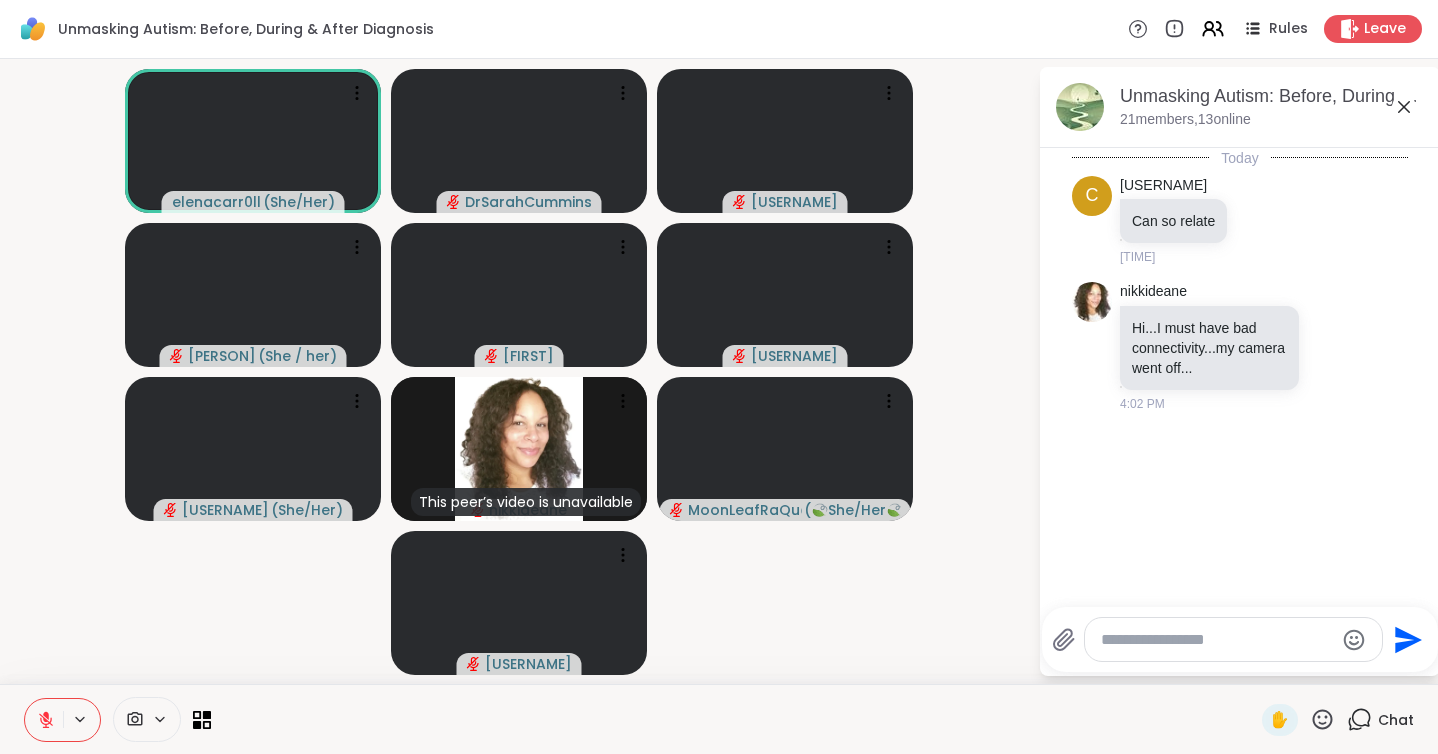 click at bounding box center (1217, 640) 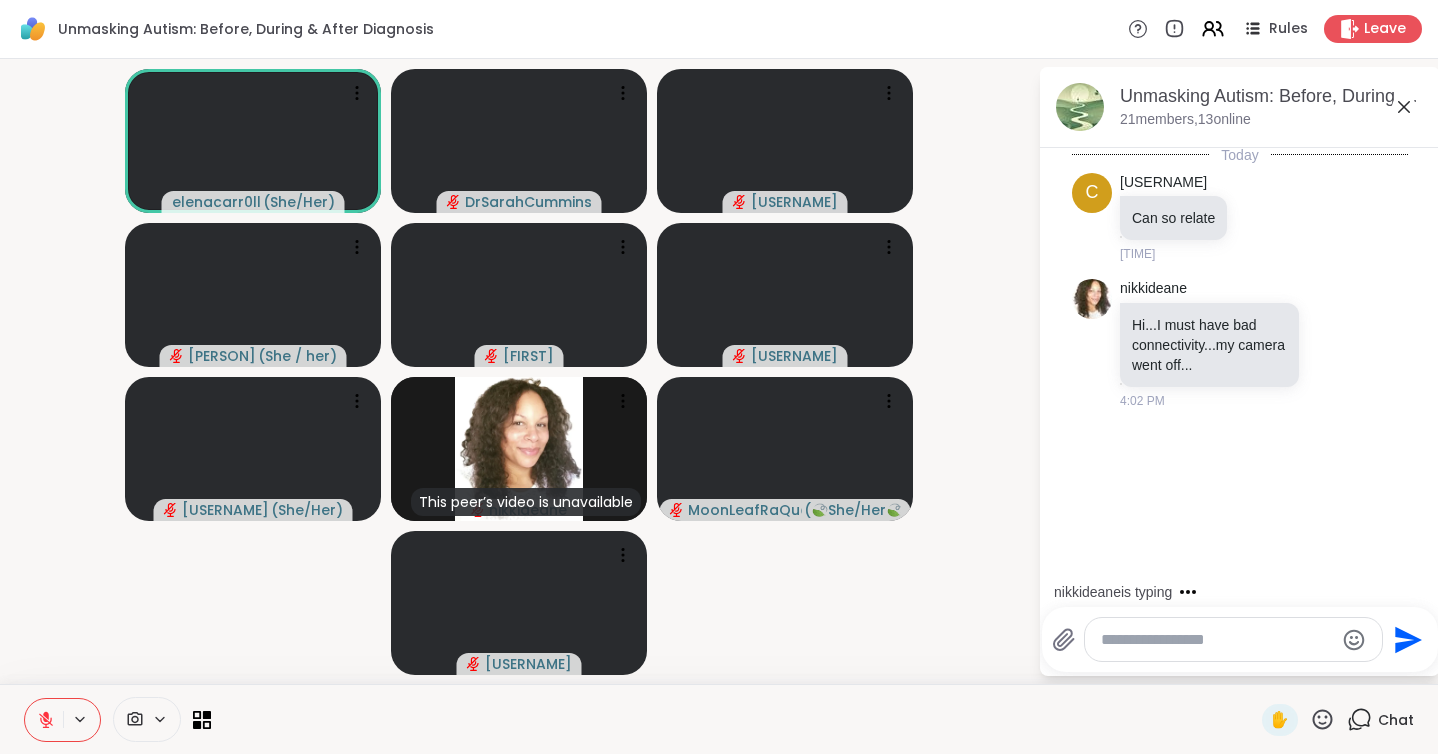 scroll, scrollTop: 4, scrollLeft: 0, axis: vertical 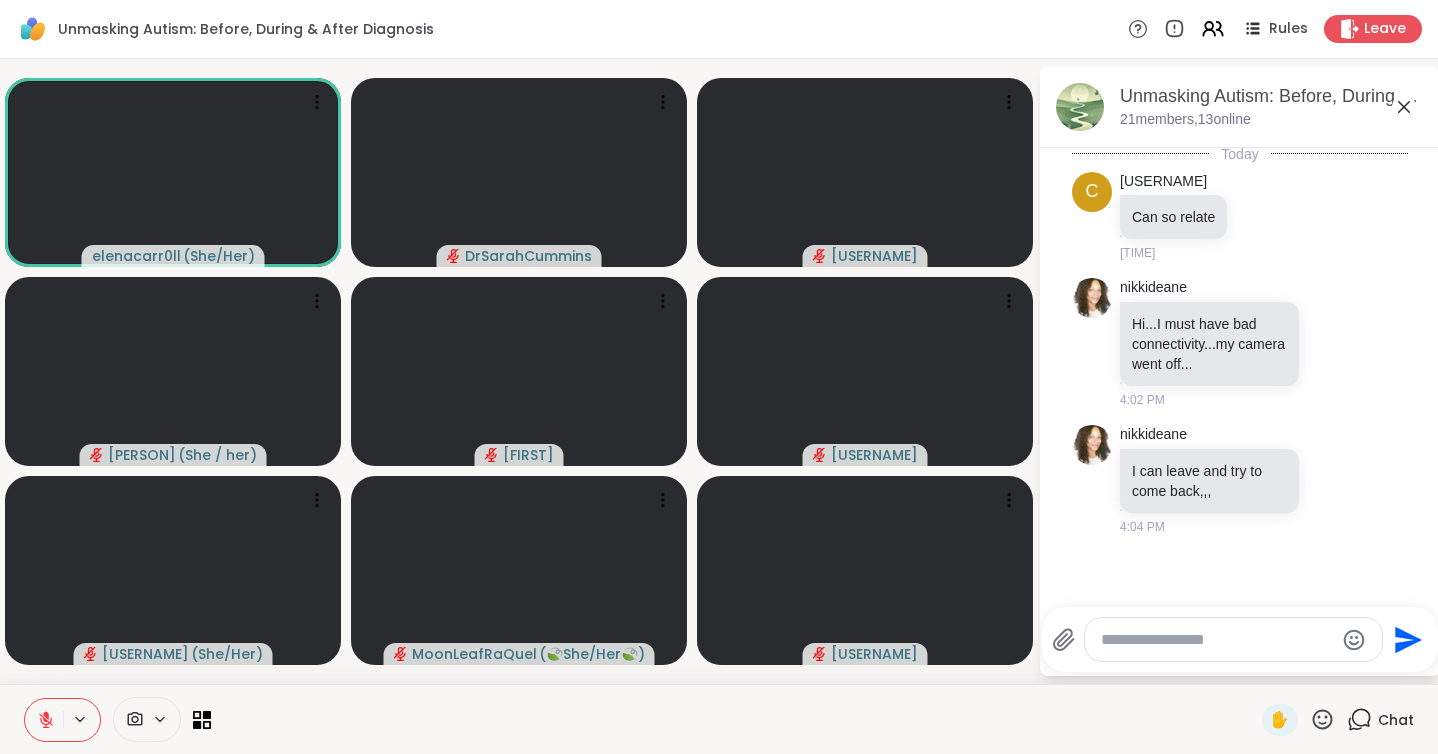 click at bounding box center (1217, 640) 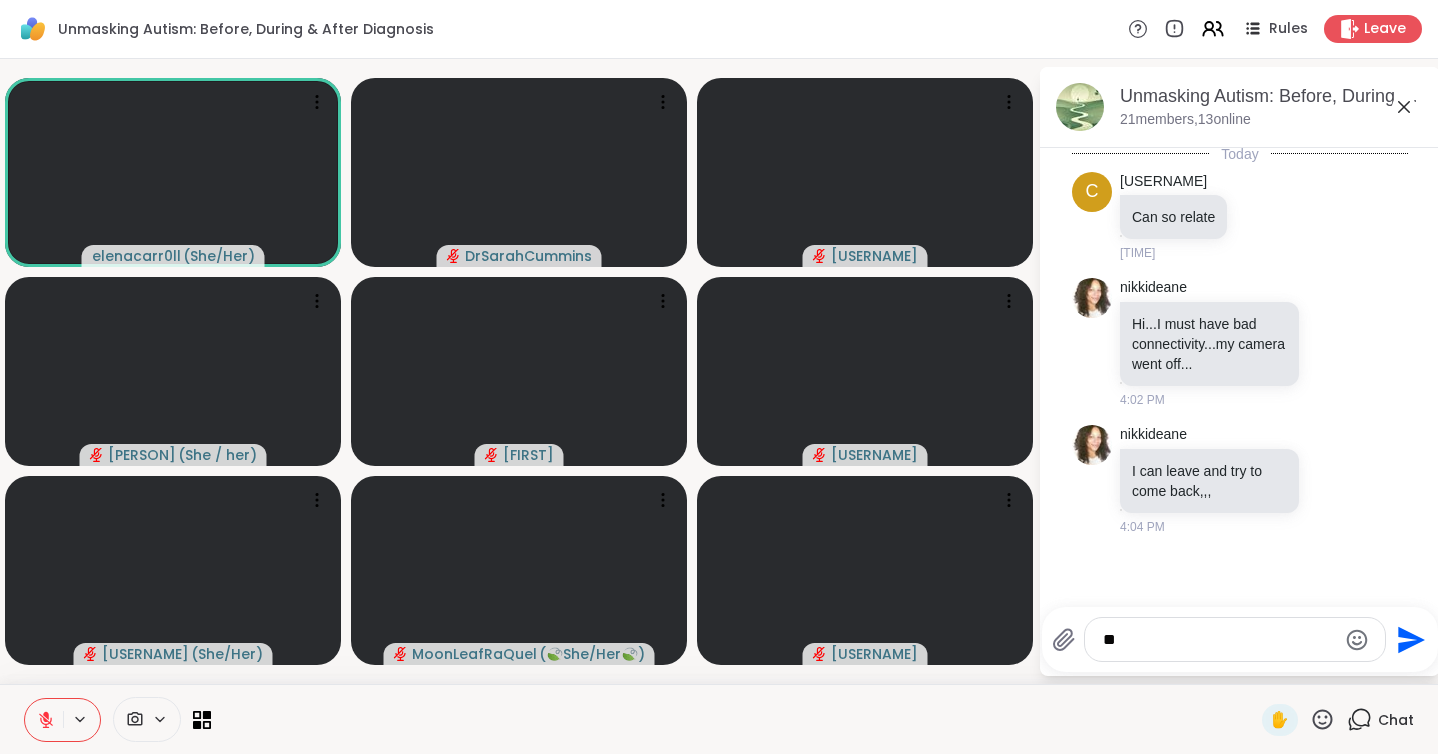 type on "*" 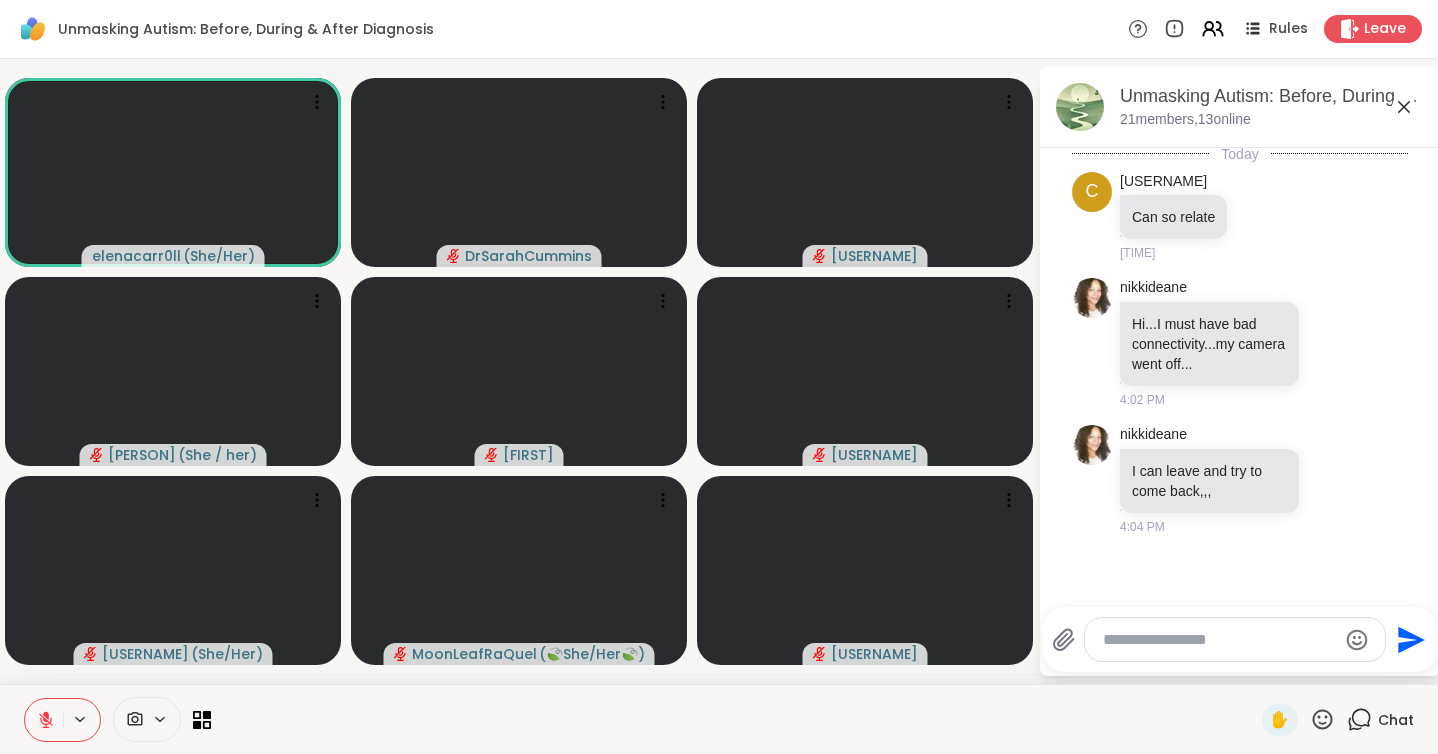 scroll, scrollTop: 59, scrollLeft: 0, axis: vertical 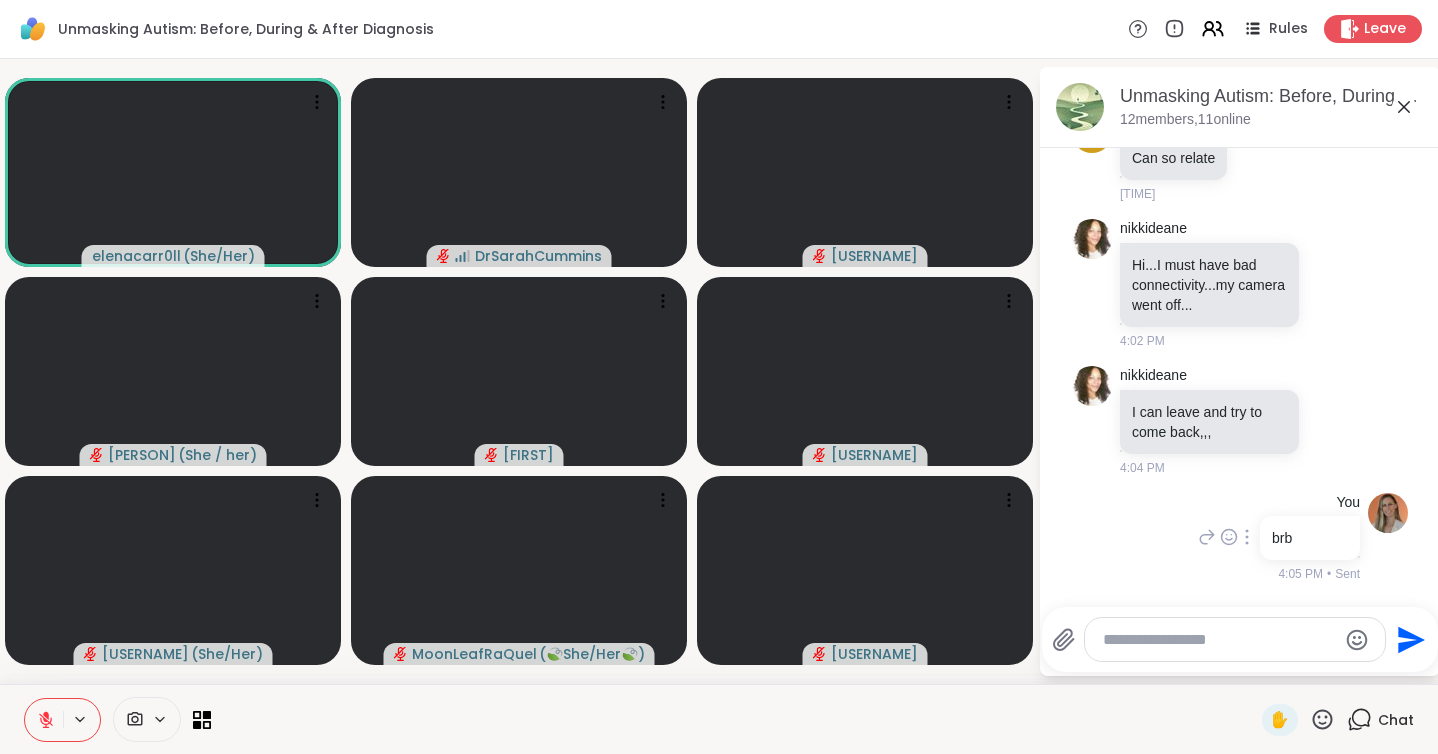 click at bounding box center (1247, 537) 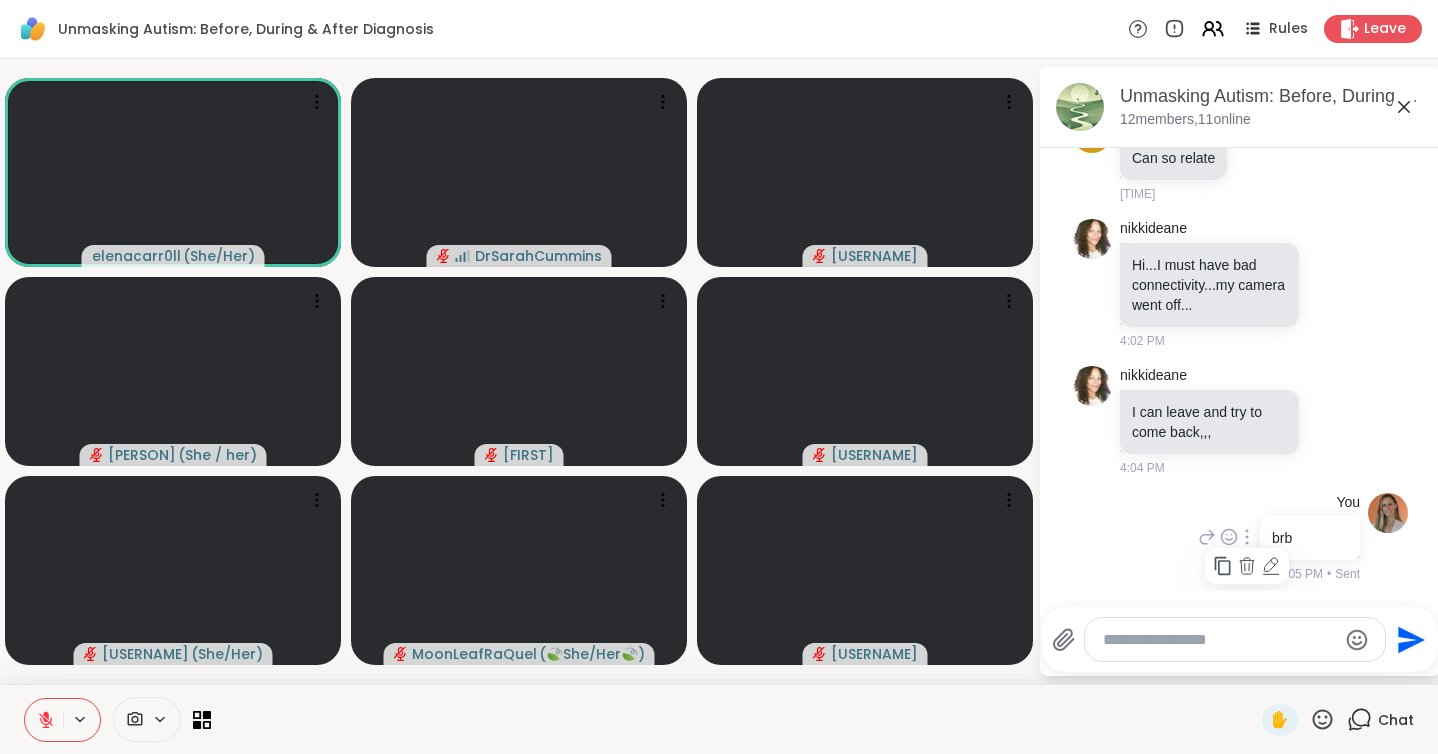 click 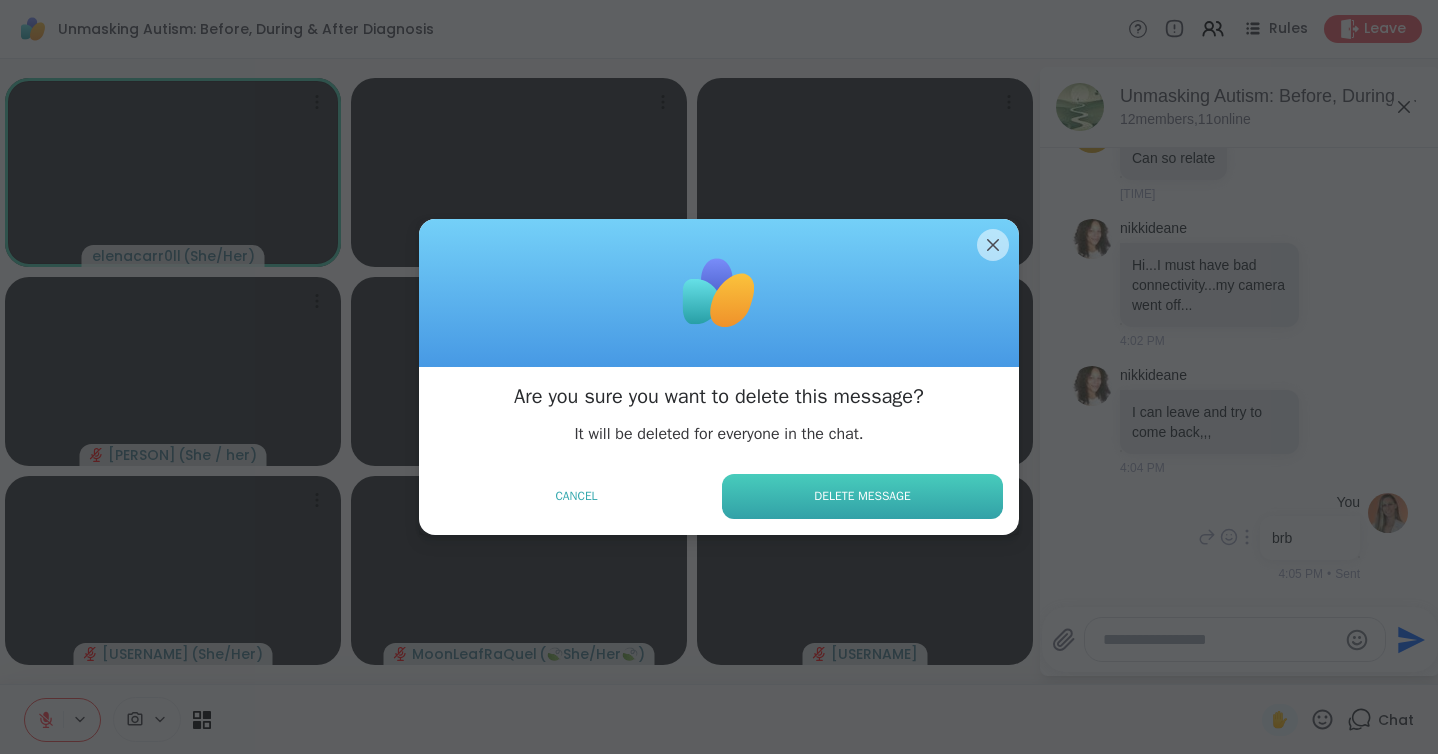 click on "Delete Message" at bounding box center (862, 496) 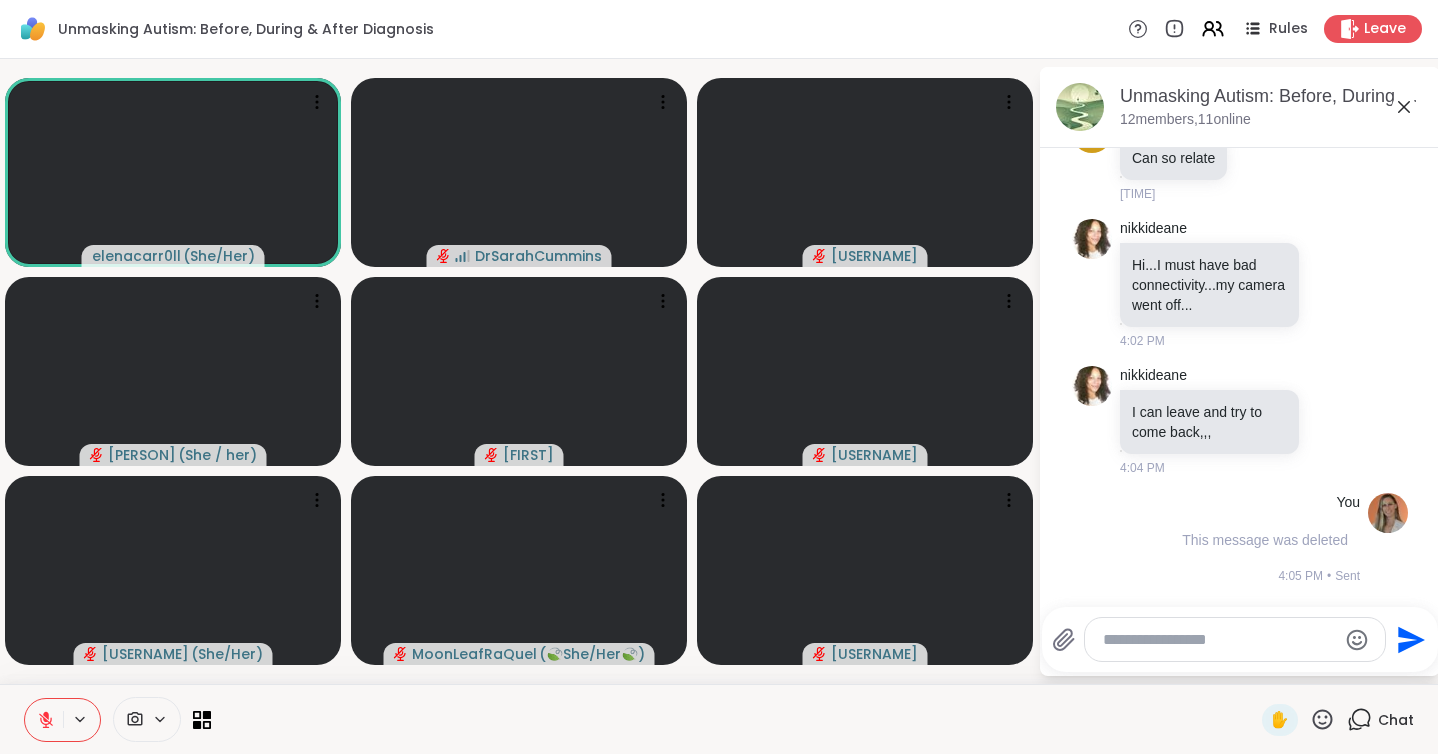 click at bounding box center [1235, 639] 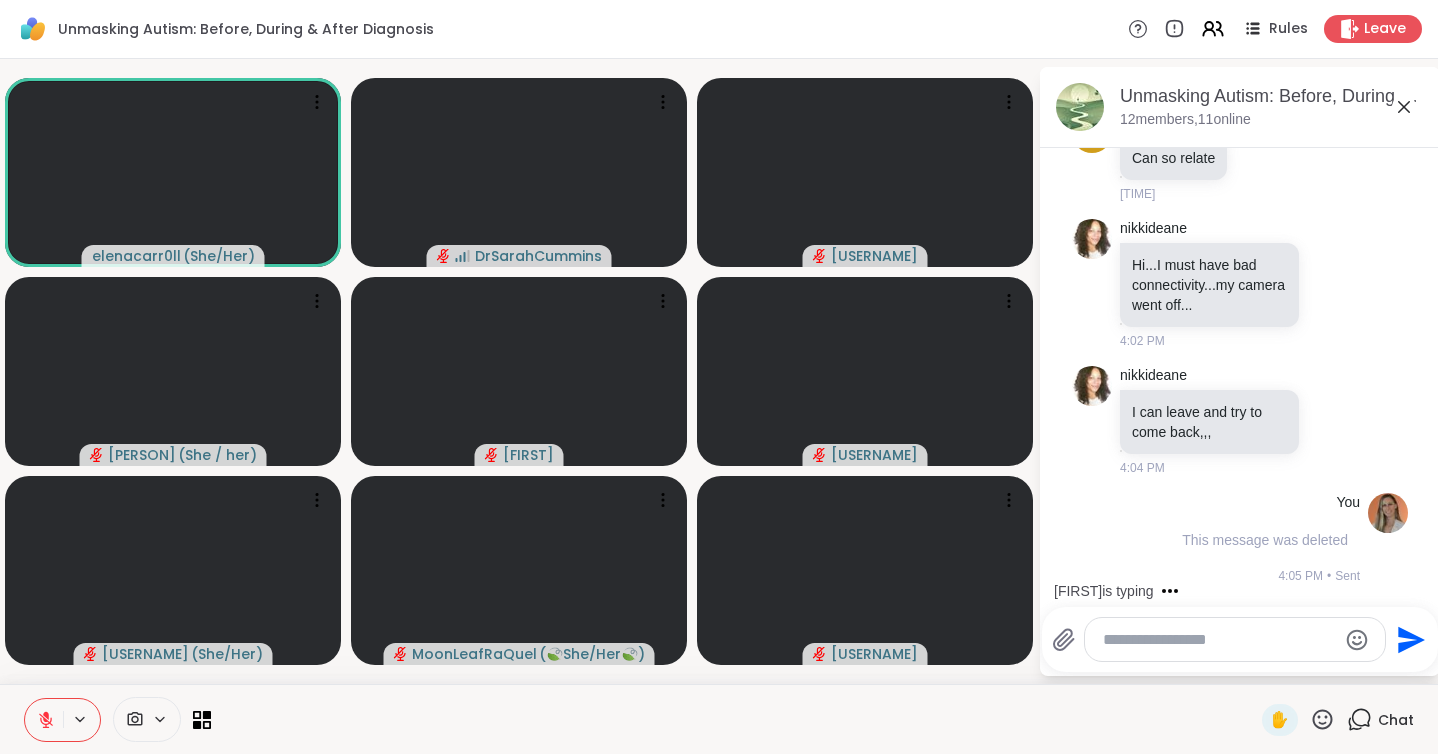 click at bounding box center [1219, 640] 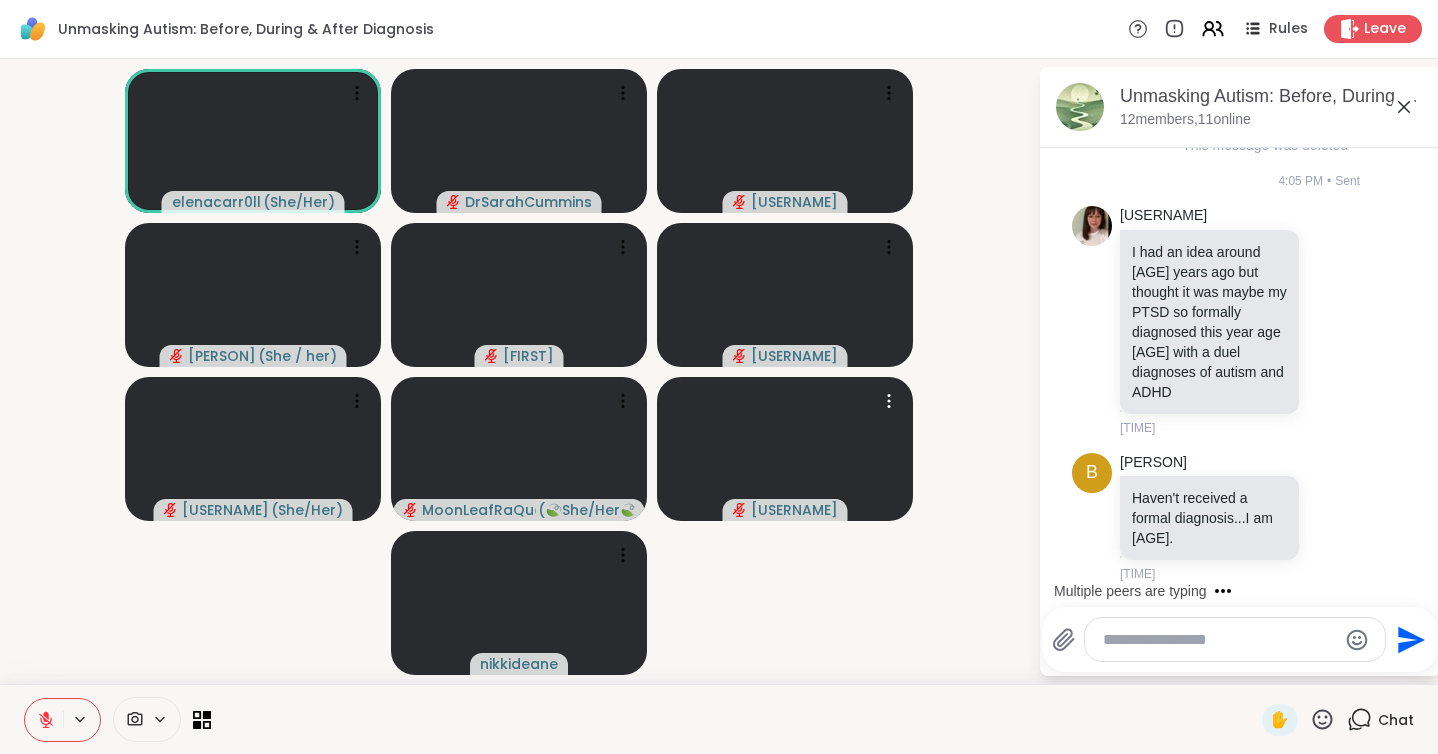 scroll, scrollTop: 641, scrollLeft: 0, axis: vertical 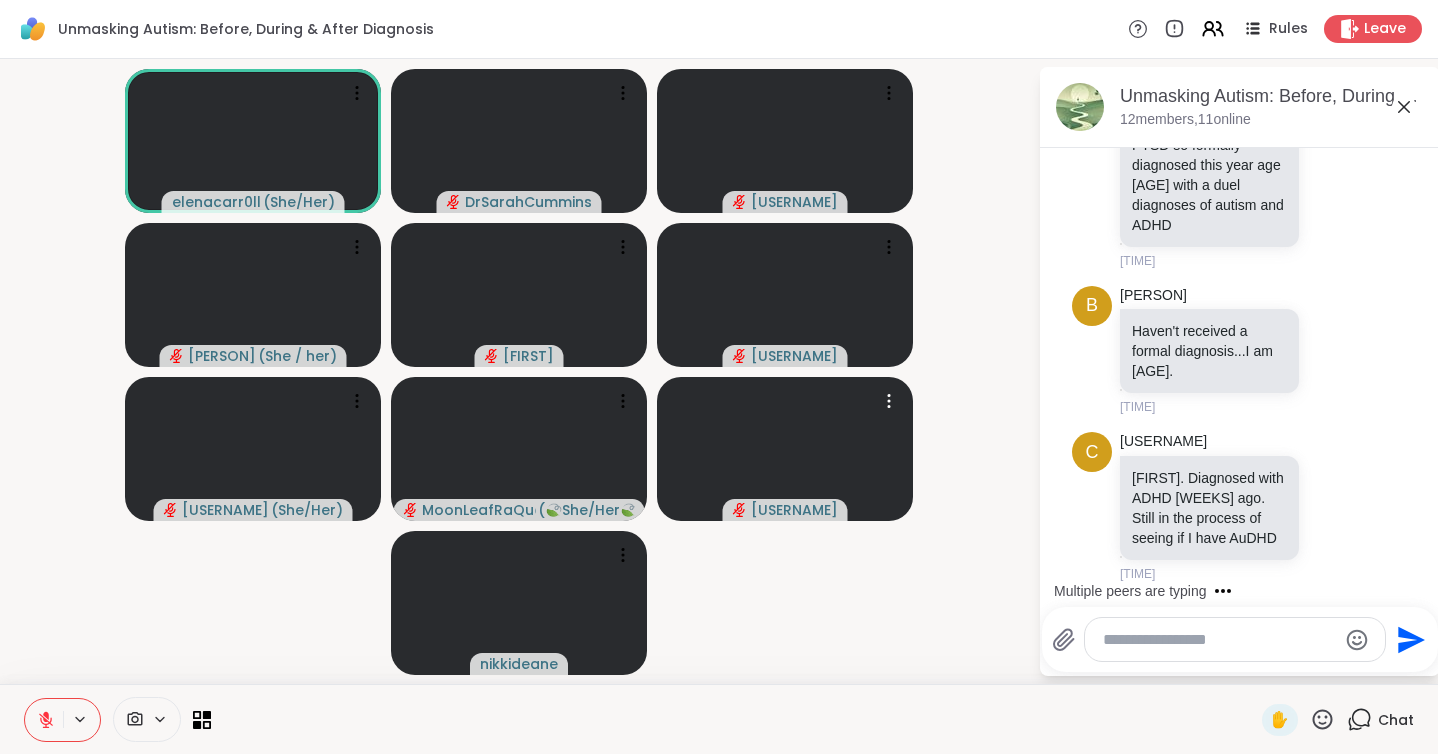 click at bounding box center [1219, 640] 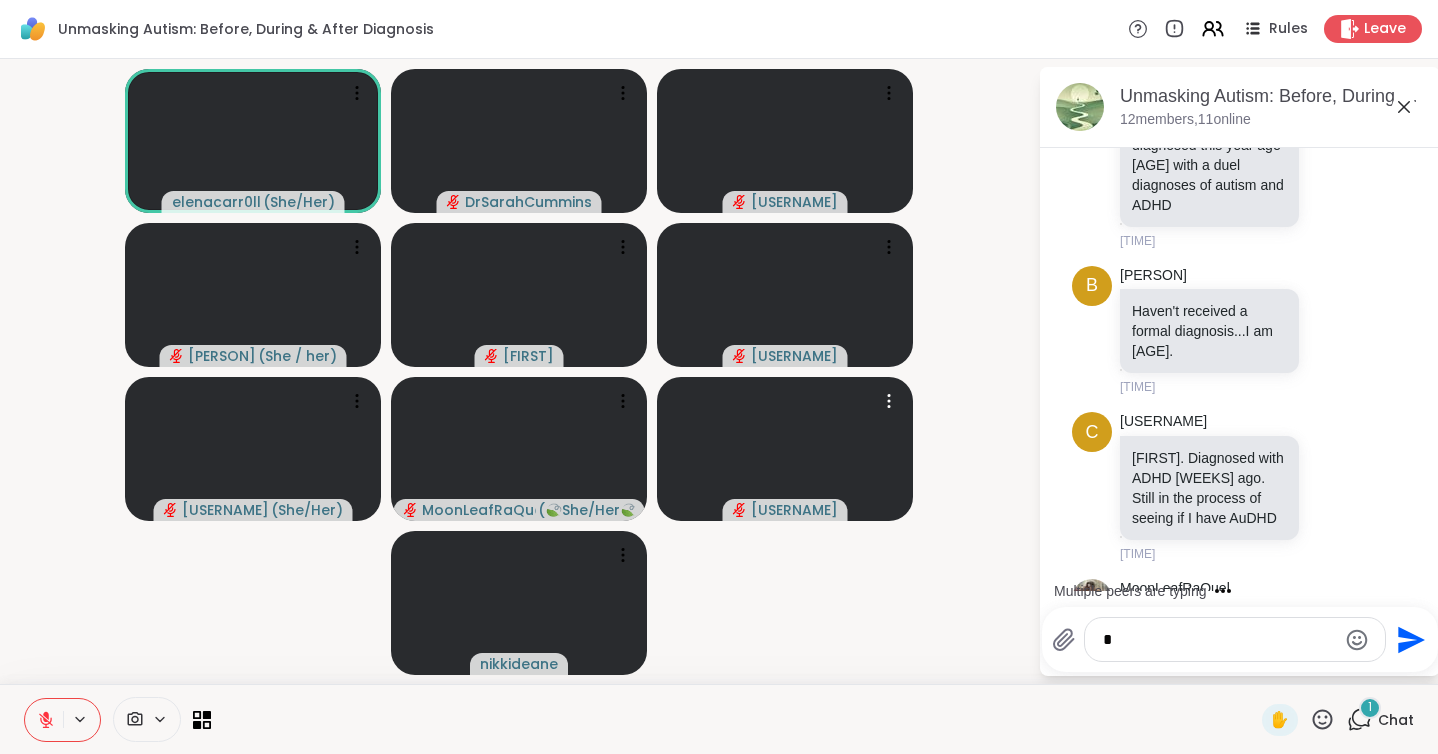scroll, scrollTop: 908, scrollLeft: 0, axis: vertical 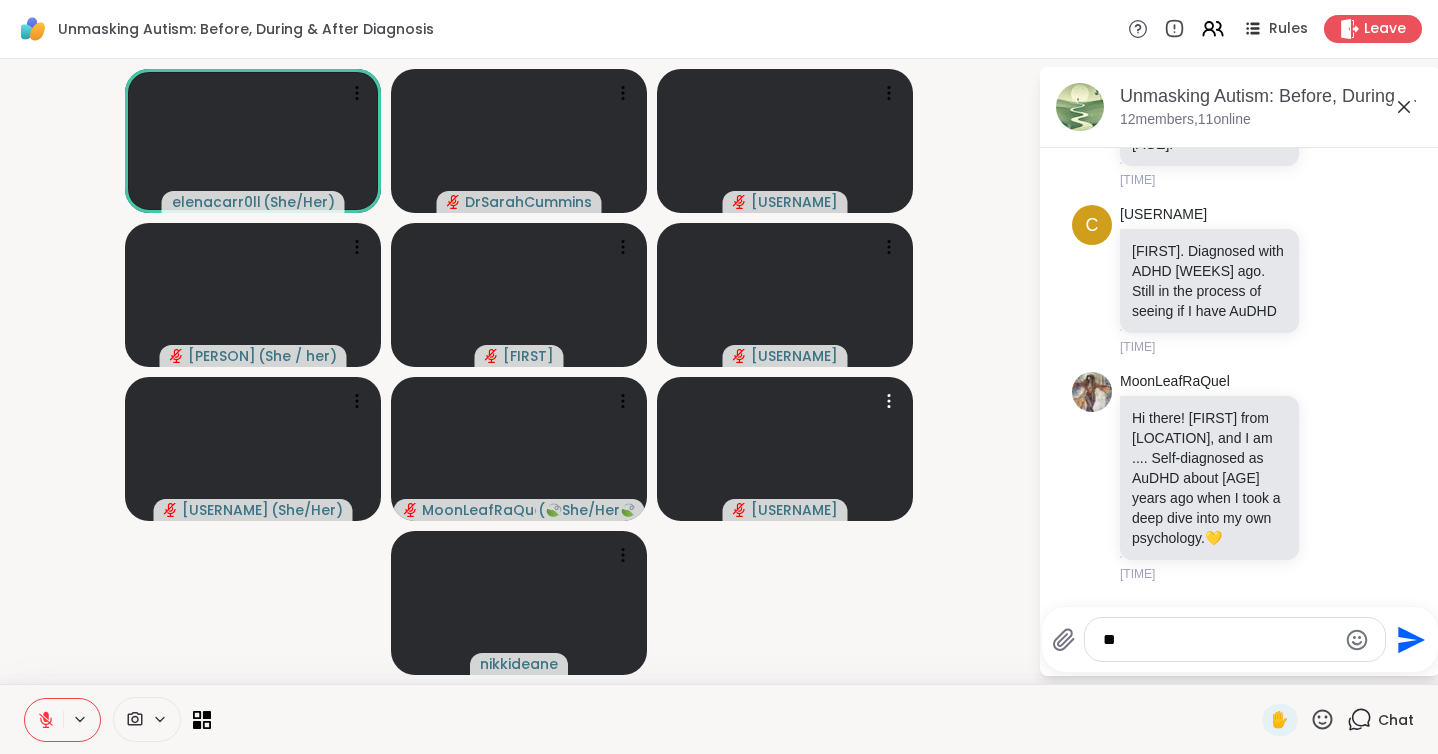 type on "*" 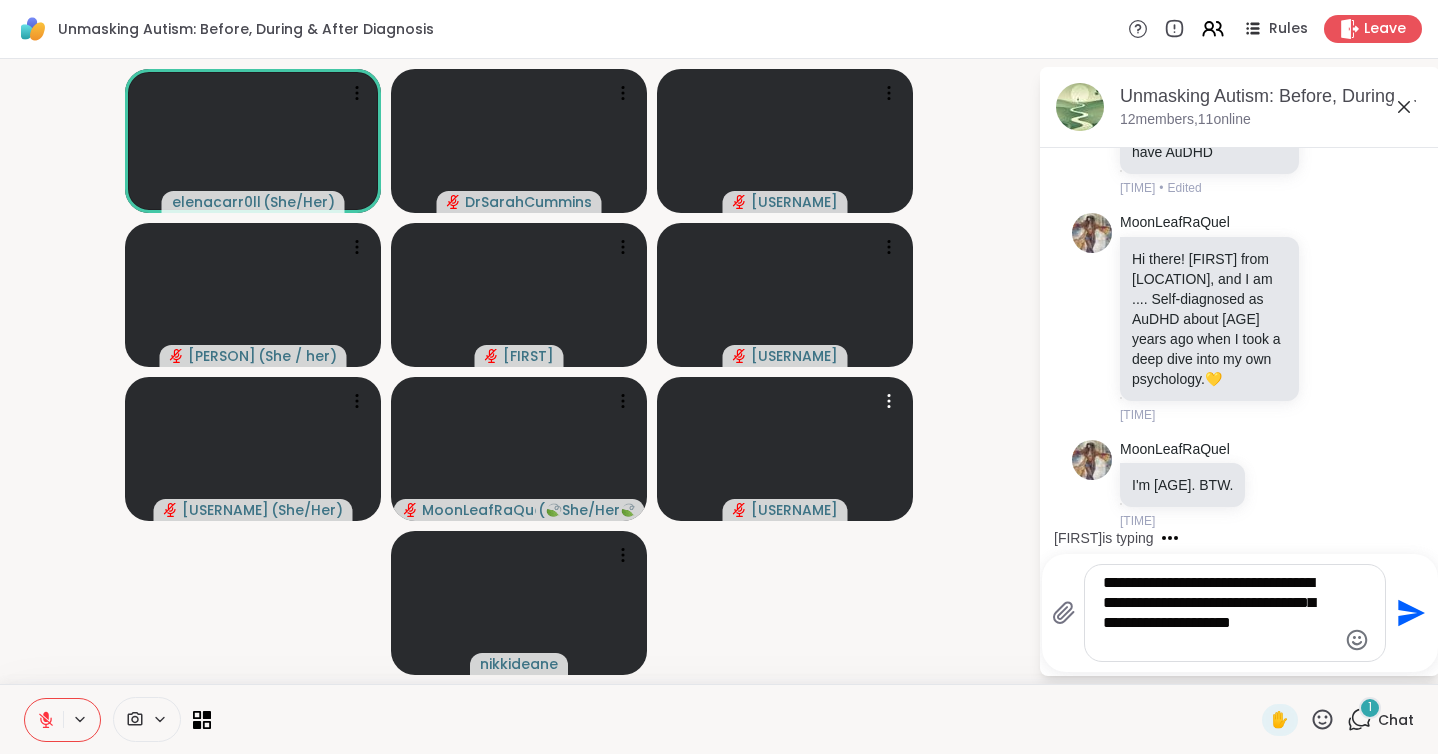 scroll, scrollTop: 1234, scrollLeft: 0, axis: vertical 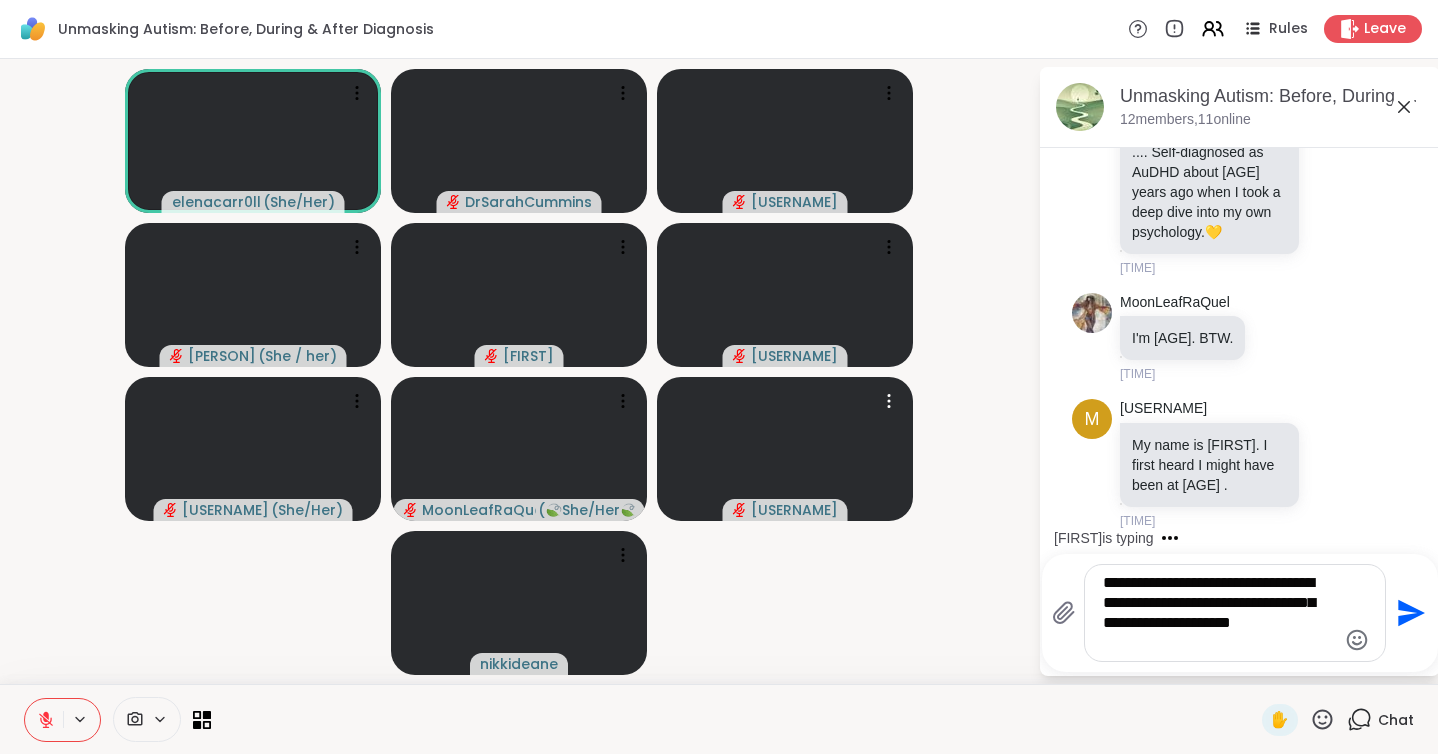 click on "**********" at bounding box center [1219, 613] 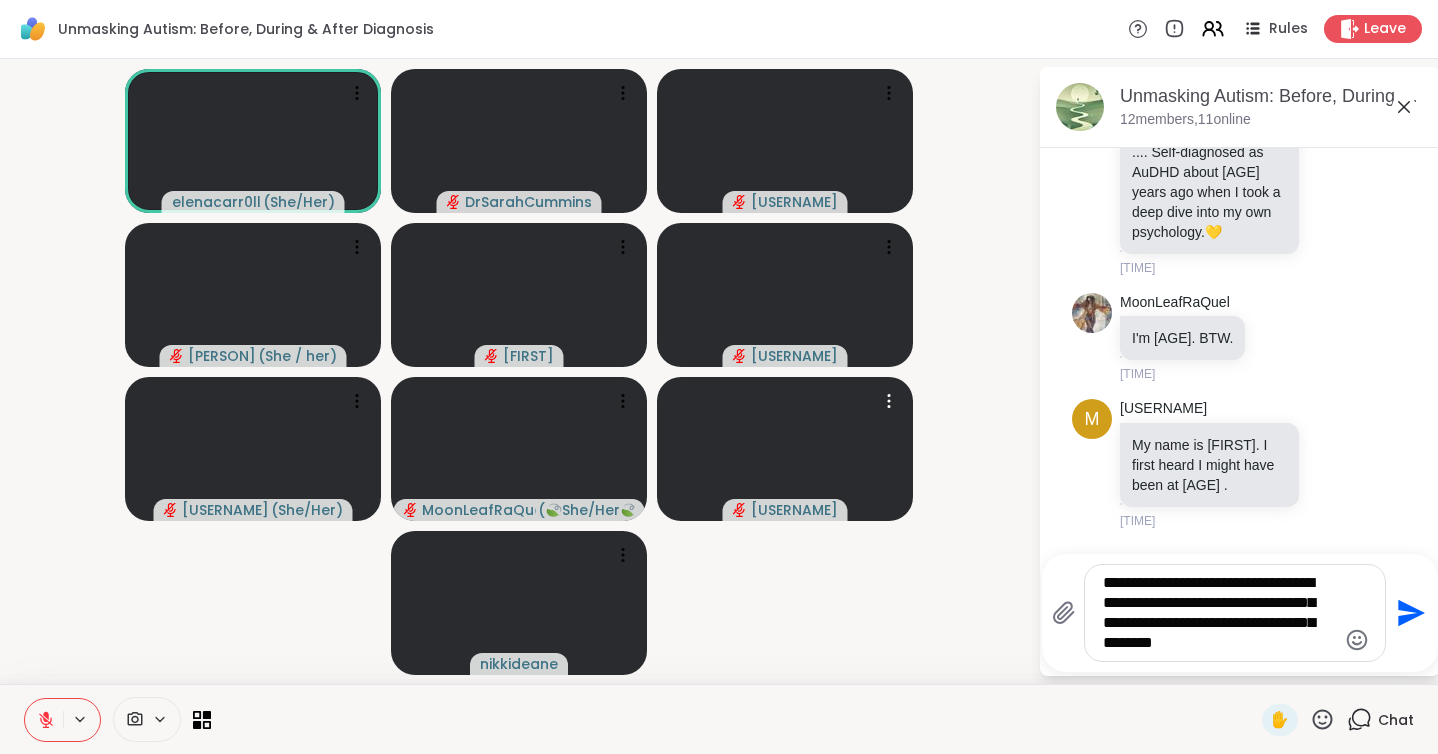 type on "**********" 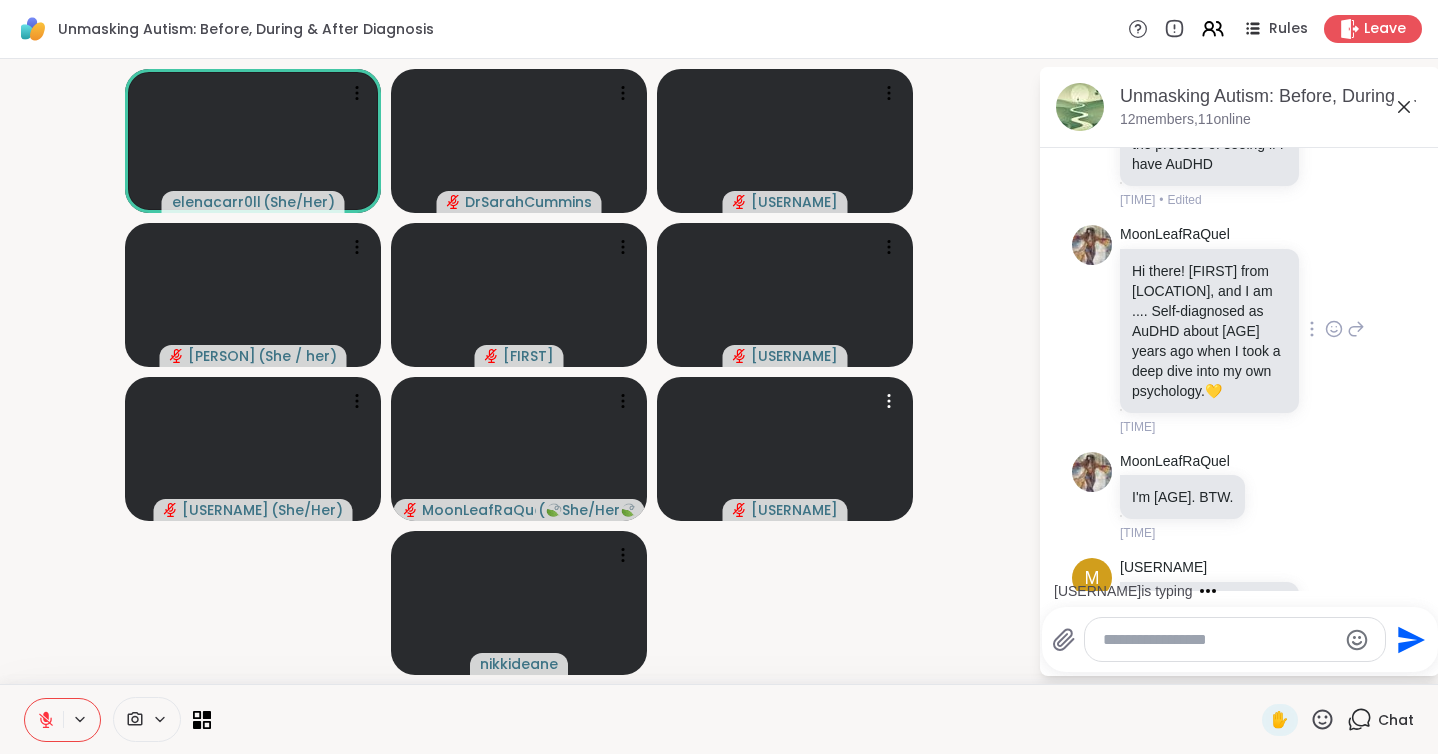 scroll, scrollTop: 1014, scrollLeft: 0, axis: vertical 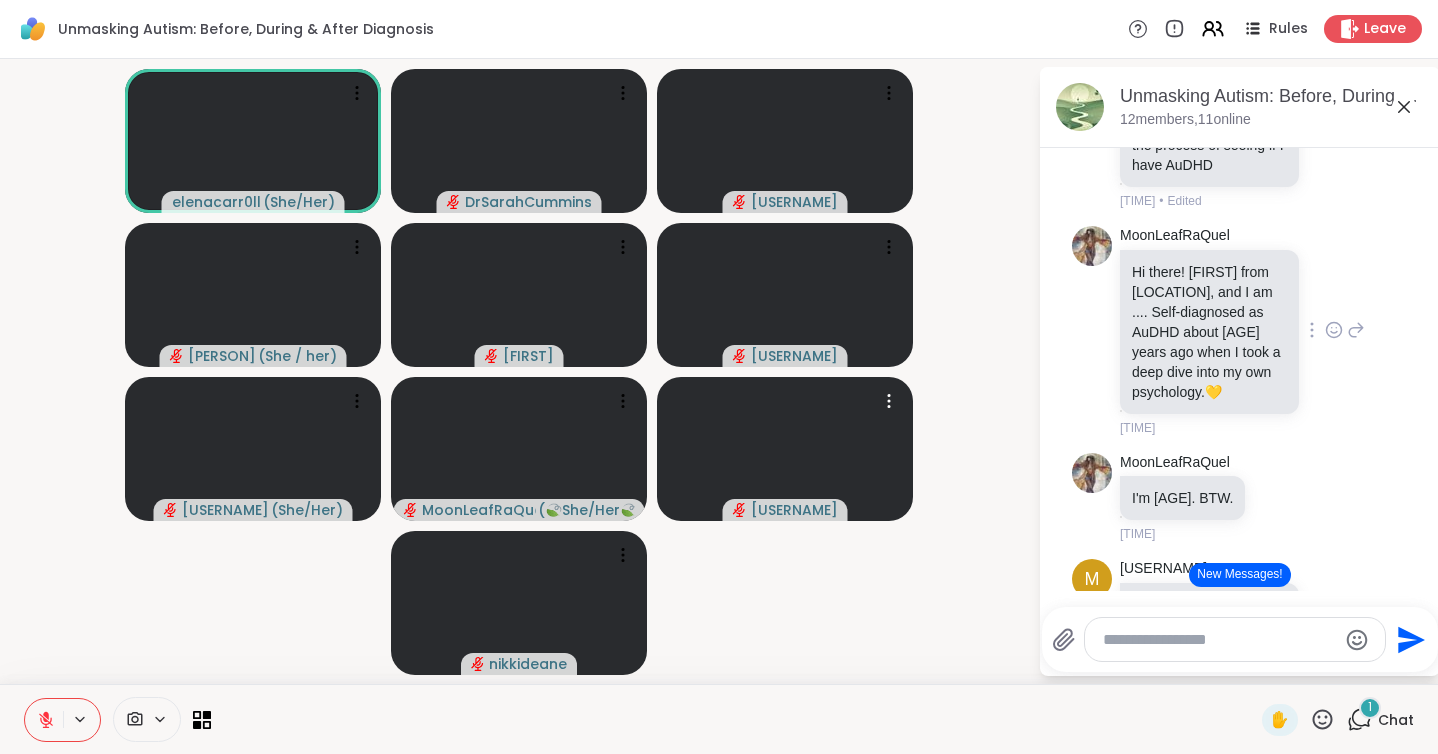 click 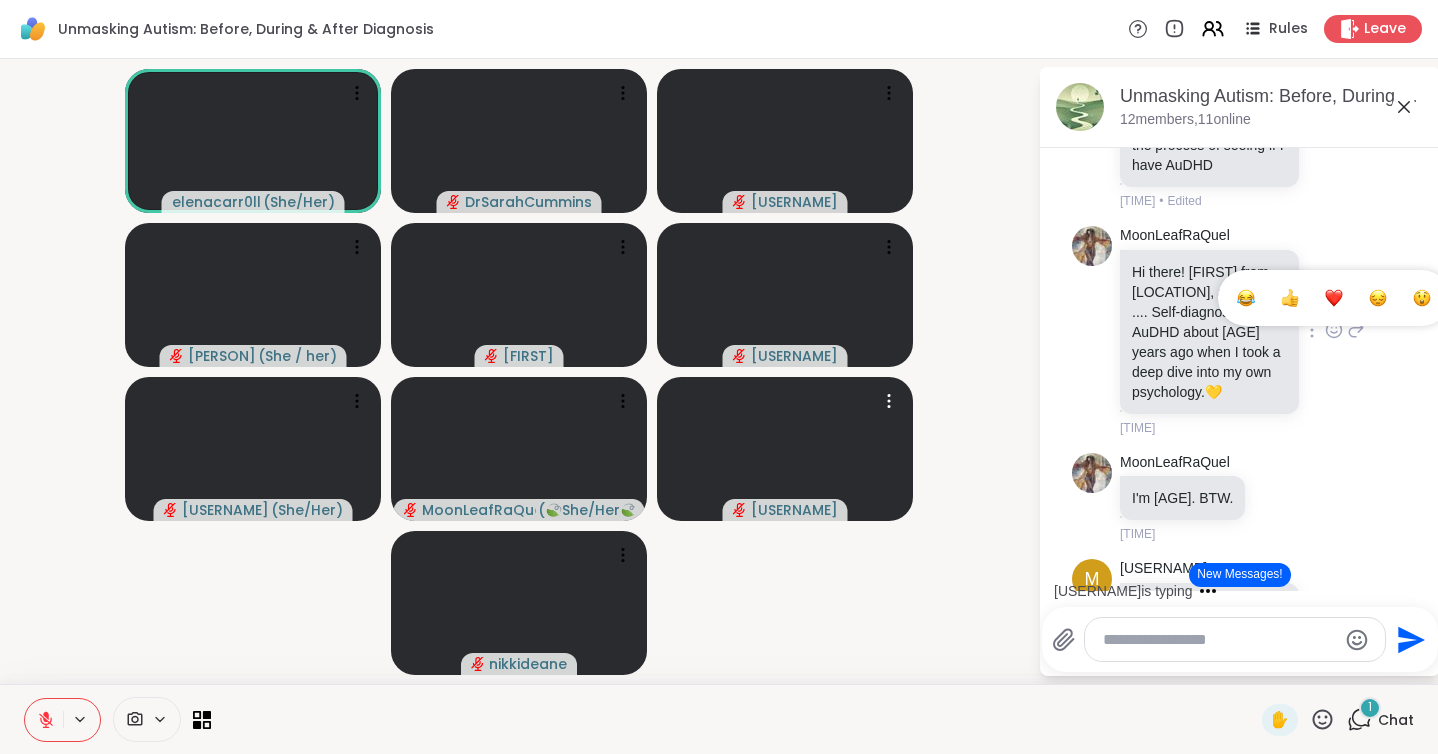 click at bounding box center (1334, 298) 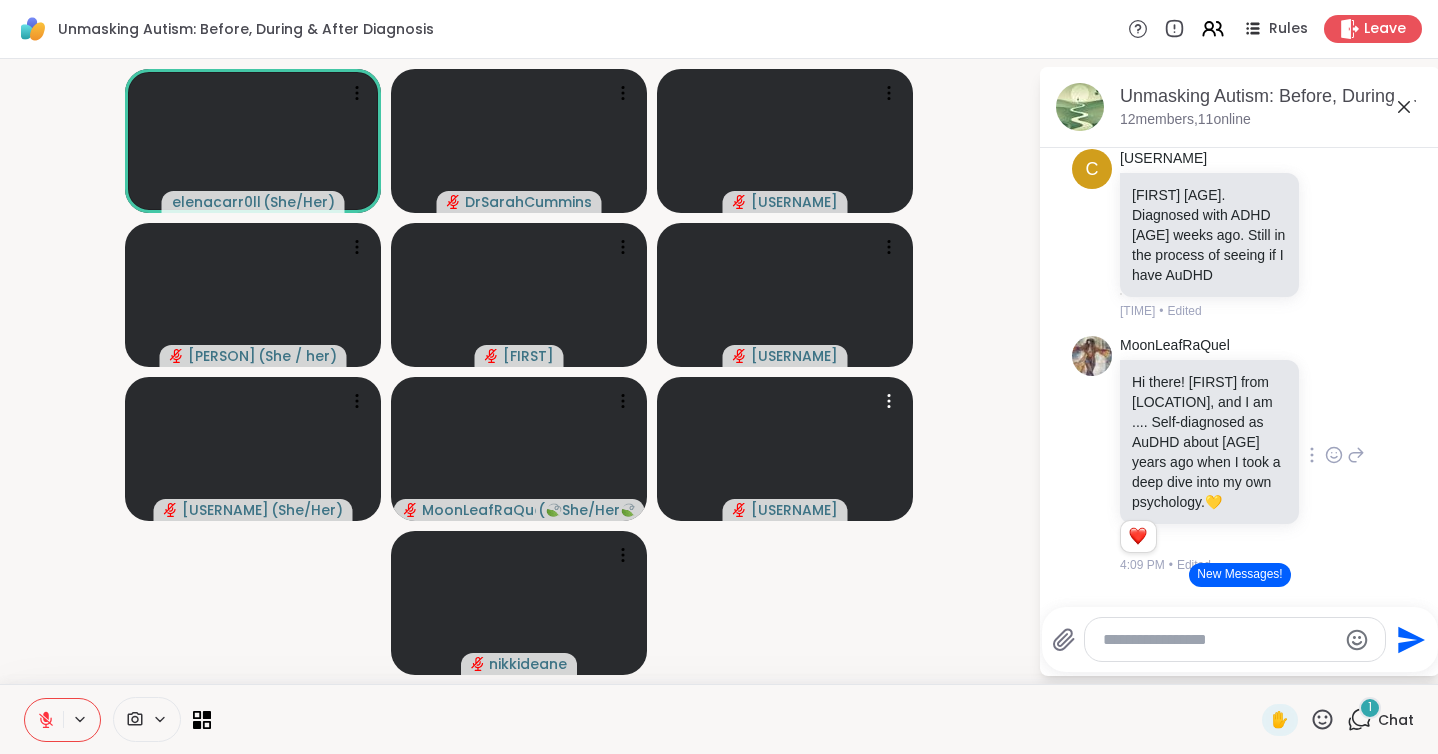scroll, scrollTop: 854, scrollLeft: 0, axis: vertical 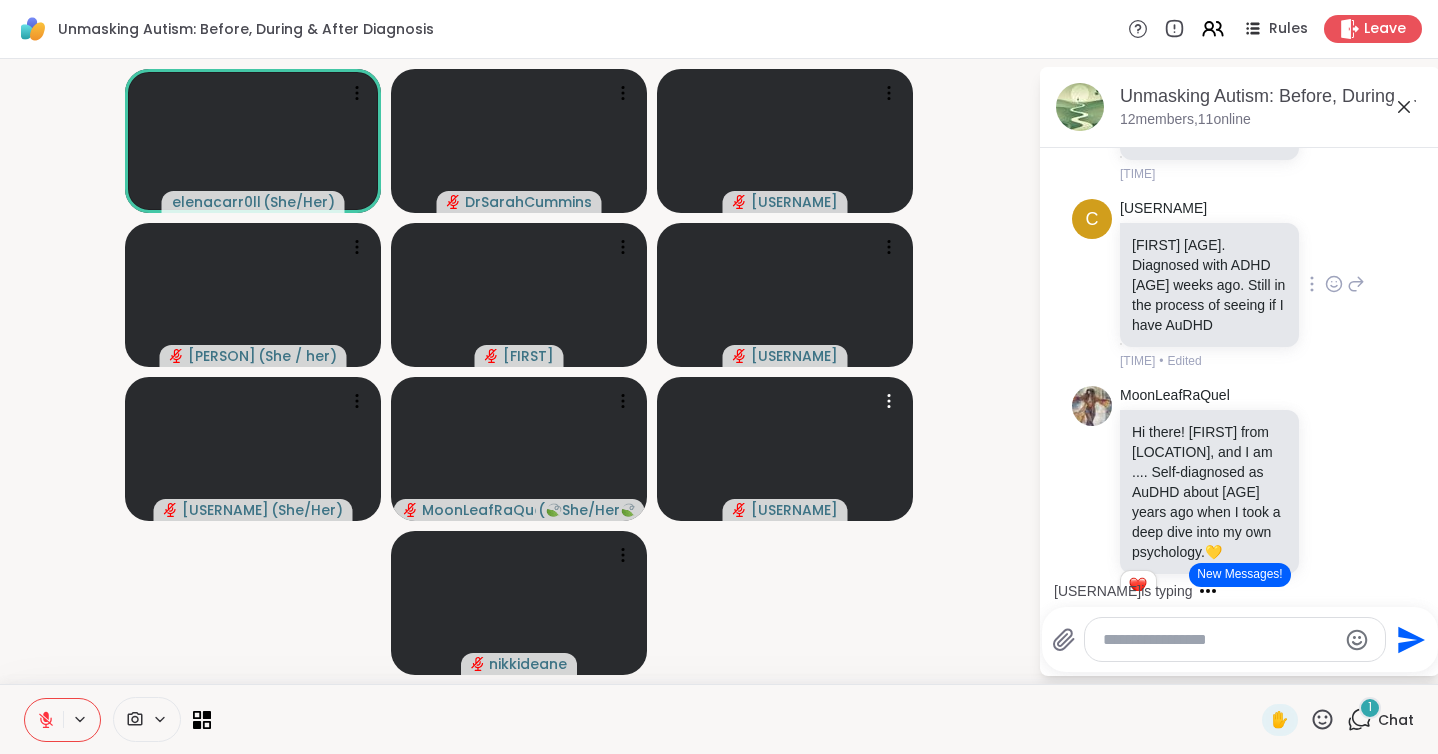 click 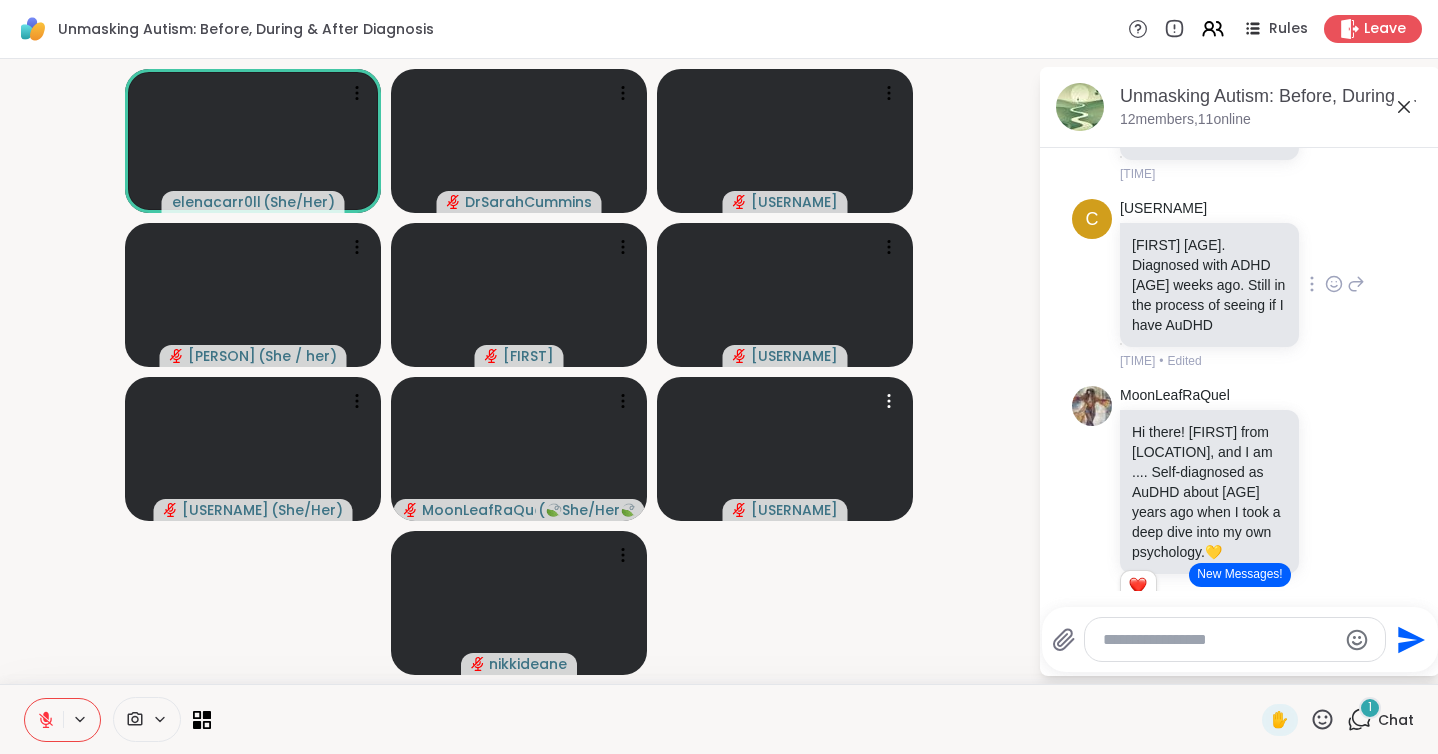 click on "[USERNAME] [FIRST] [AGE]. Diagnosed with ADHD [WEEKS] ago. Still in the process of seeing if I have AuDHD [TIME] • Edited" at bounding box center [1240, 284] 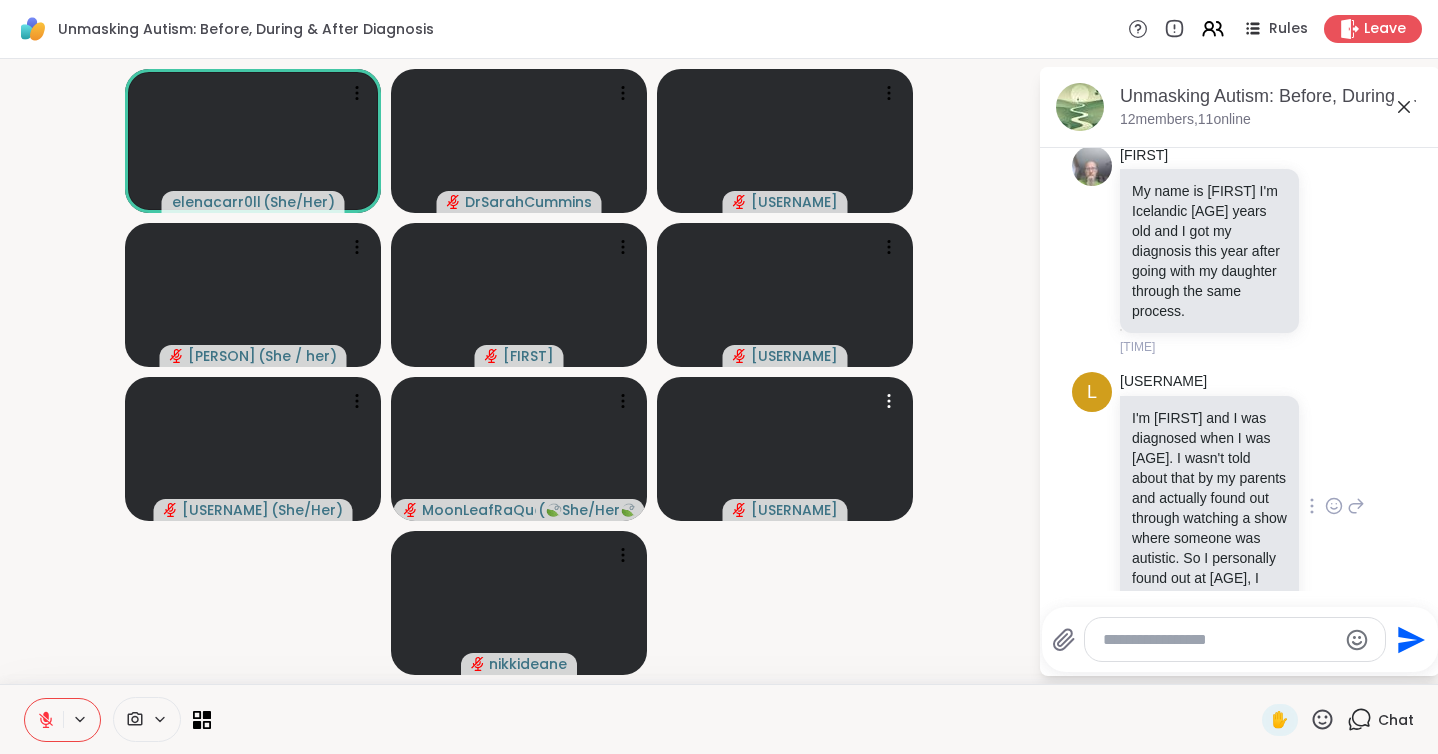 scroll, scrollTop: 1828, scrollLeft: 0, axis: vertical 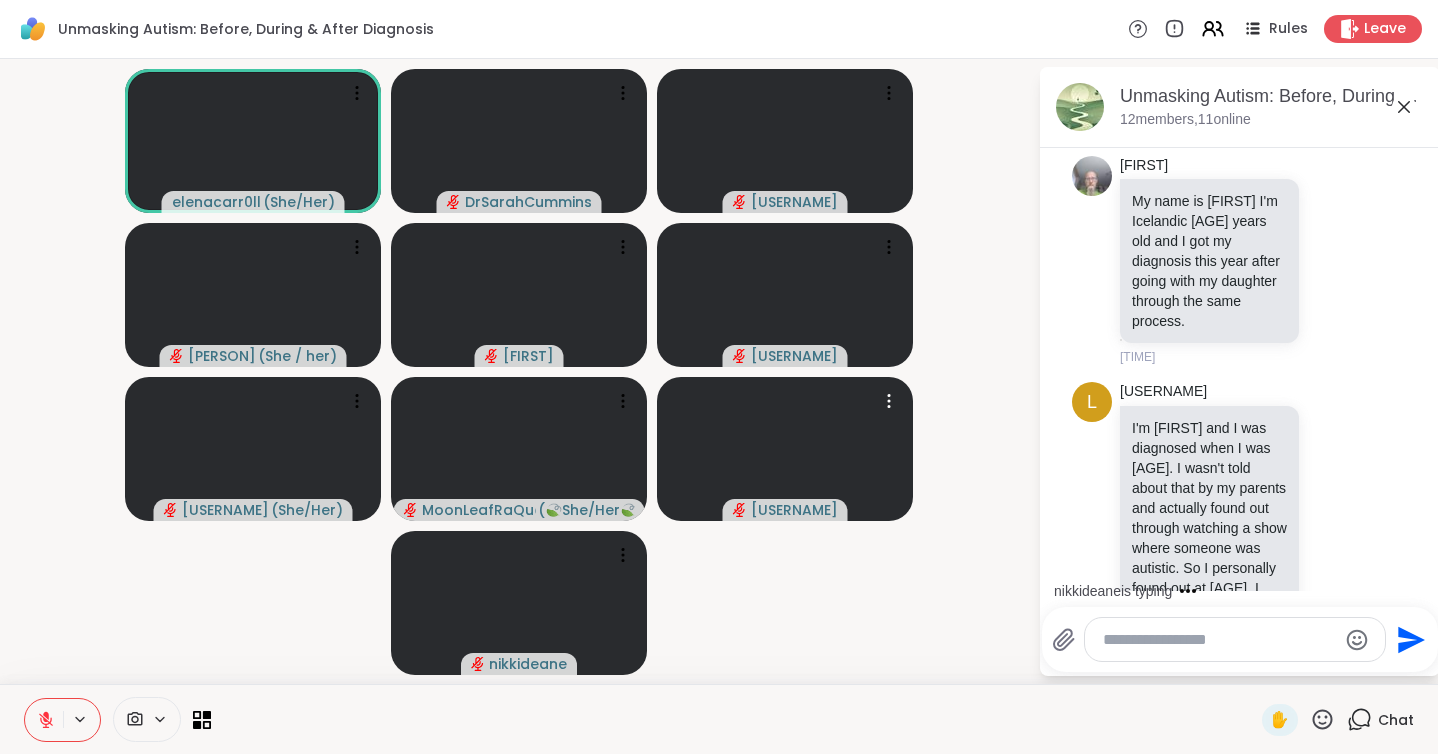 click 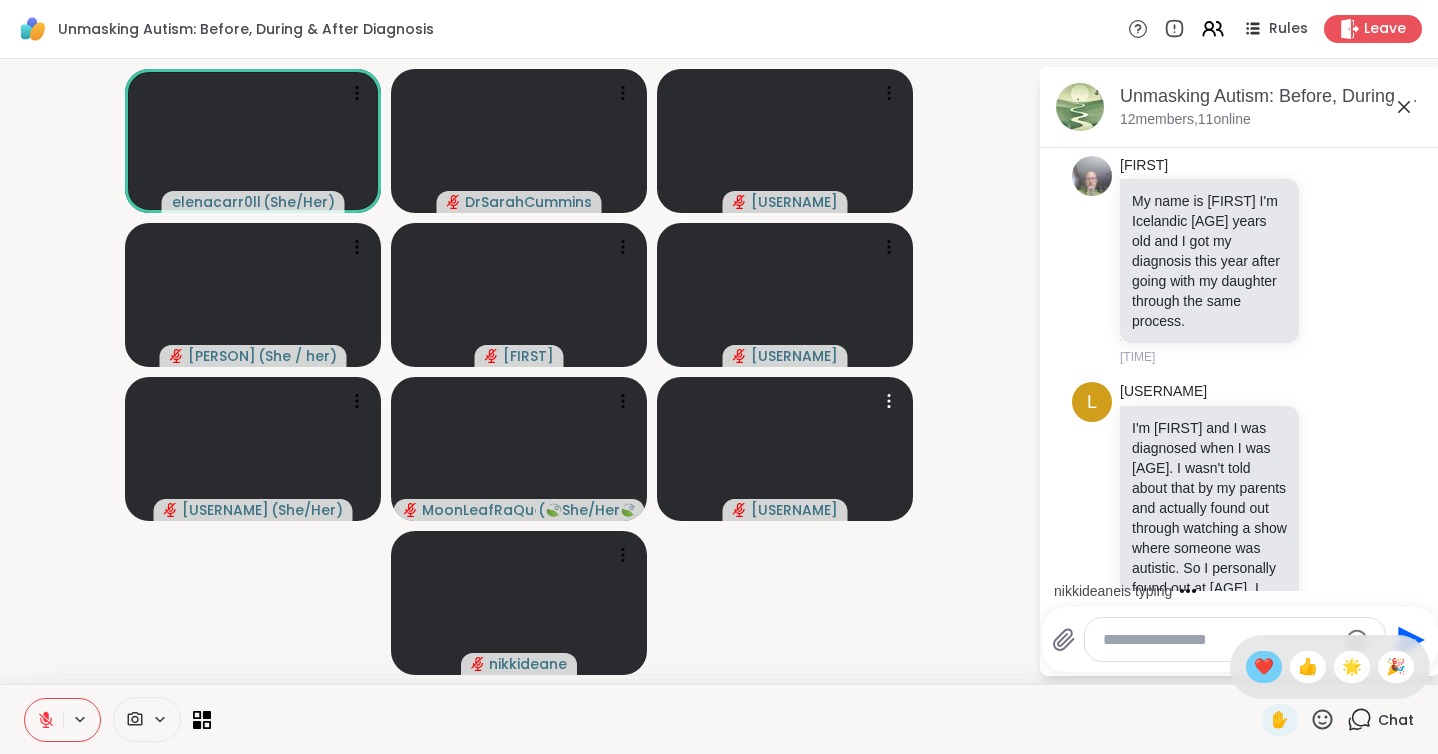 click on "❤️" at bounding box center (1264, 667) 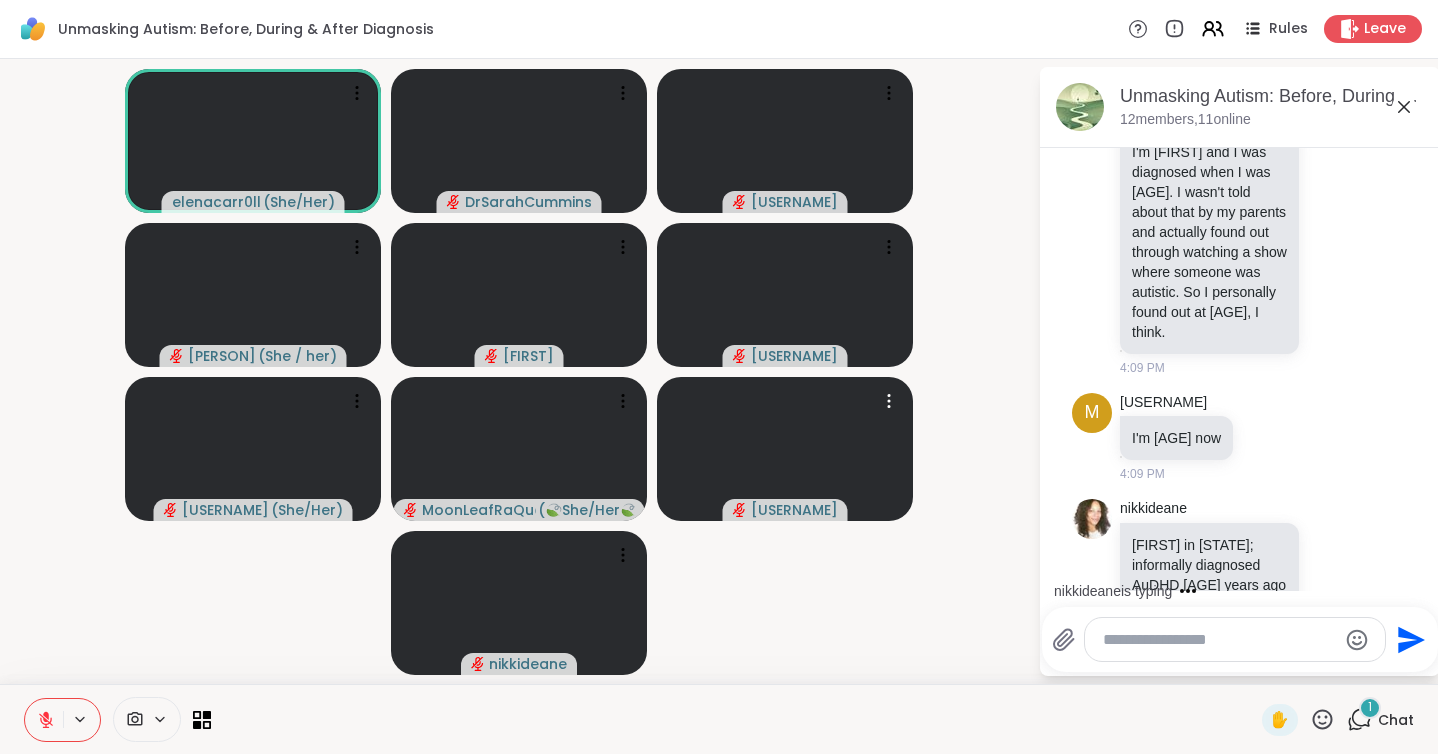 scroll, scrollTop: 2471, scrollLeft: 0, axis: vertical 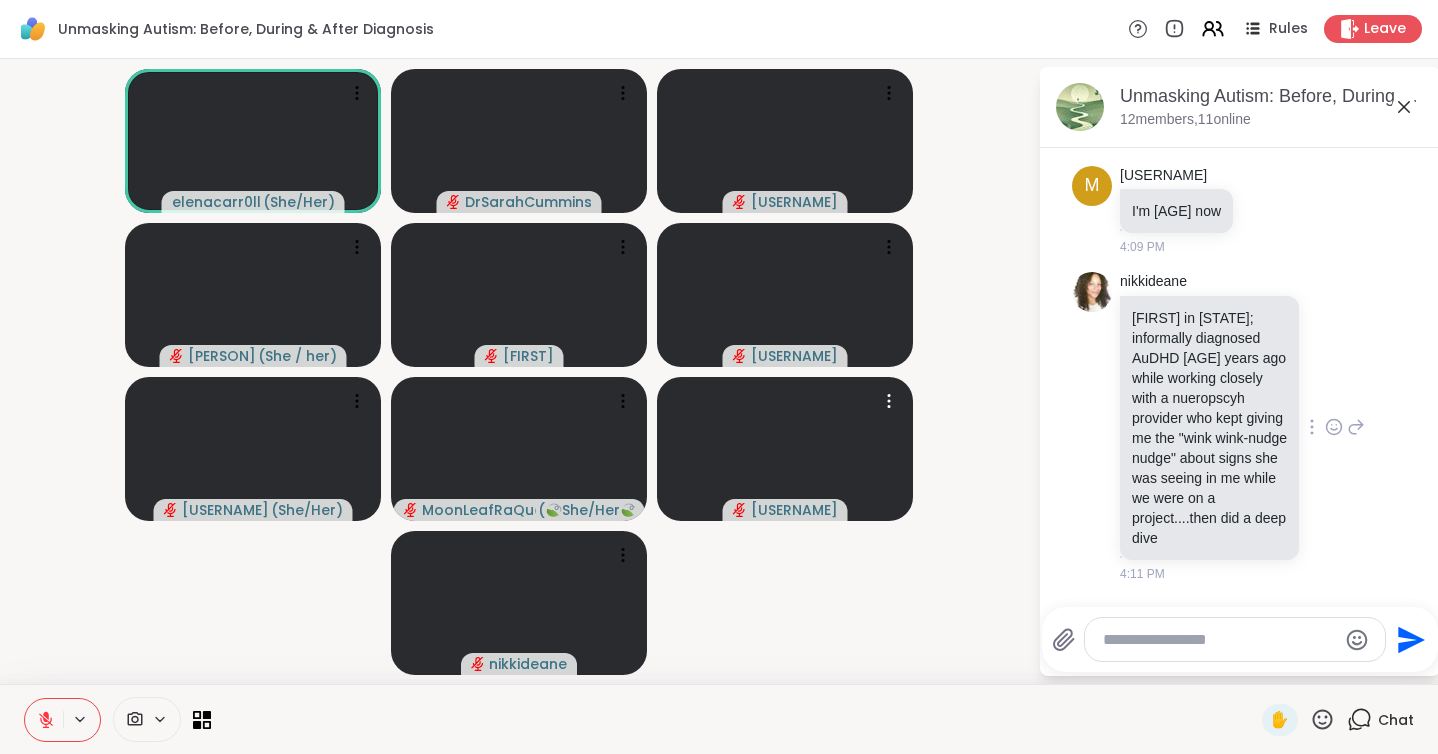 click 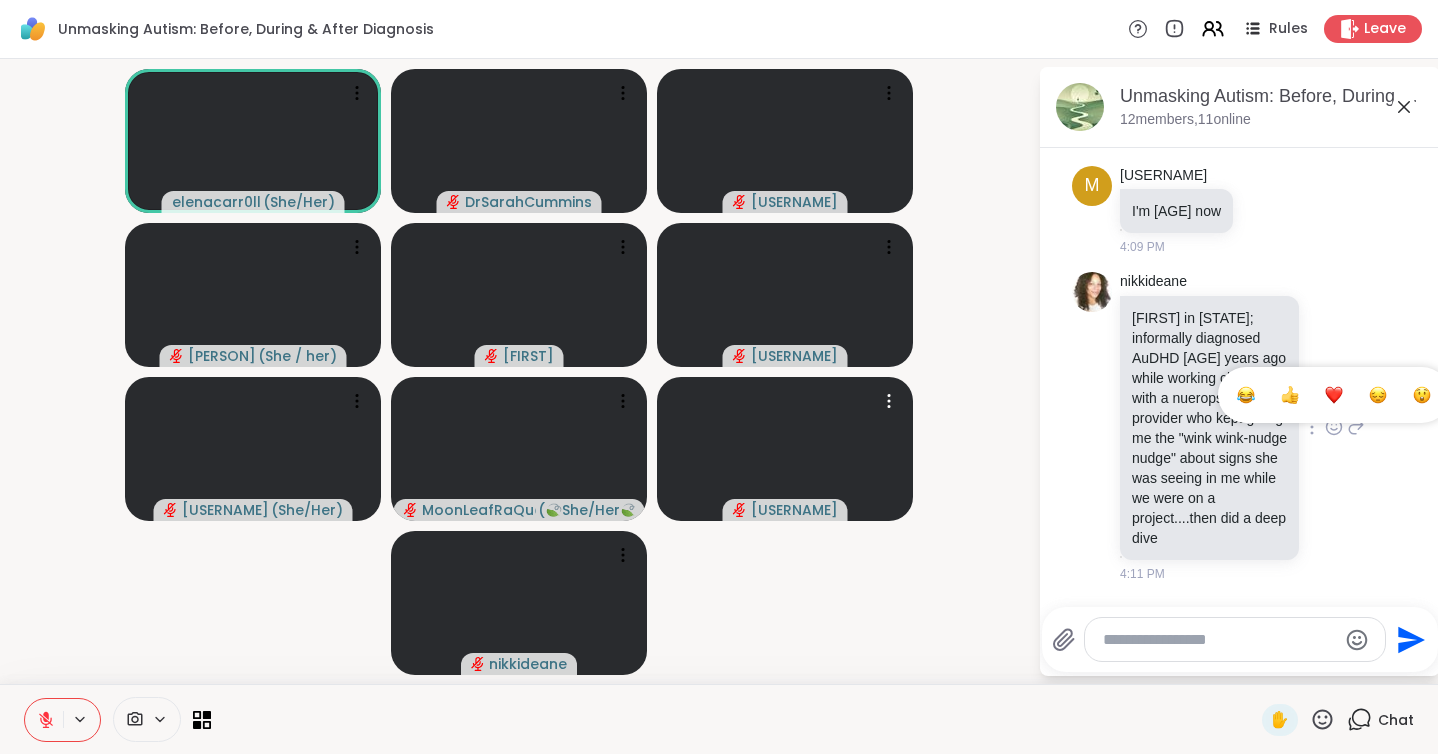 click at bounding box center [1334, 395] 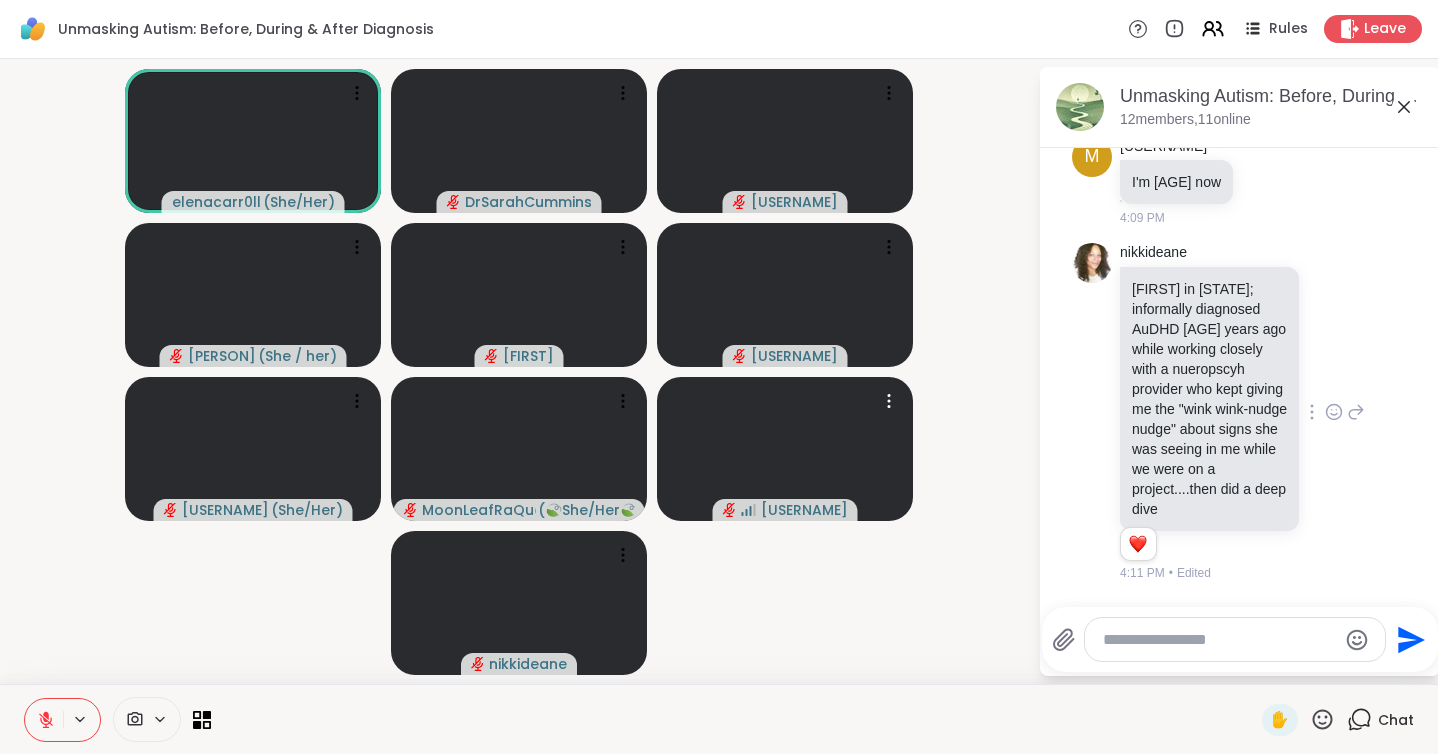 scroll, scrollTop: 2499, scrollLeft: 0, axis: vertical 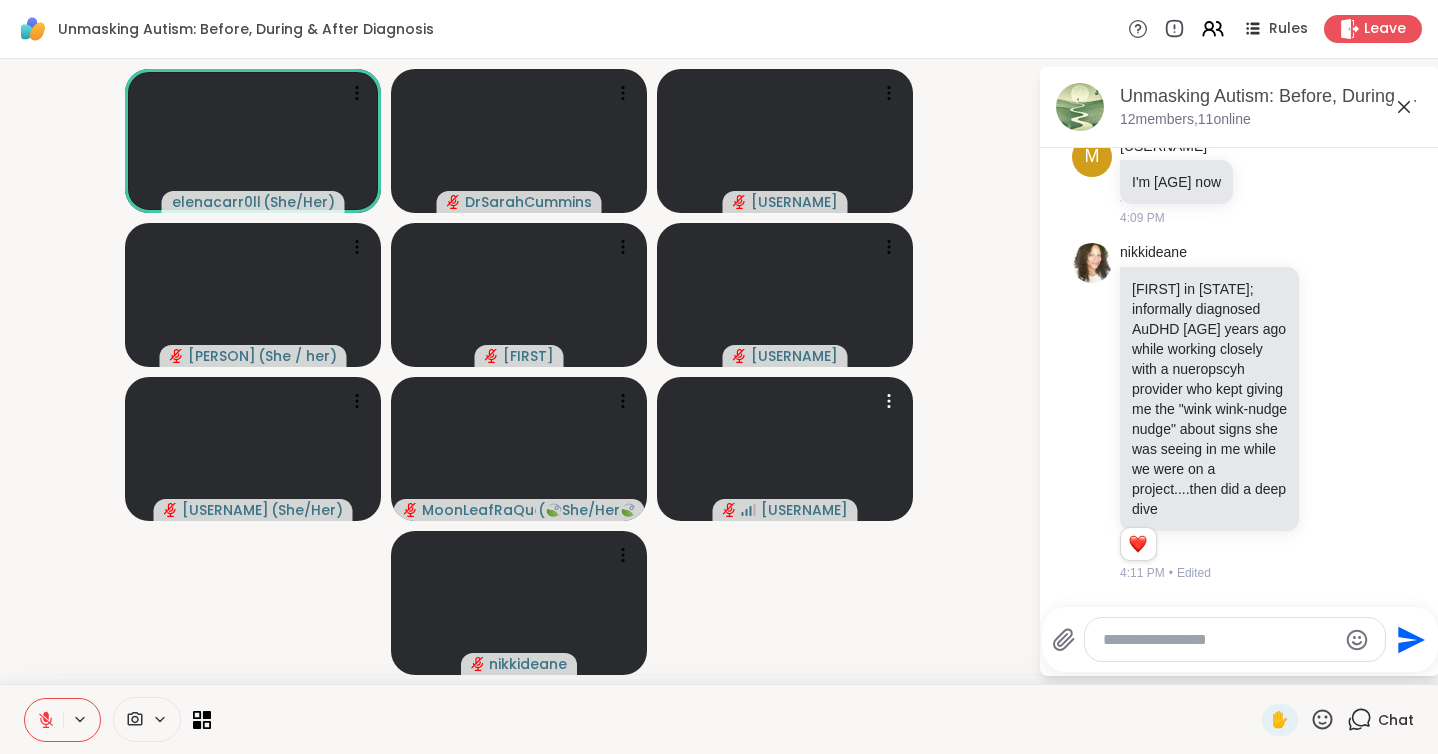click at bounding box center [1235, 639] 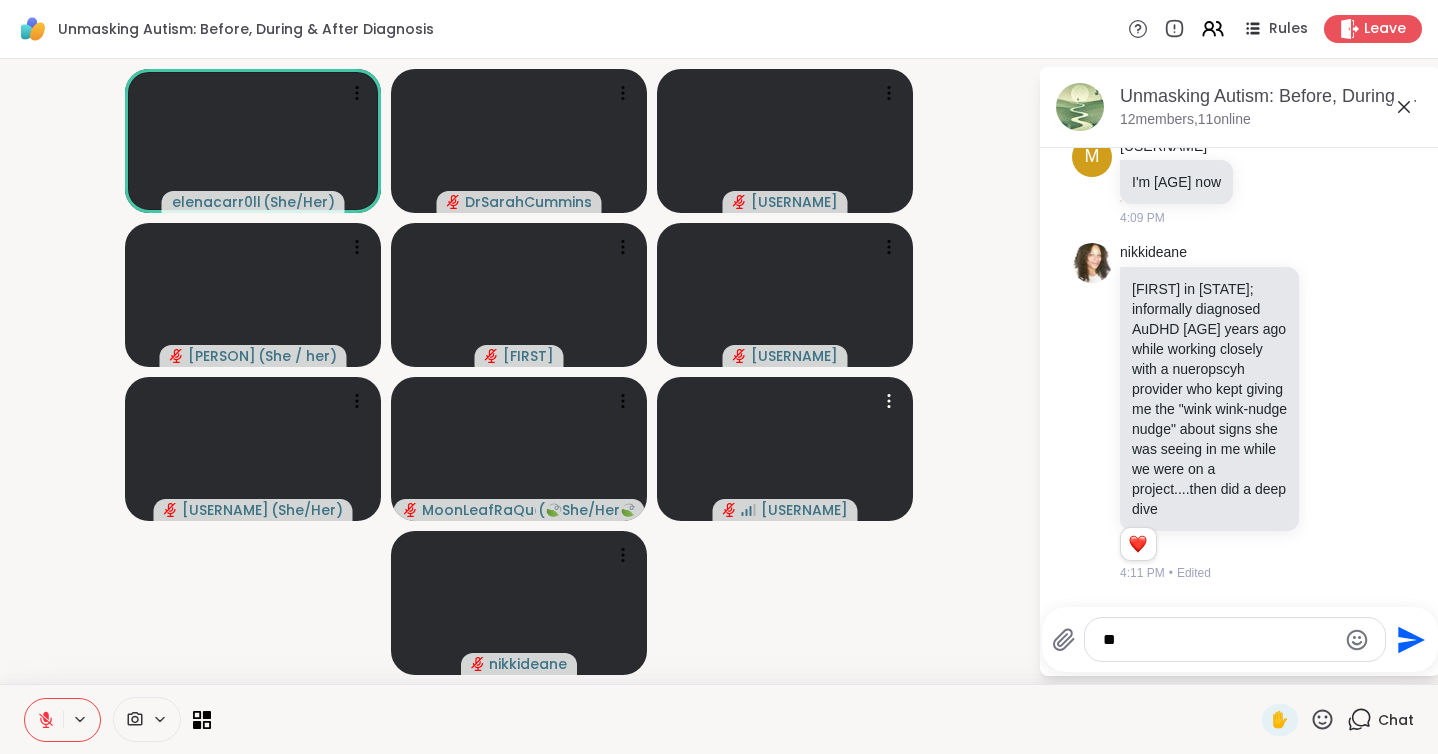 type on "*" 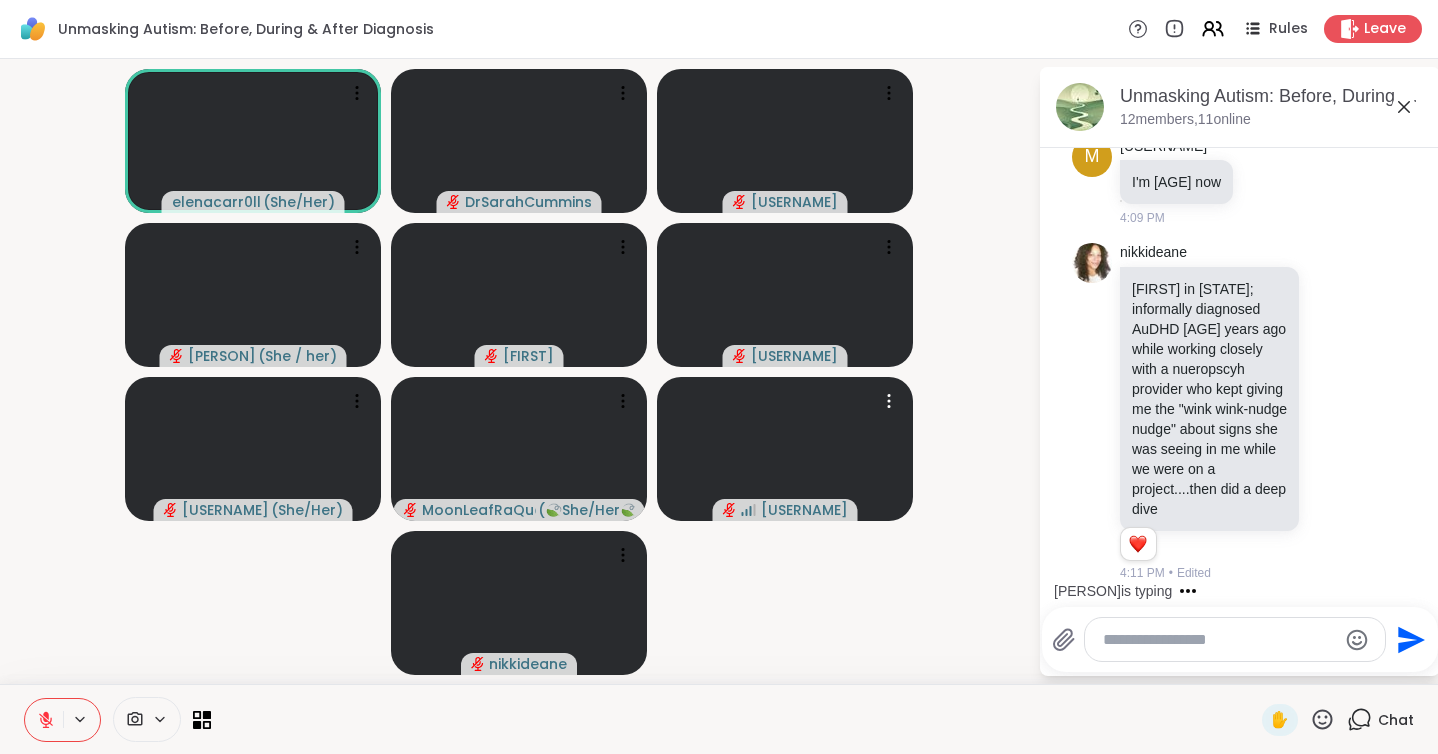 click 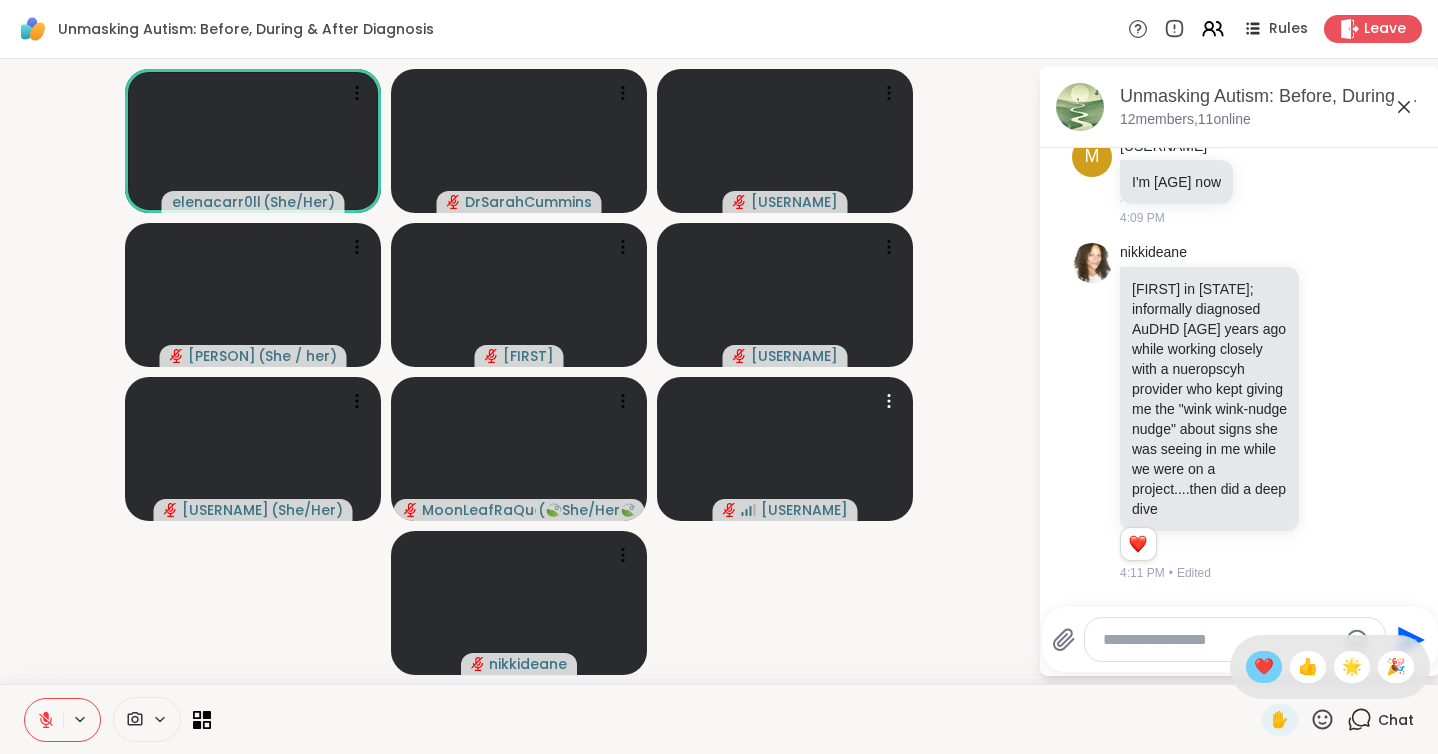 click on "❤️" at bounding box center [1264, 667] 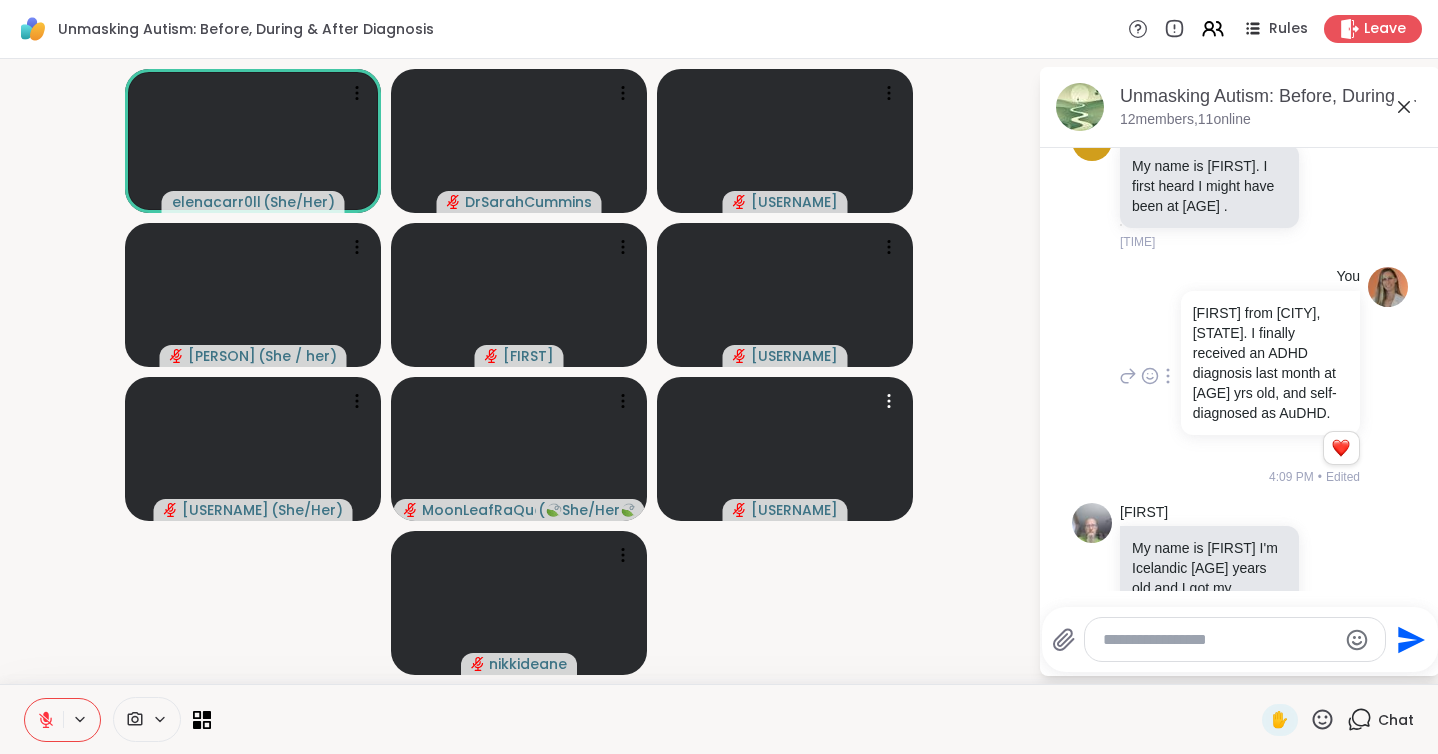 scroll, scrollTop: 1534, scrollLeft: 0, axis: vertical 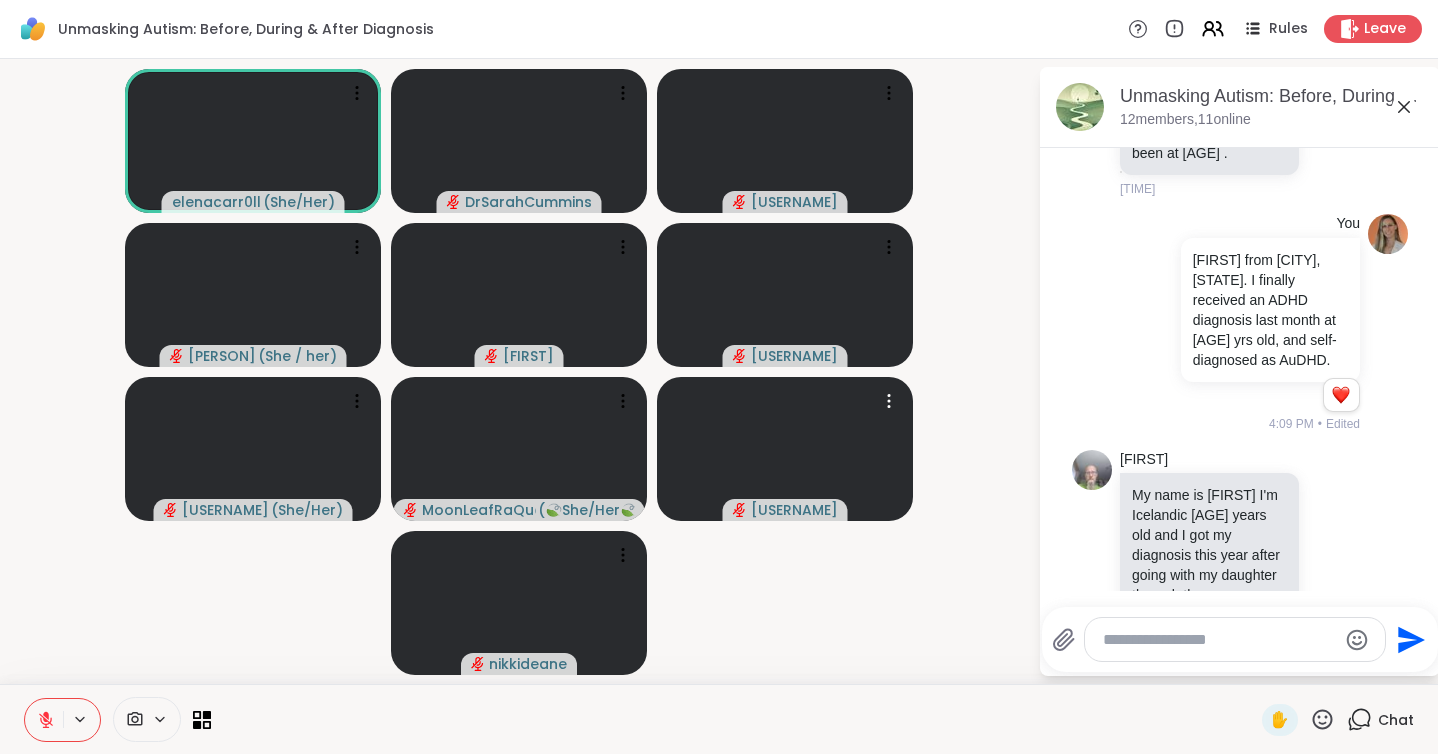 click 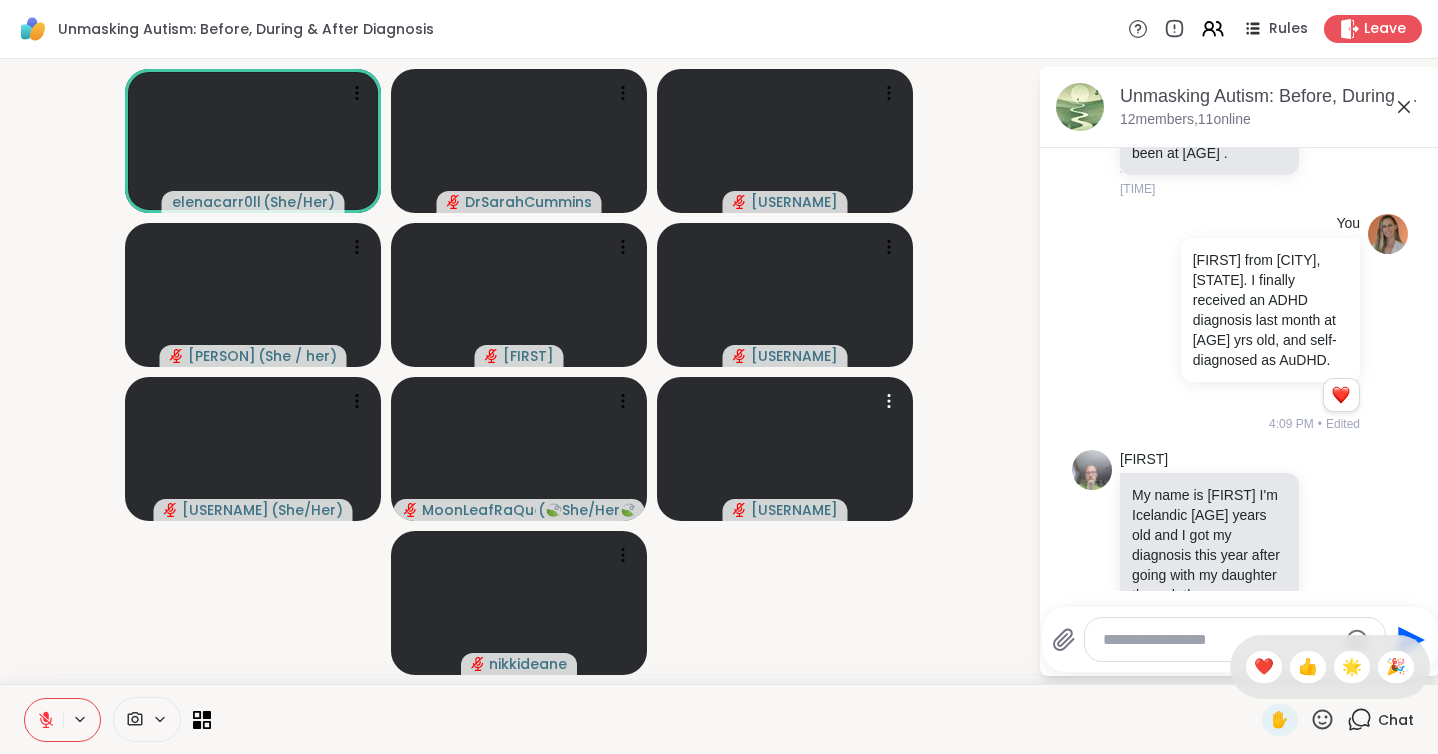 click 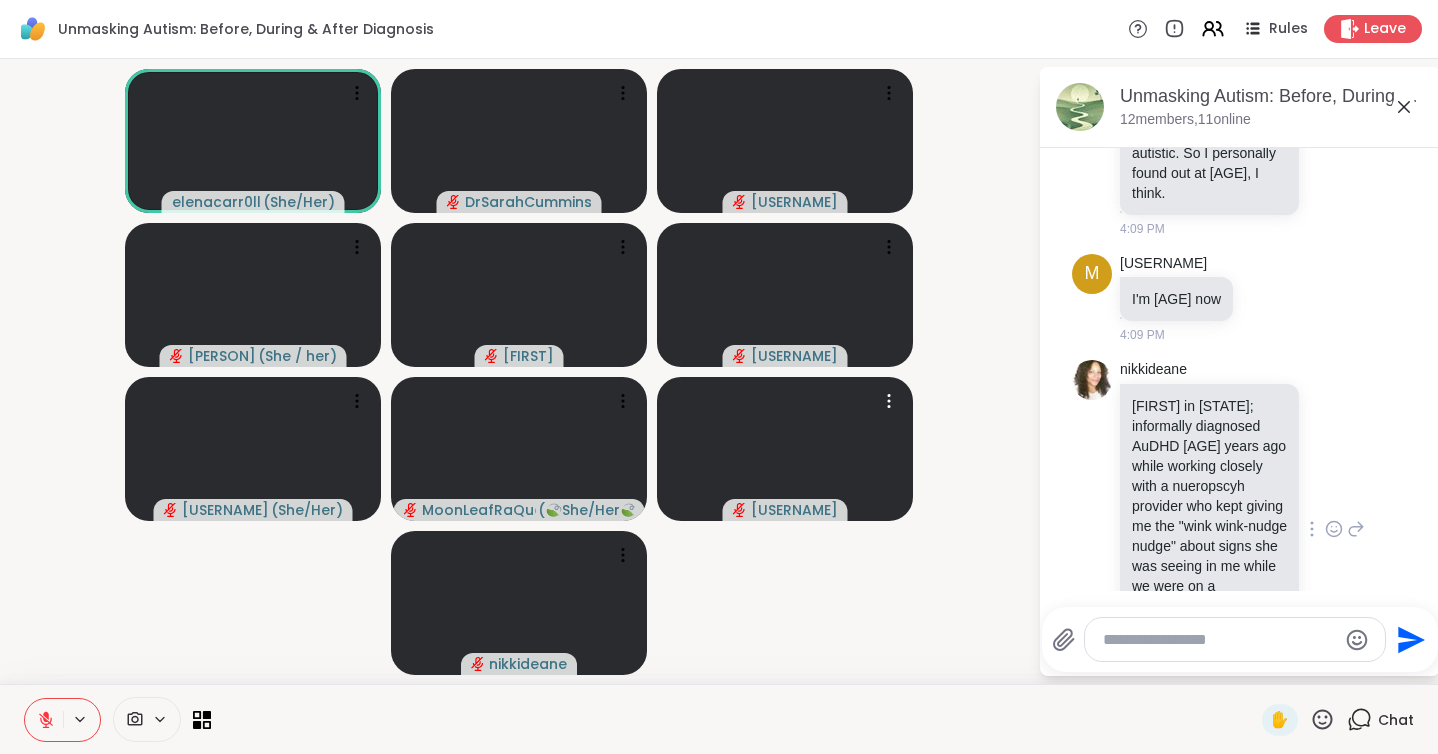scroll, scrollTop: 2499, scrollLeft: 0, axis: vertical 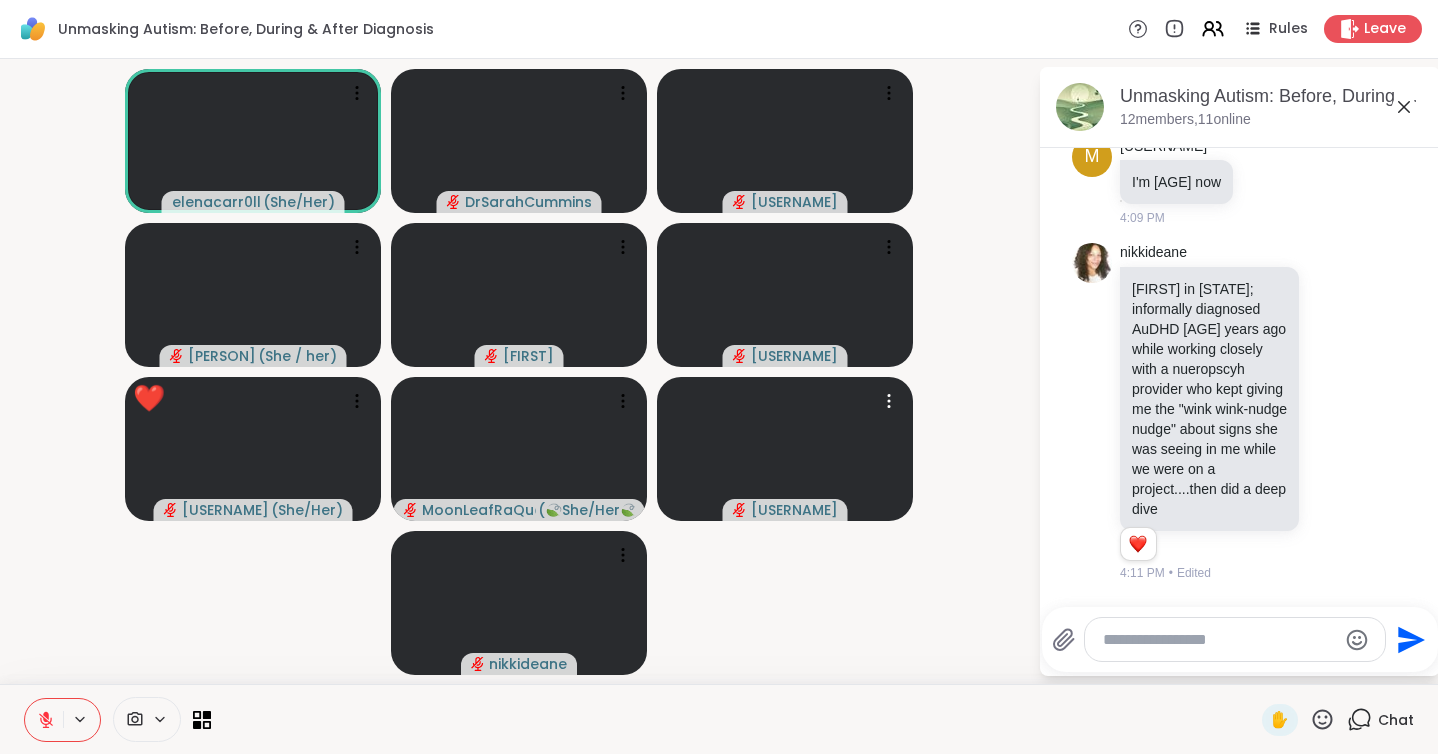click at bounding box center (1219, 640) 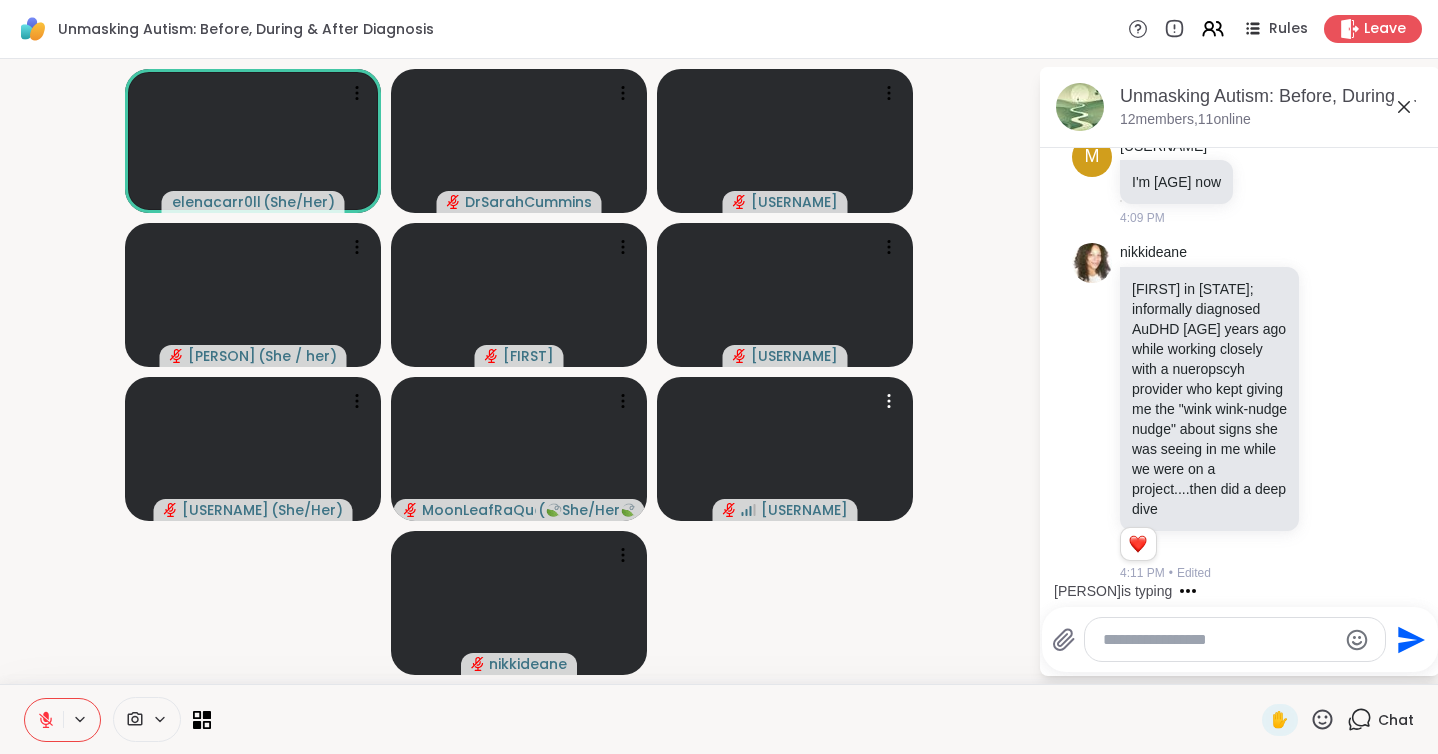 click 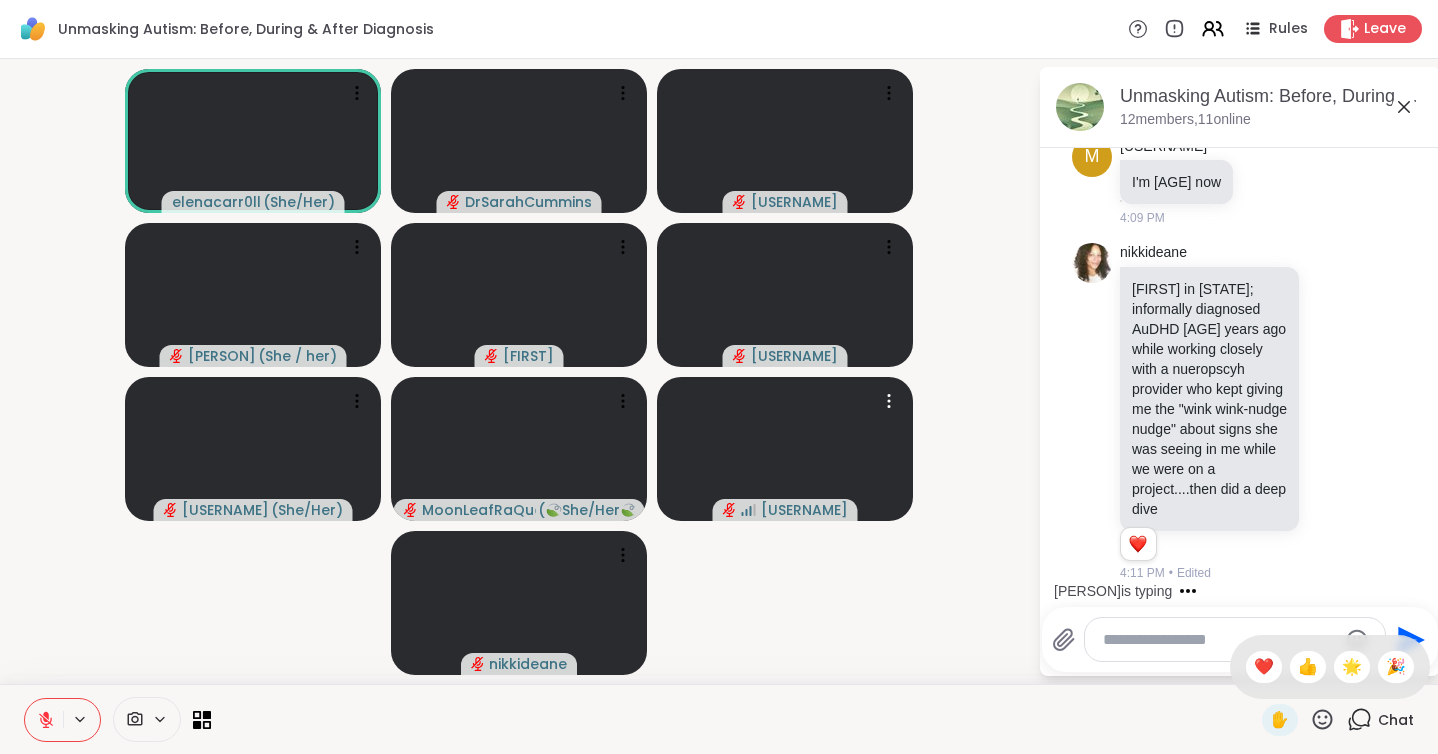 click on "❤️" at bounding box center (1264, 667) 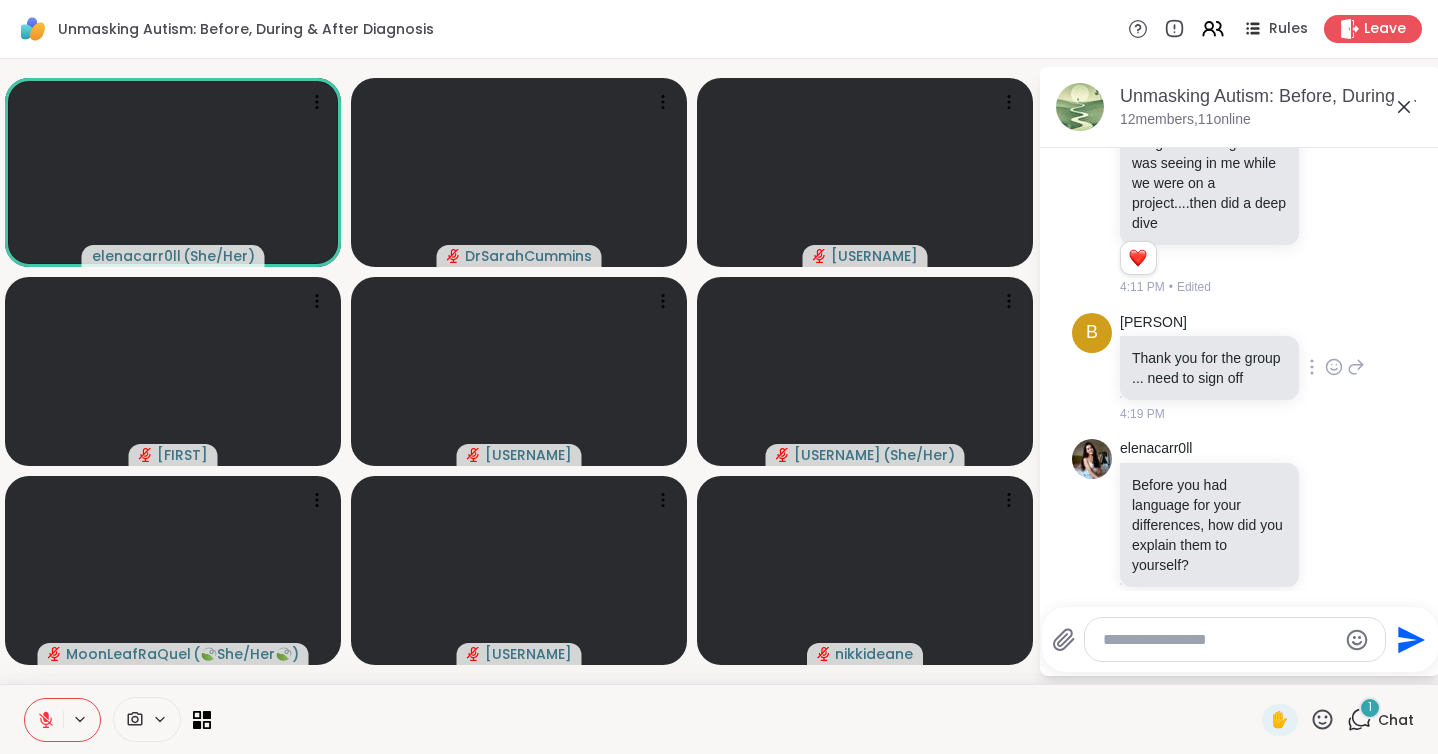 scroll, scrollTop: 2833, scrollLeft: 0, axis: vertical 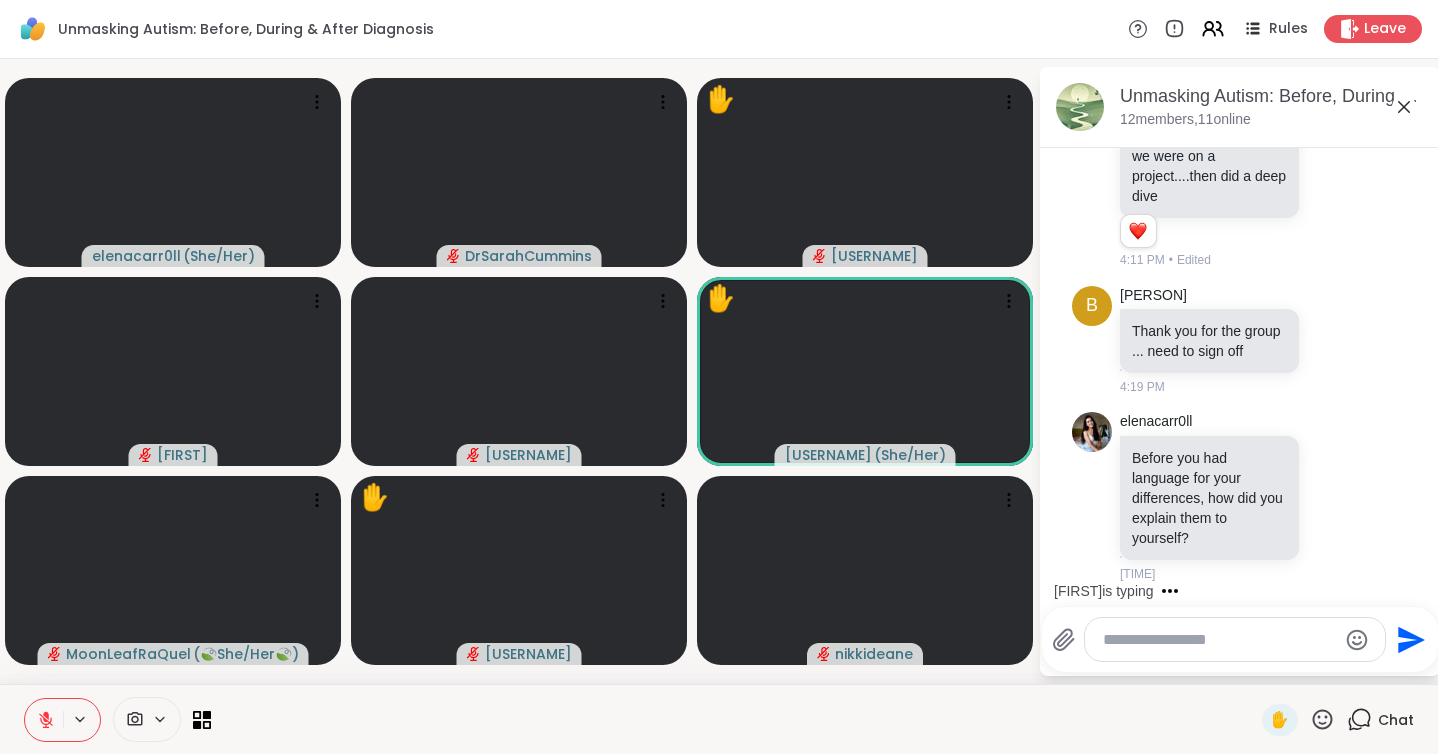 click 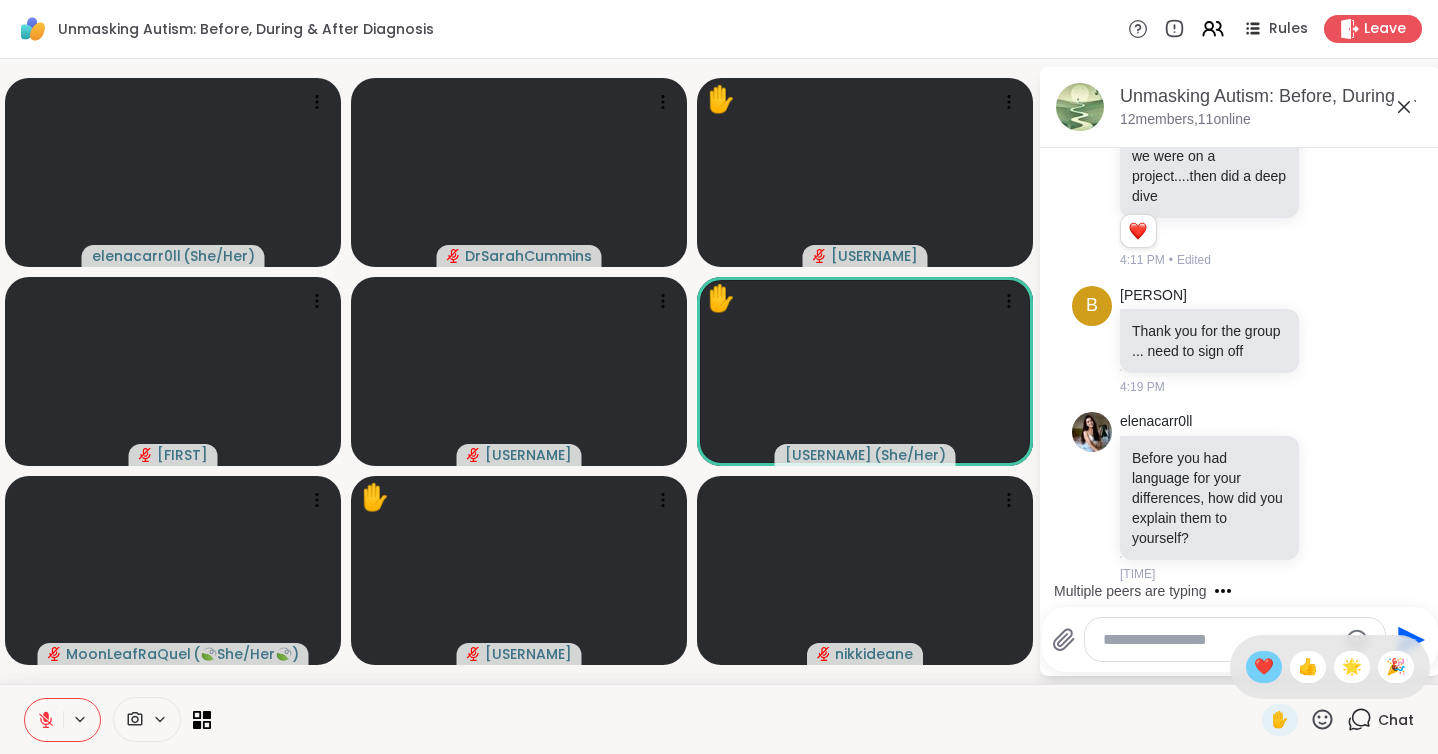 click on "❤️" at bounding box center (1264, 667) 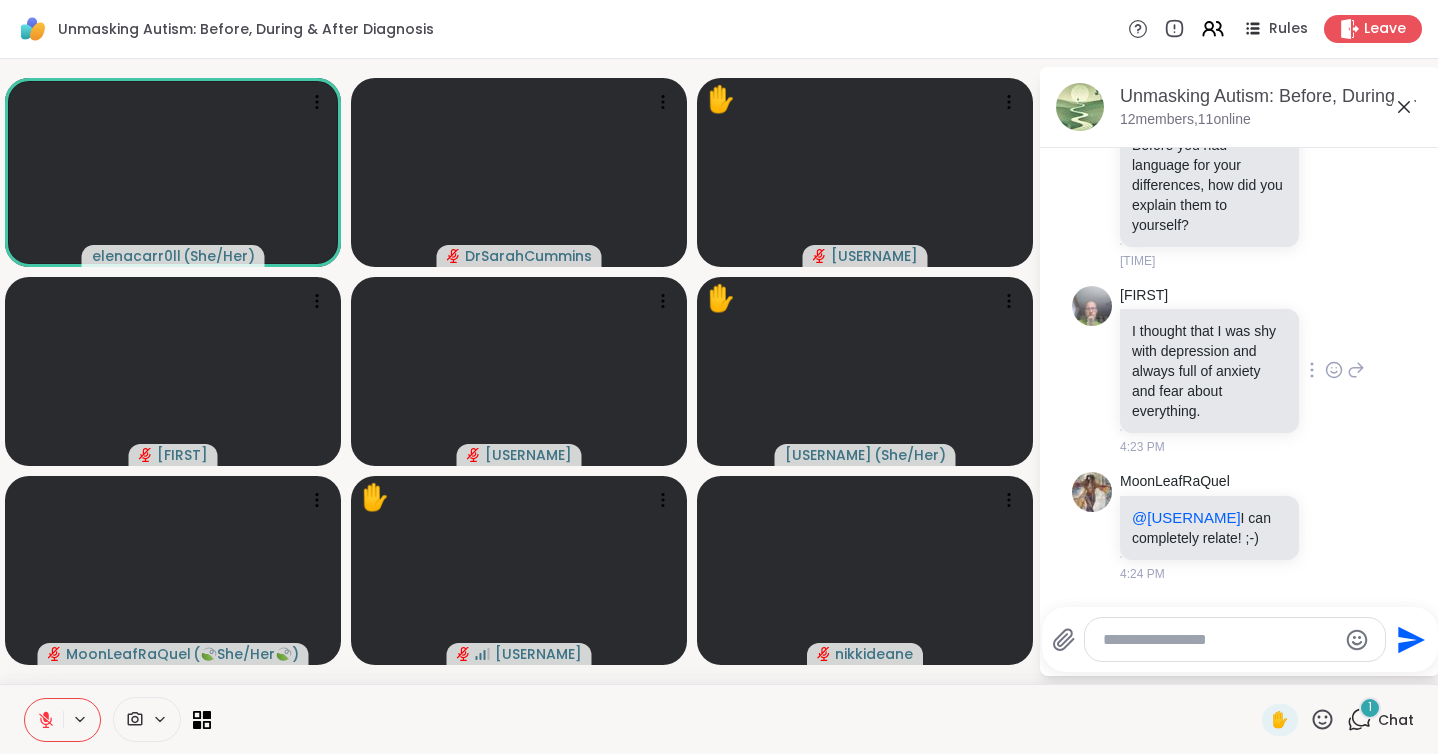 scroll, scrollTop: 3166, scrollLeft: 0, axis: vertical 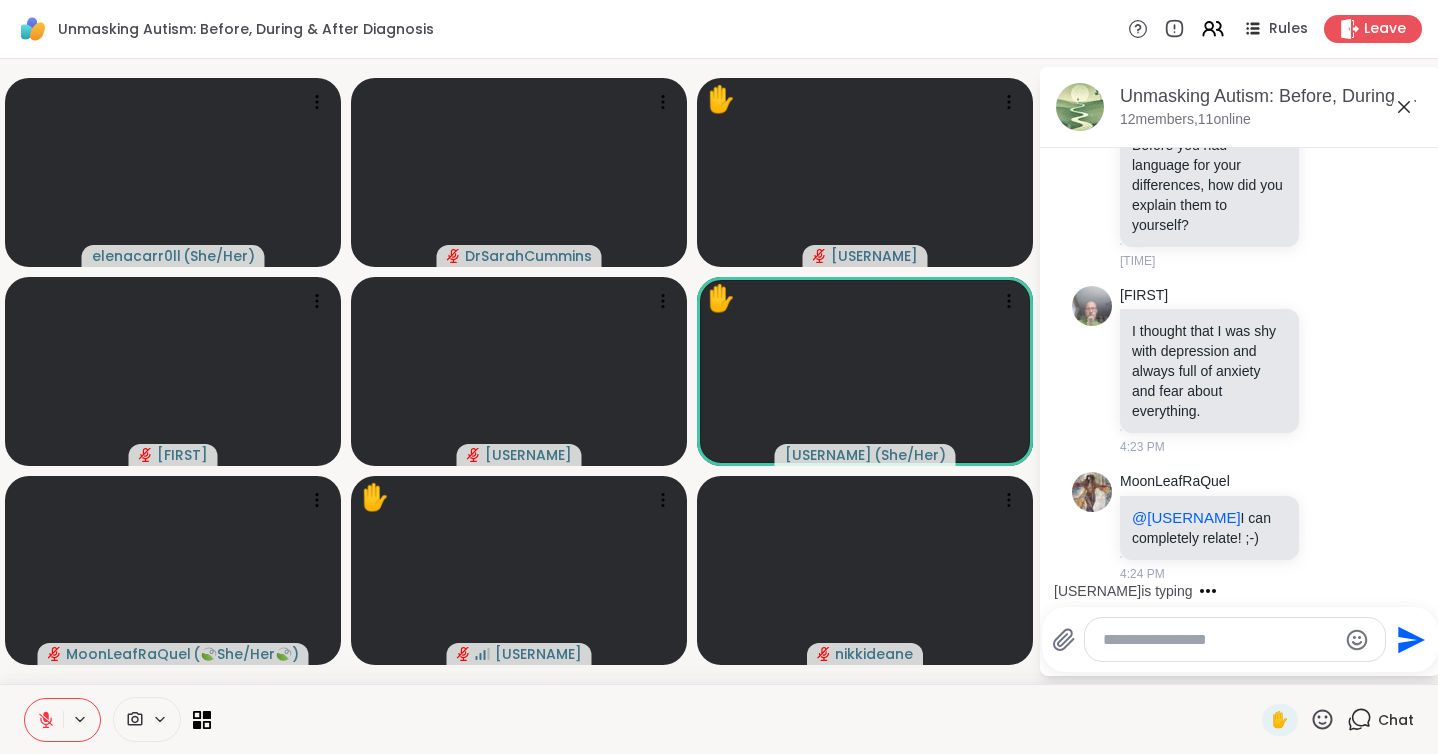 click 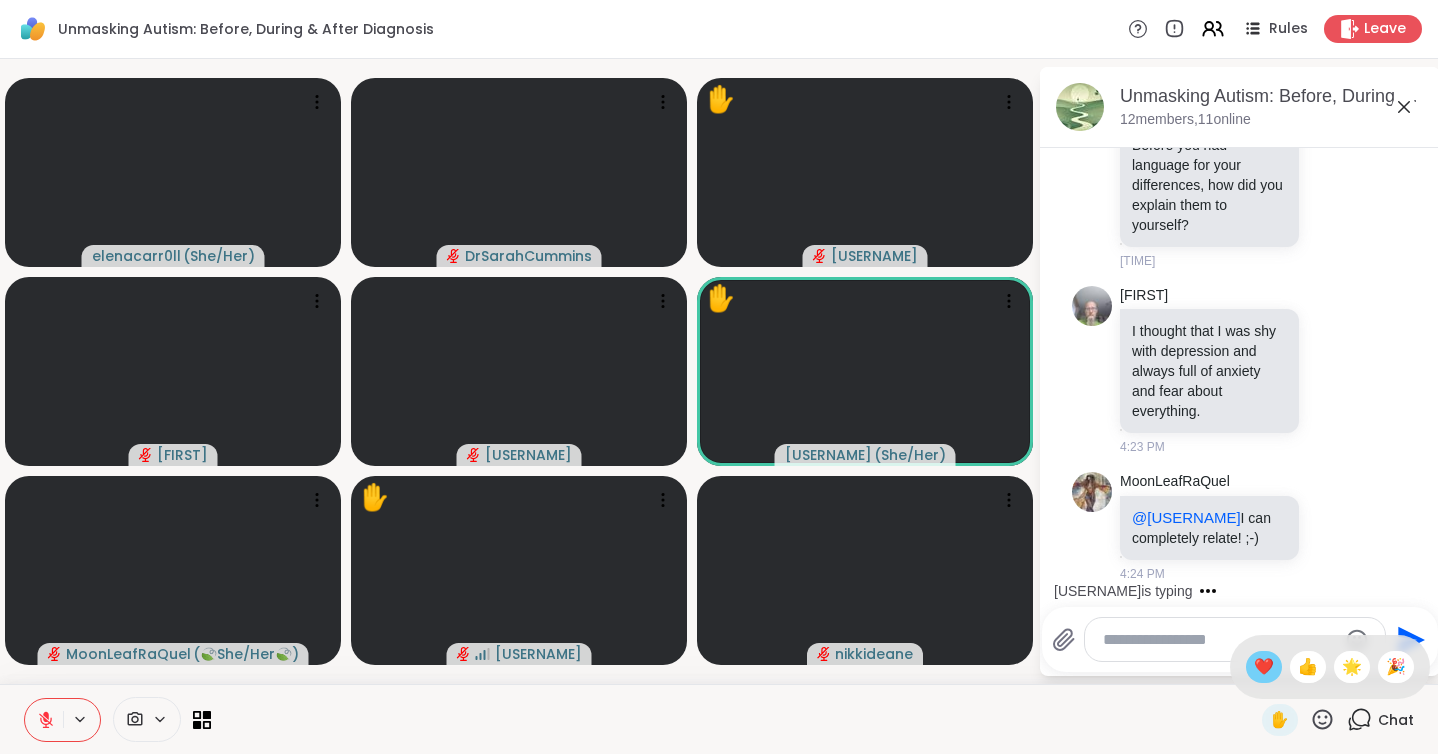 click on "❤️" at bounding box center (1264, 667) 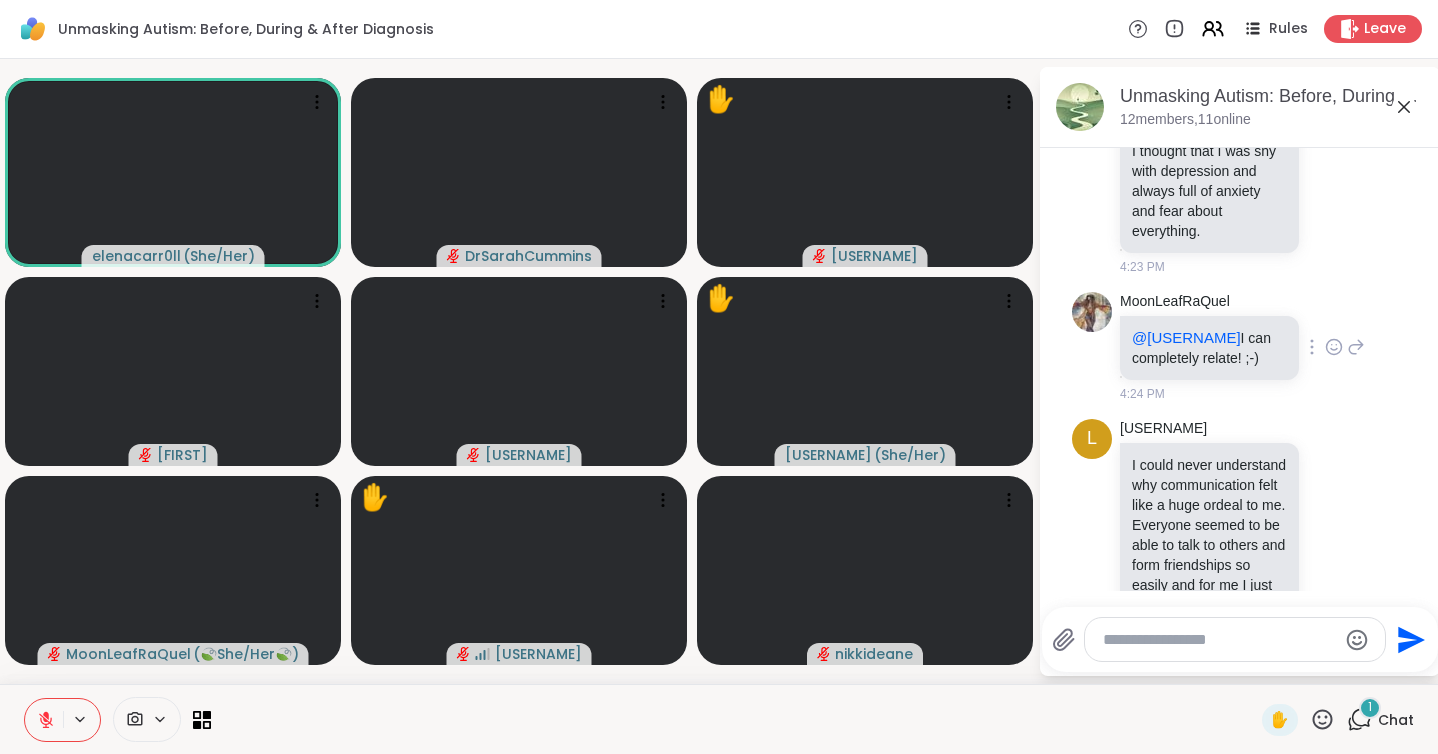scroll, scrollTop: 3453, scrollLeft: 0, axis: vertical 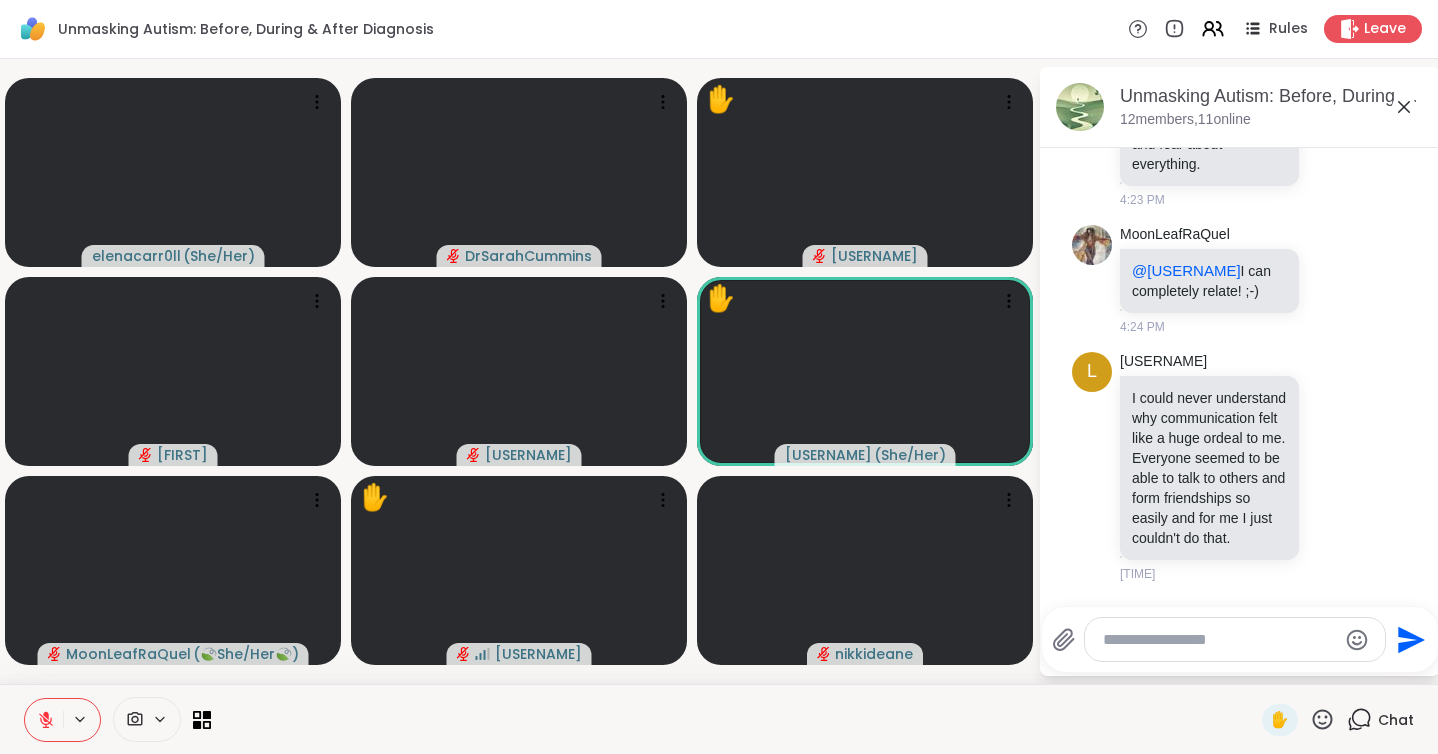 drag, startPoint x: 1161, startPoint y: 626, endPoint x: 1173, endPoint y: 621, distance: 13 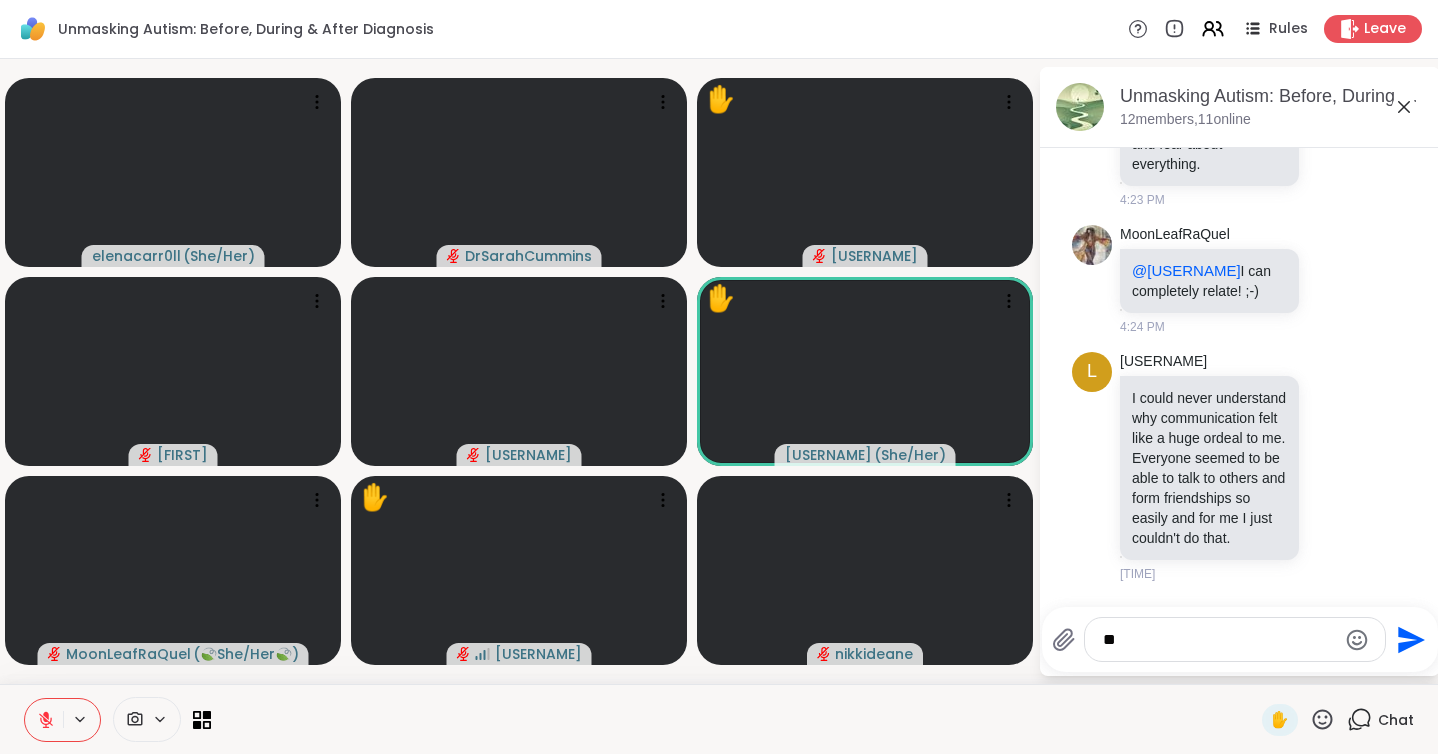 type on "*" 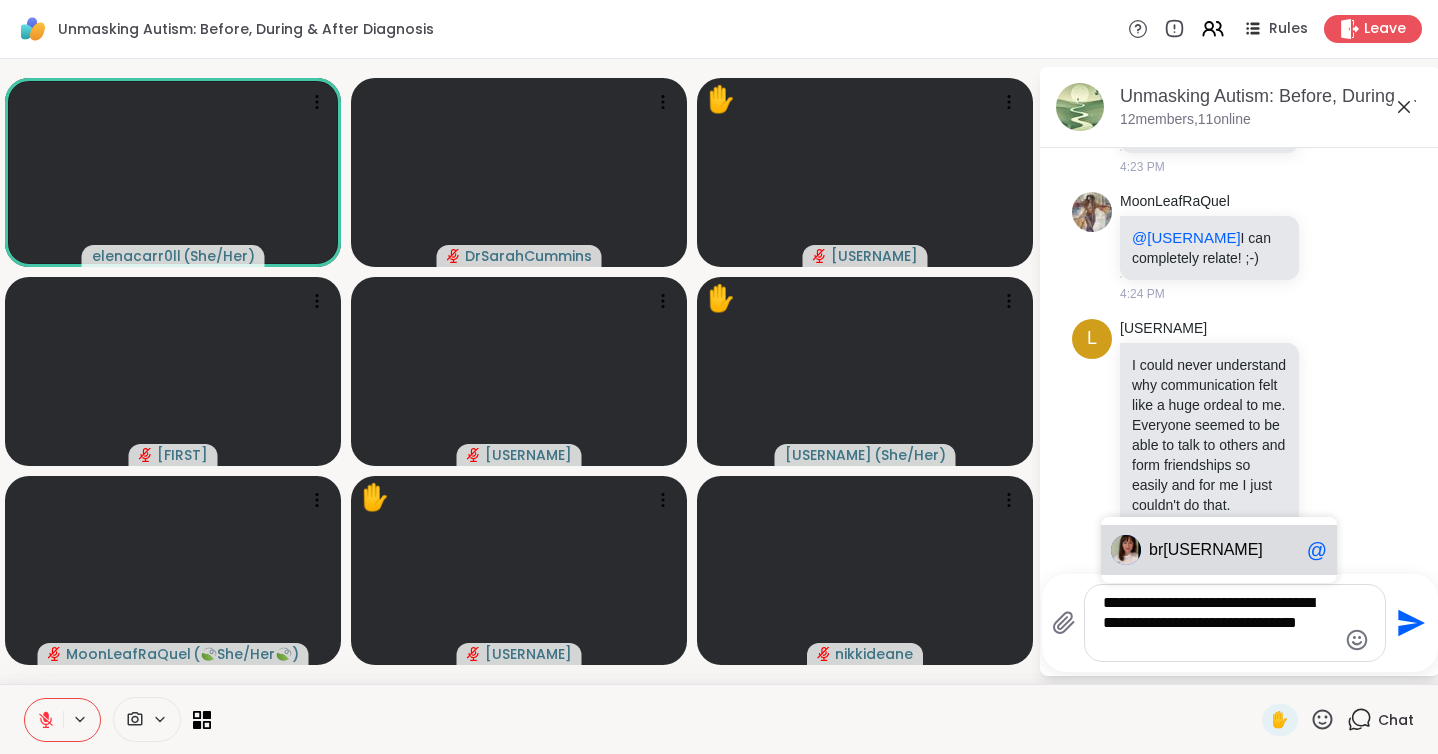 click on "[USERNAME]" at bounding box center [1213, 550] 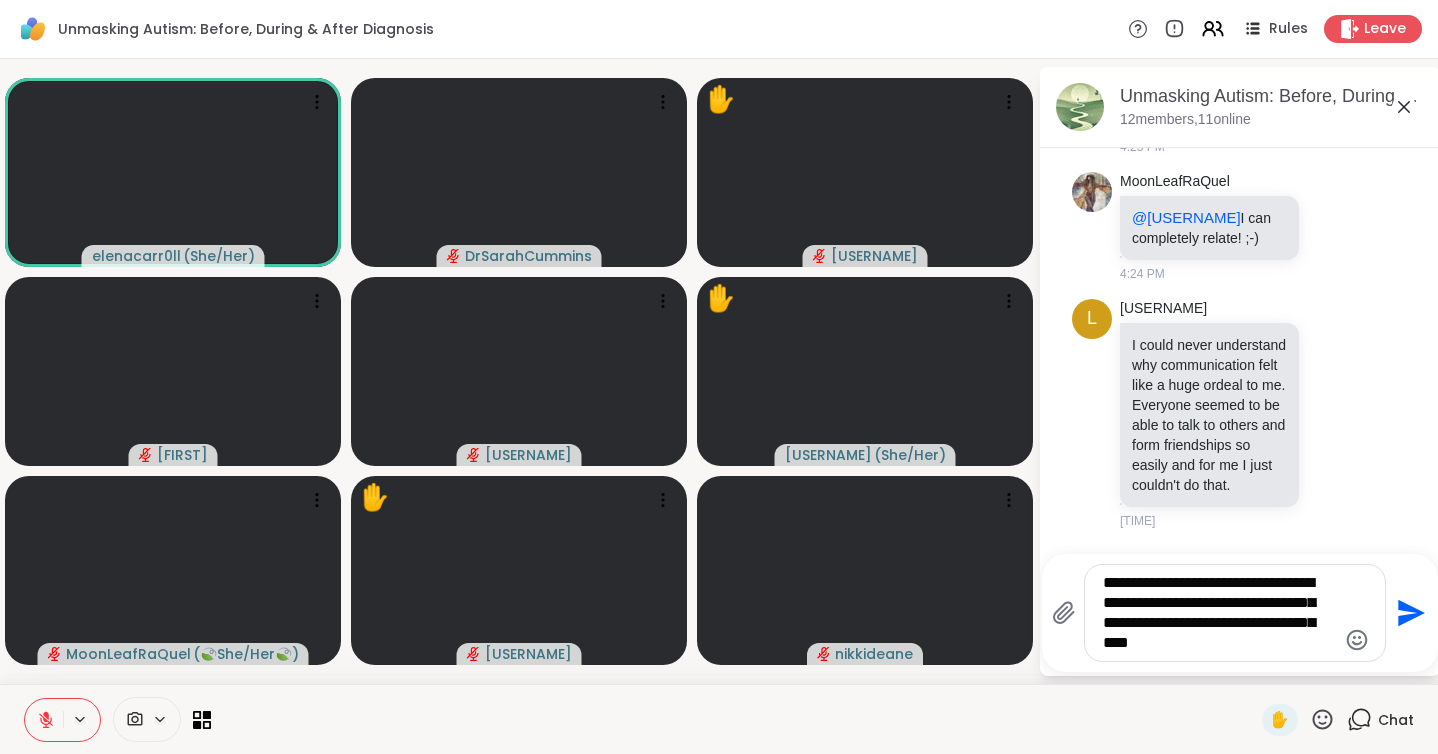 type on "**********" 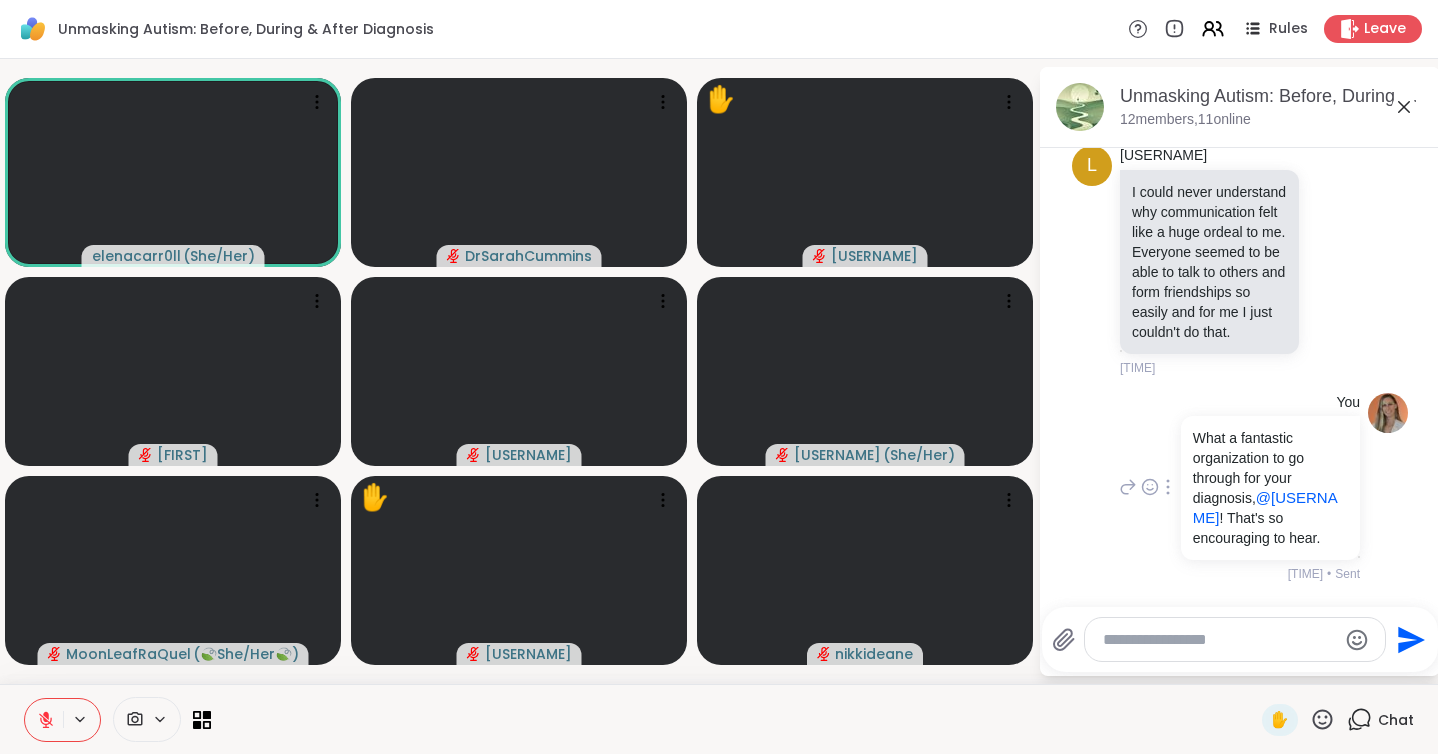 scroll, scrollTop: 3679, scrollLeft: 0, axis: vertical 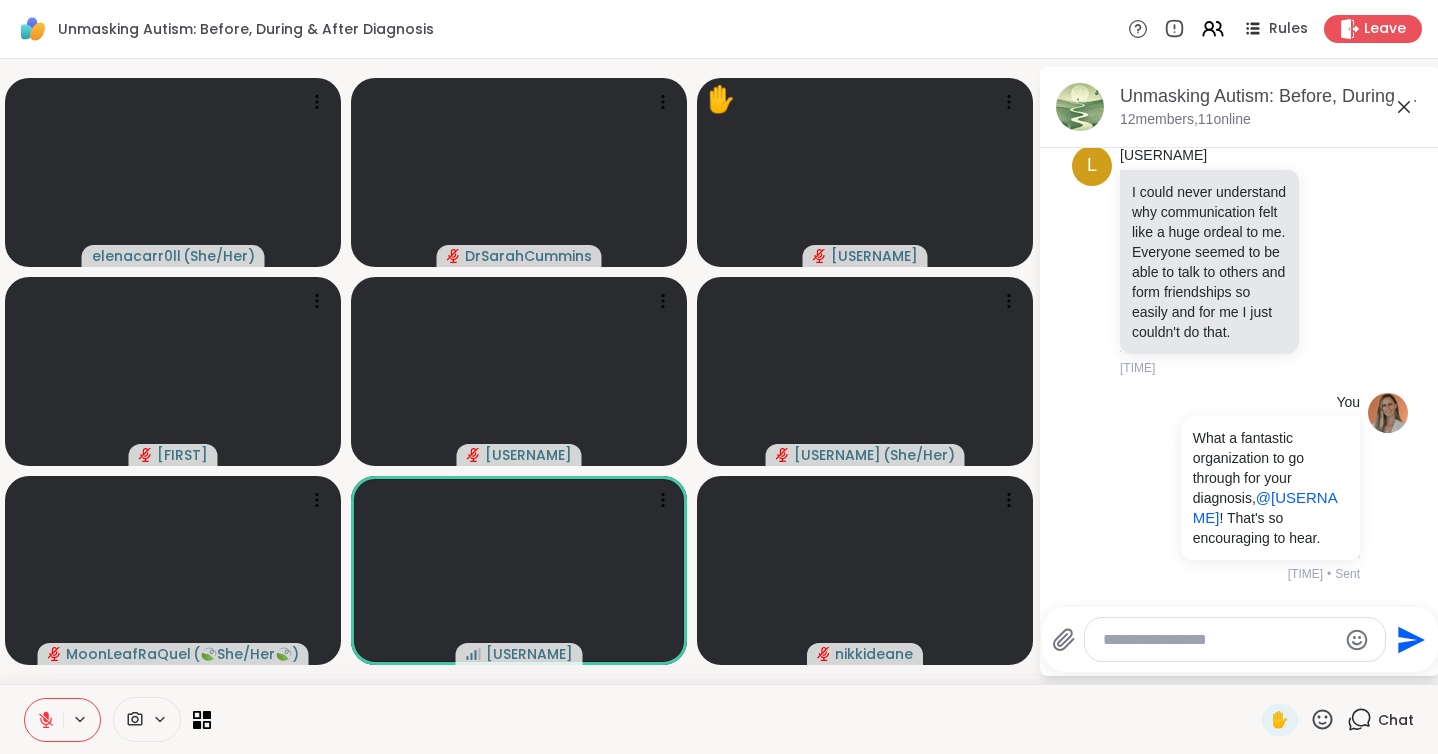 click 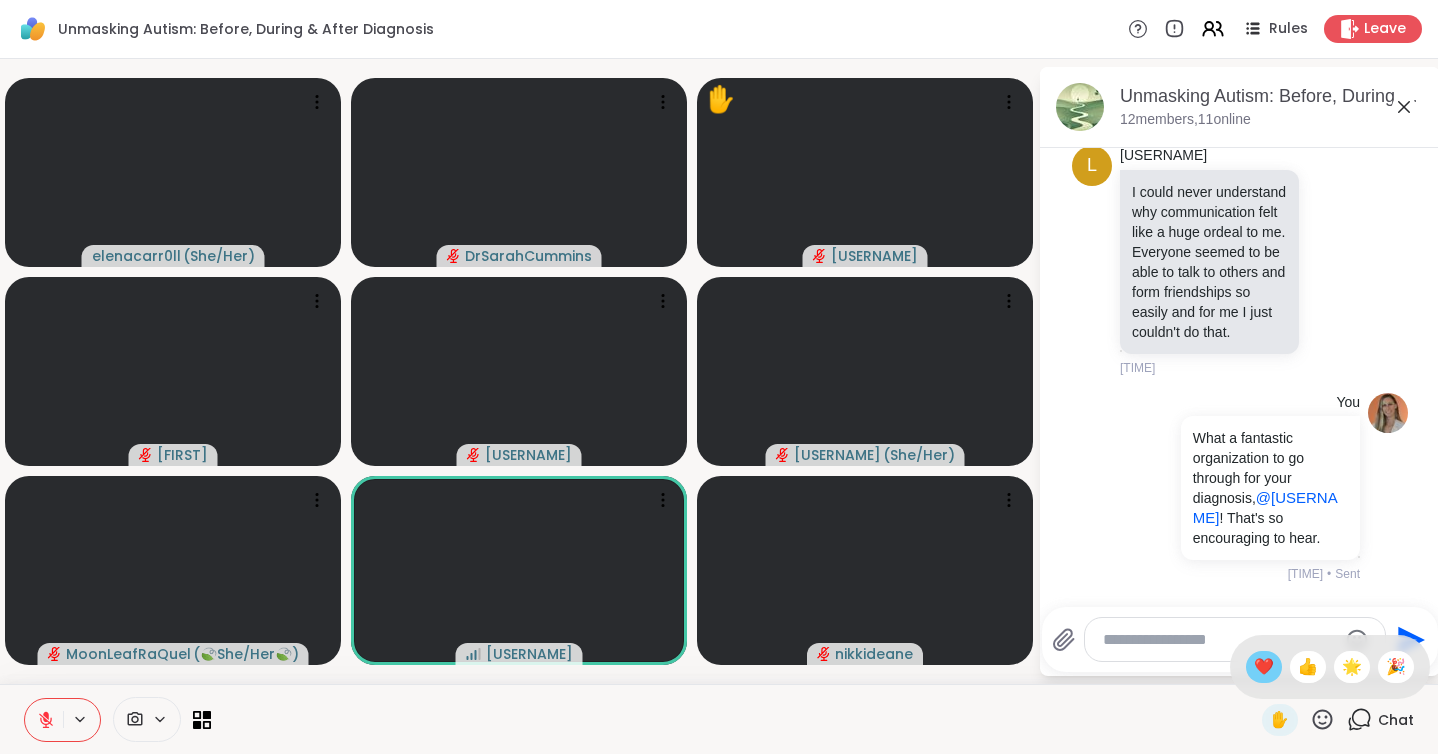 click on "❤️" at bounding box center (1264, 667) 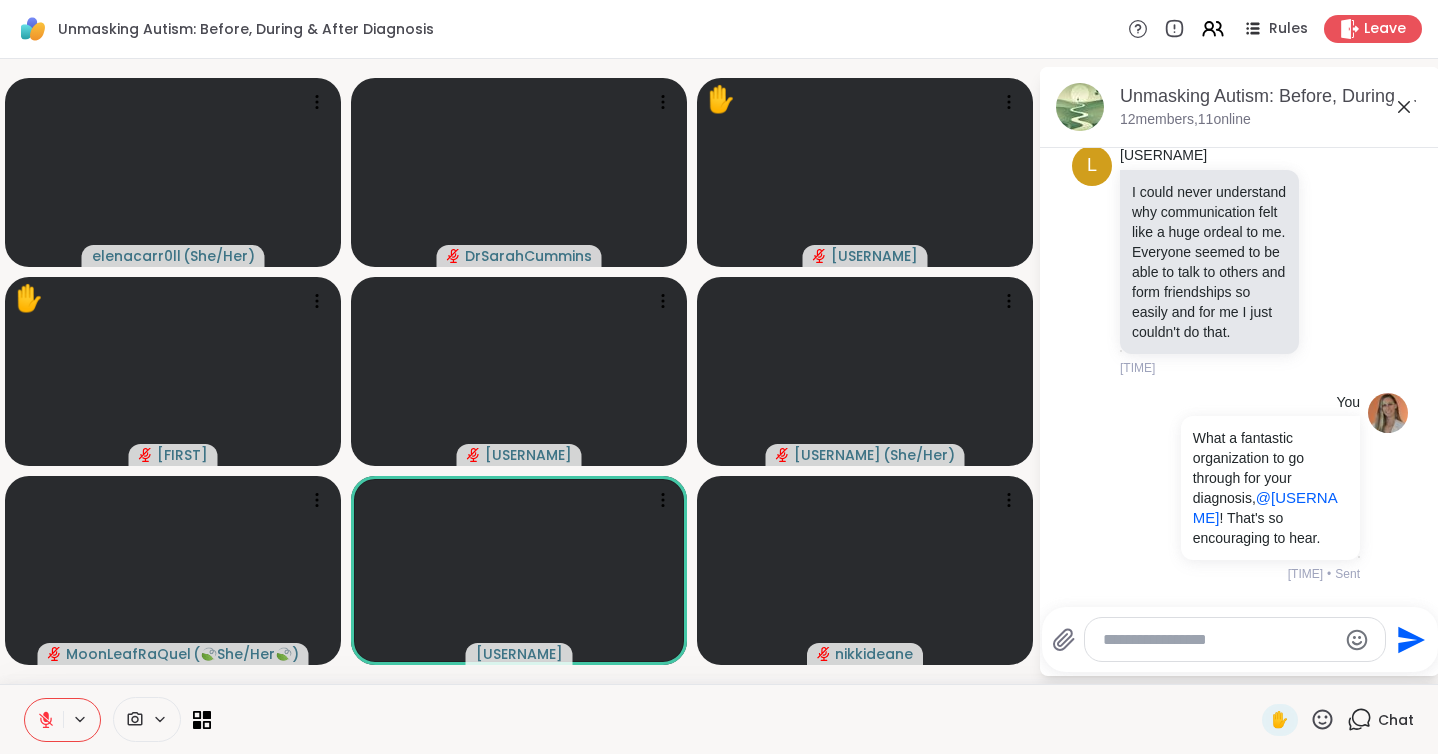 click 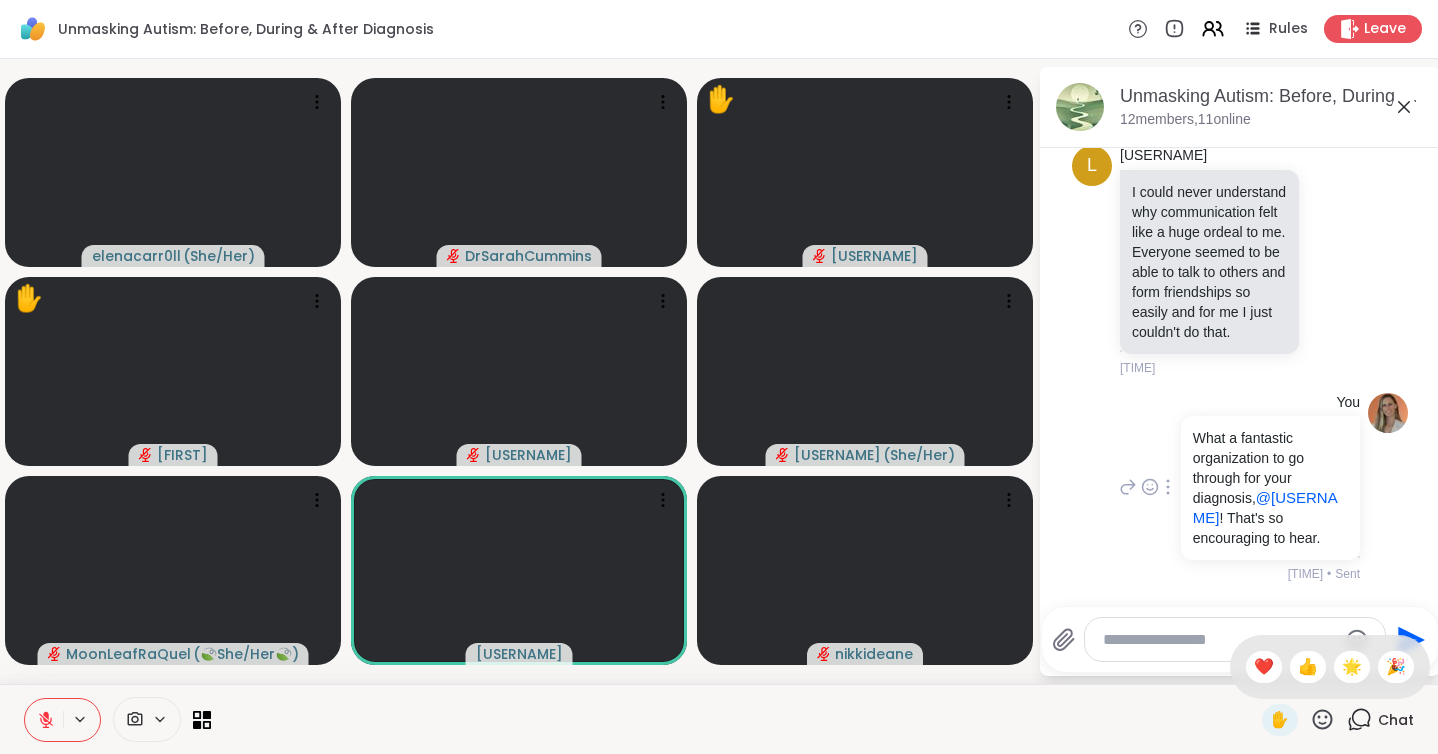 click on "What a fantastic organization to go through for your diagnosis,  @[USERNAME] ! That's so encouraging to hear." at bounding box center [1270, 488] 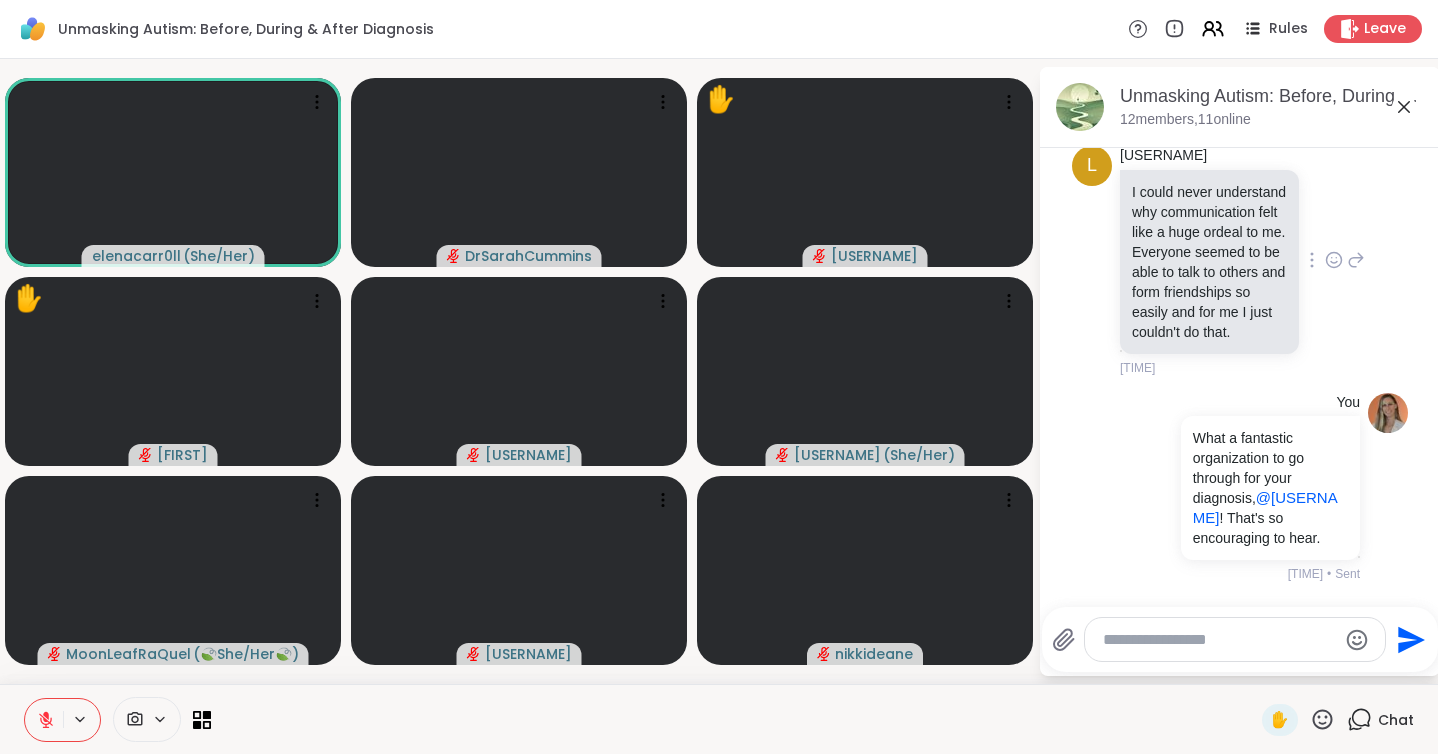 scroll, scrollTop: 3679, scrollLeft: 0, axis: vertical 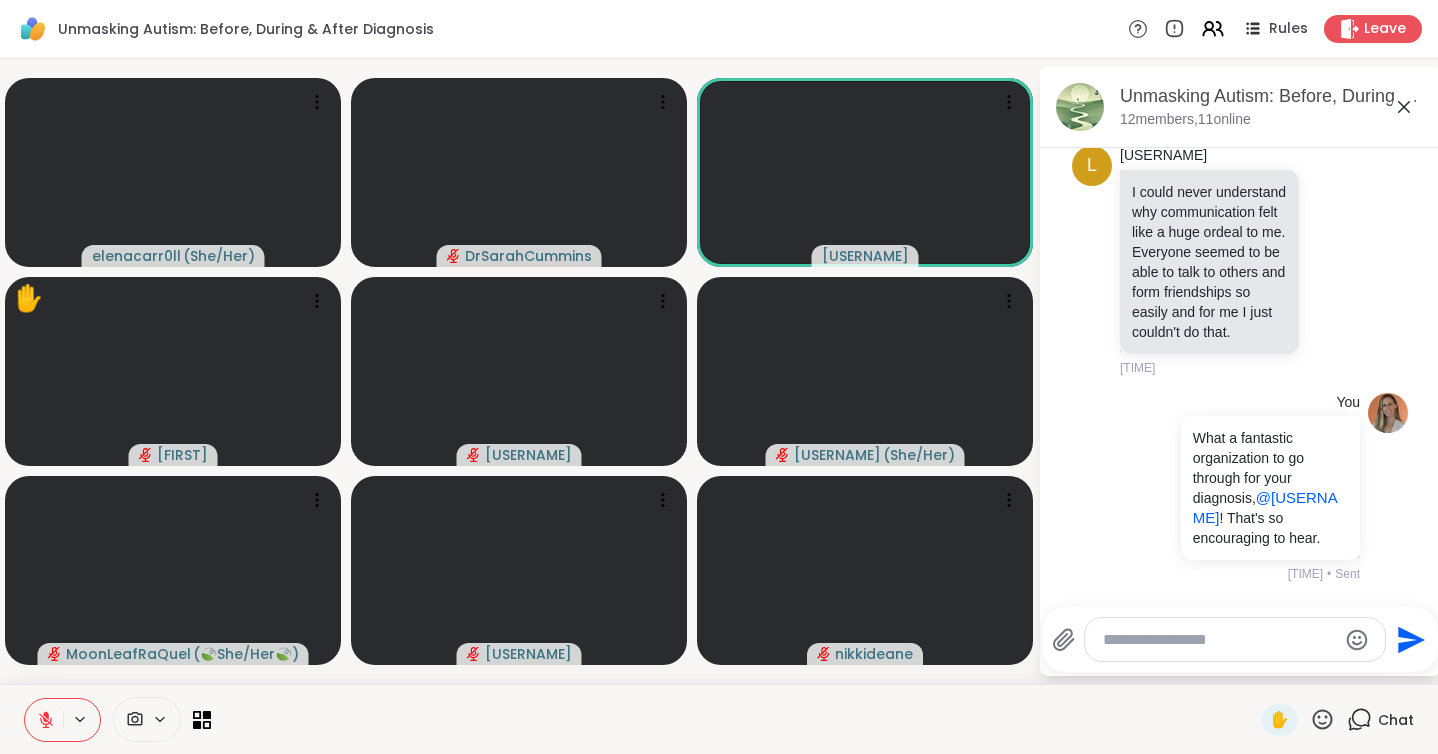click 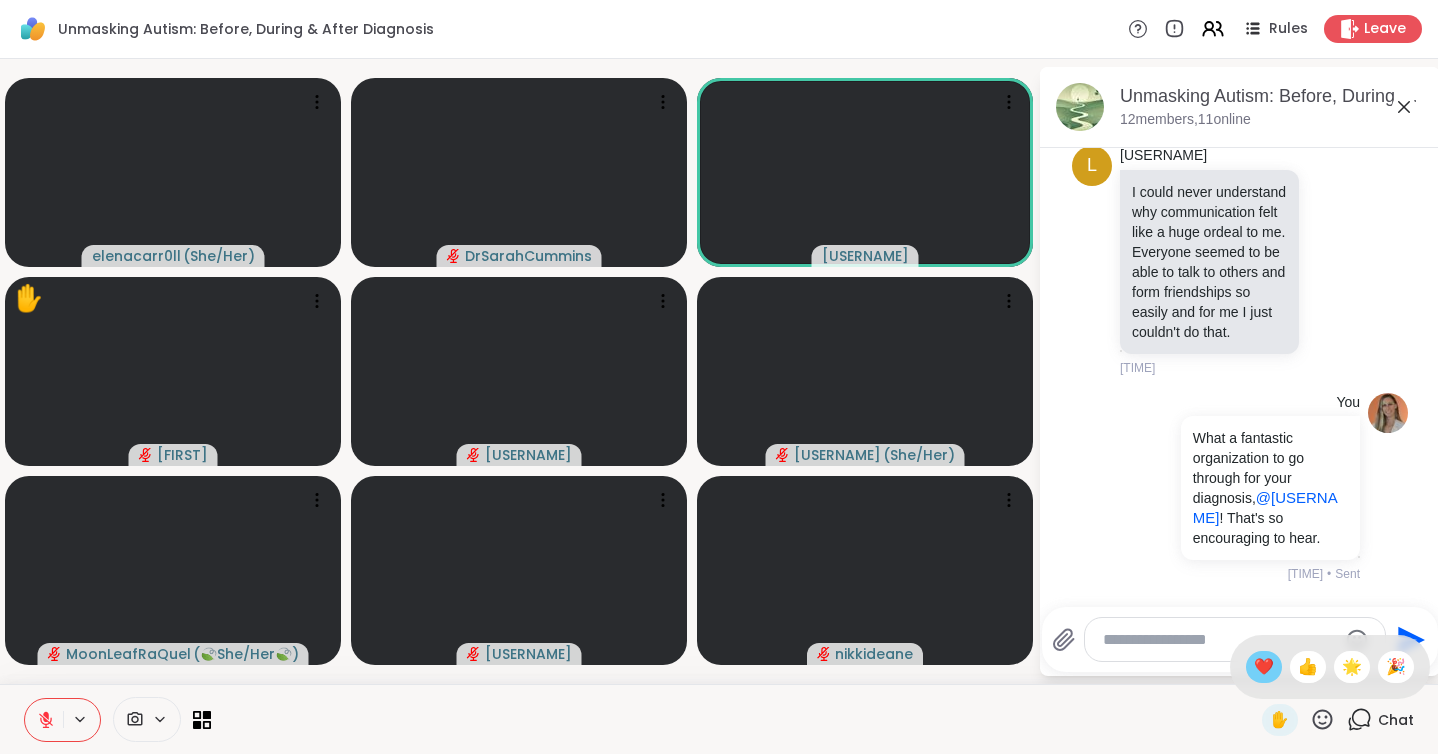 click on "❤️" at bounding box center [1264, 667] 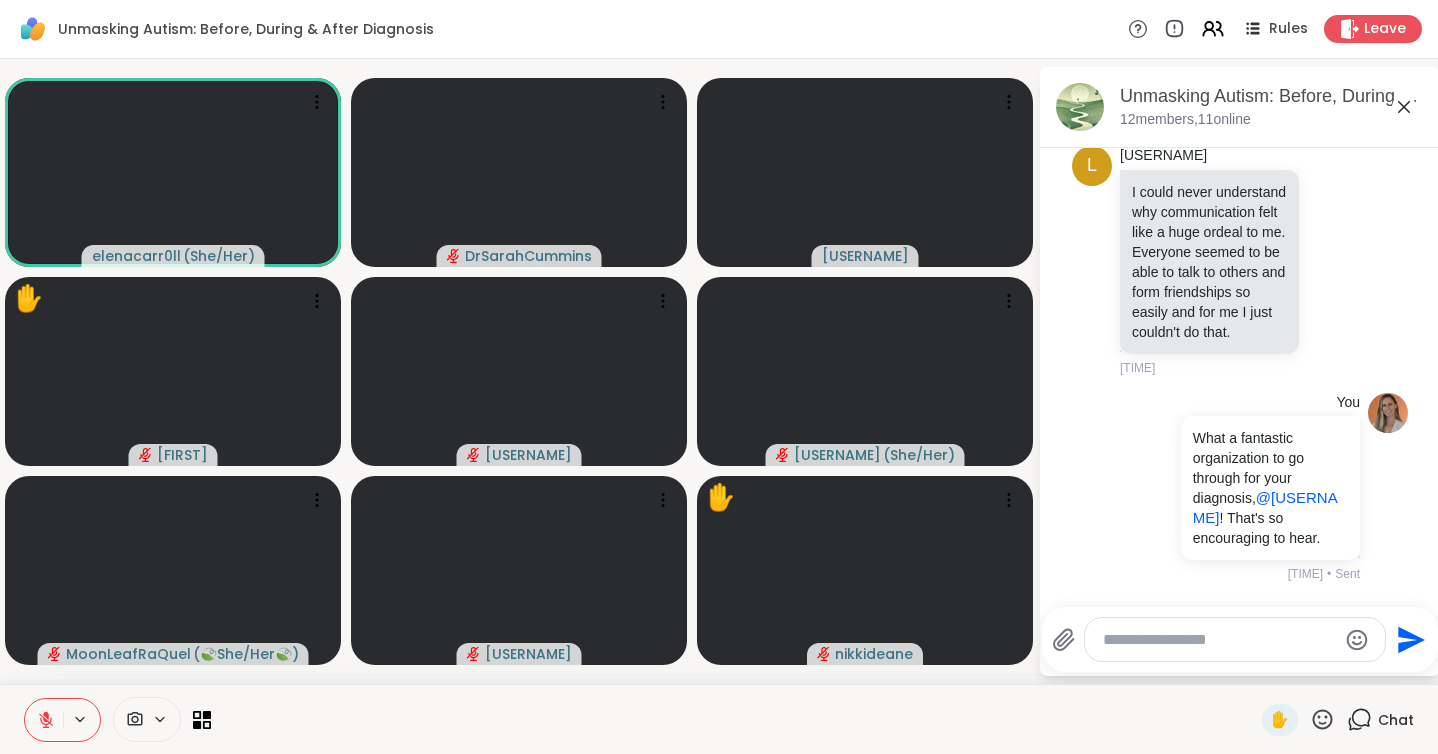 click 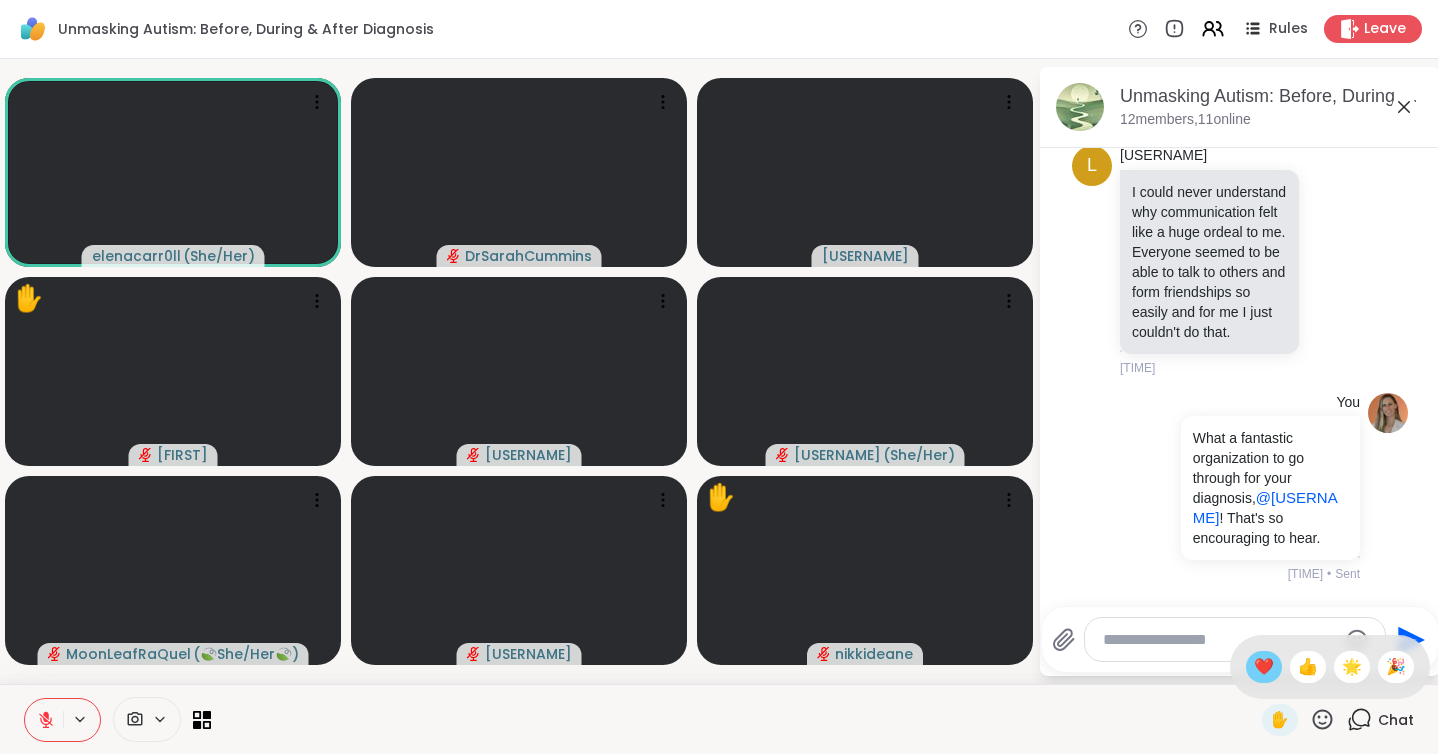 click on "❤️" at bounding box center [1264, 667] 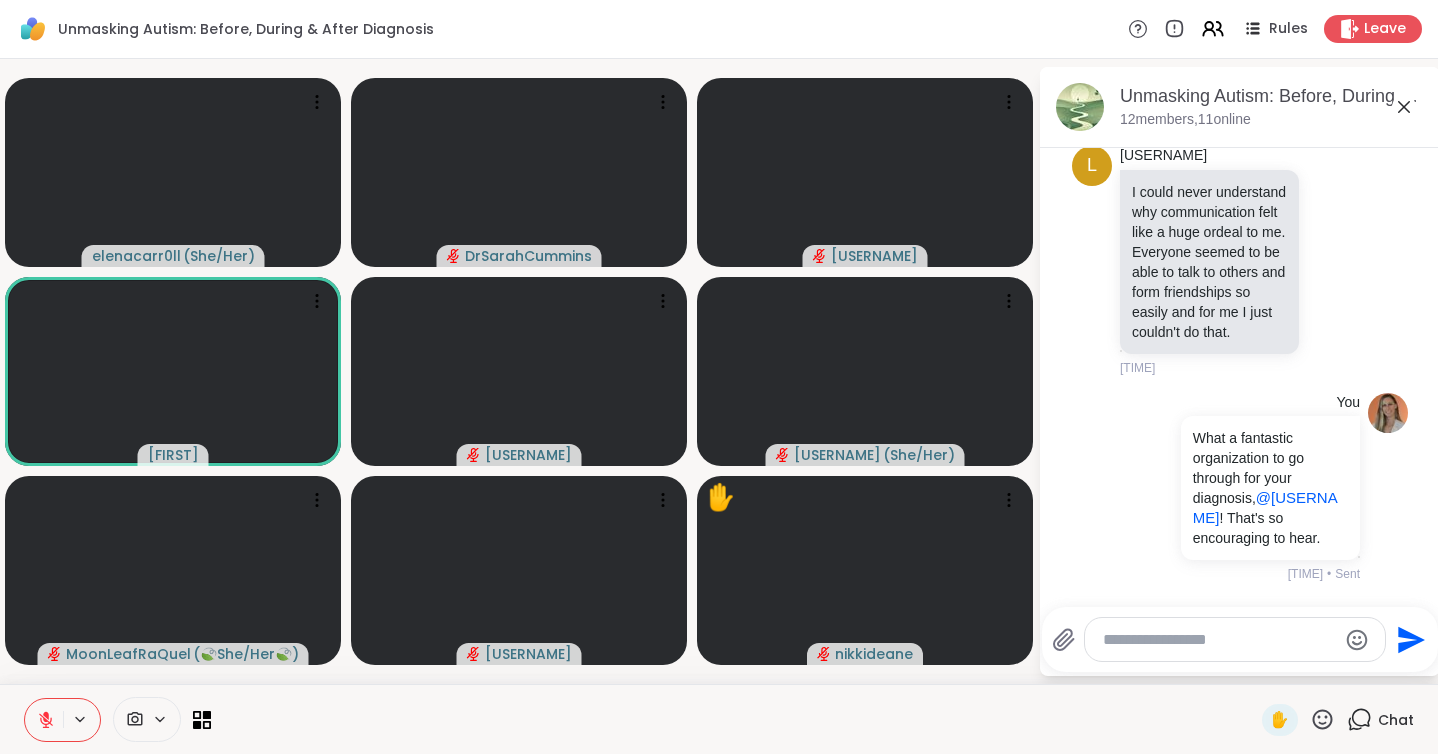 click 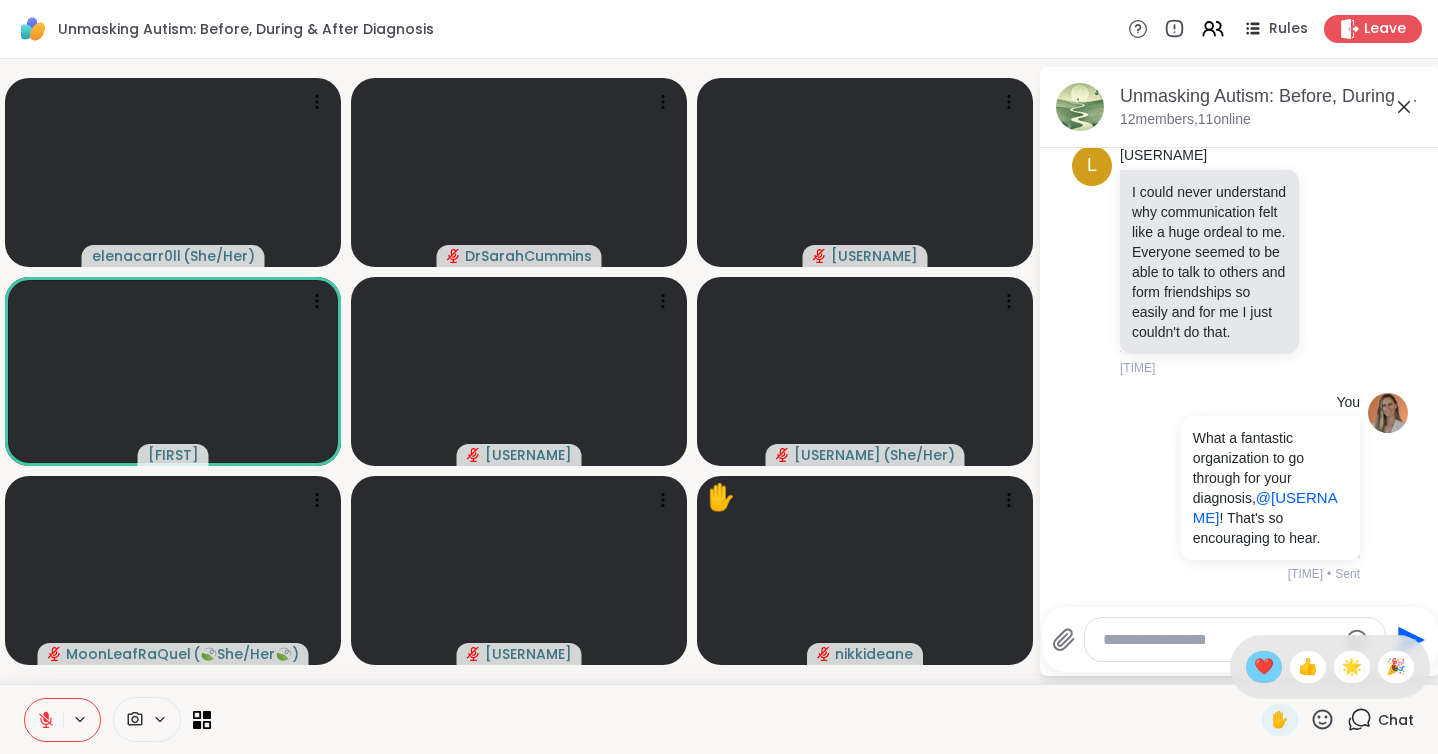 click on "❤️" at bounding box center (1264, 667) 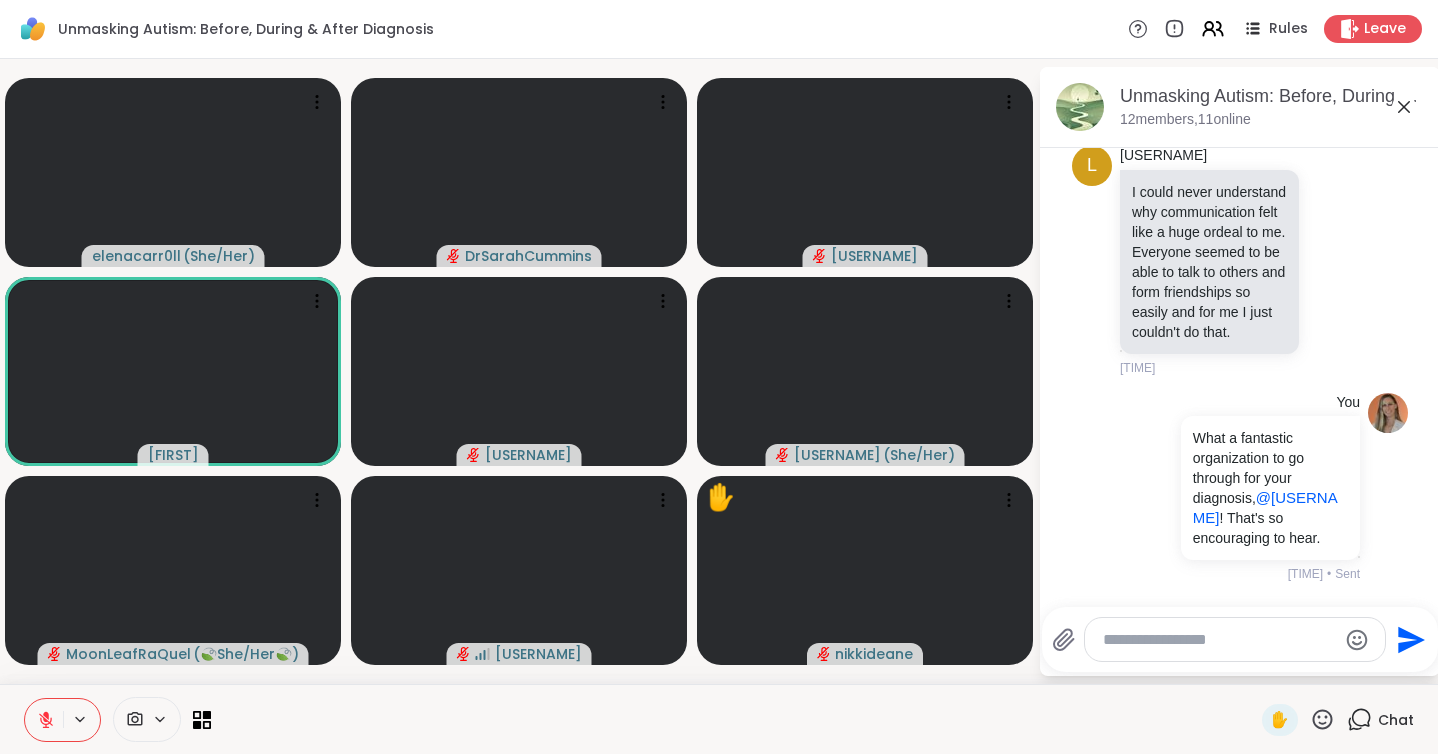 click 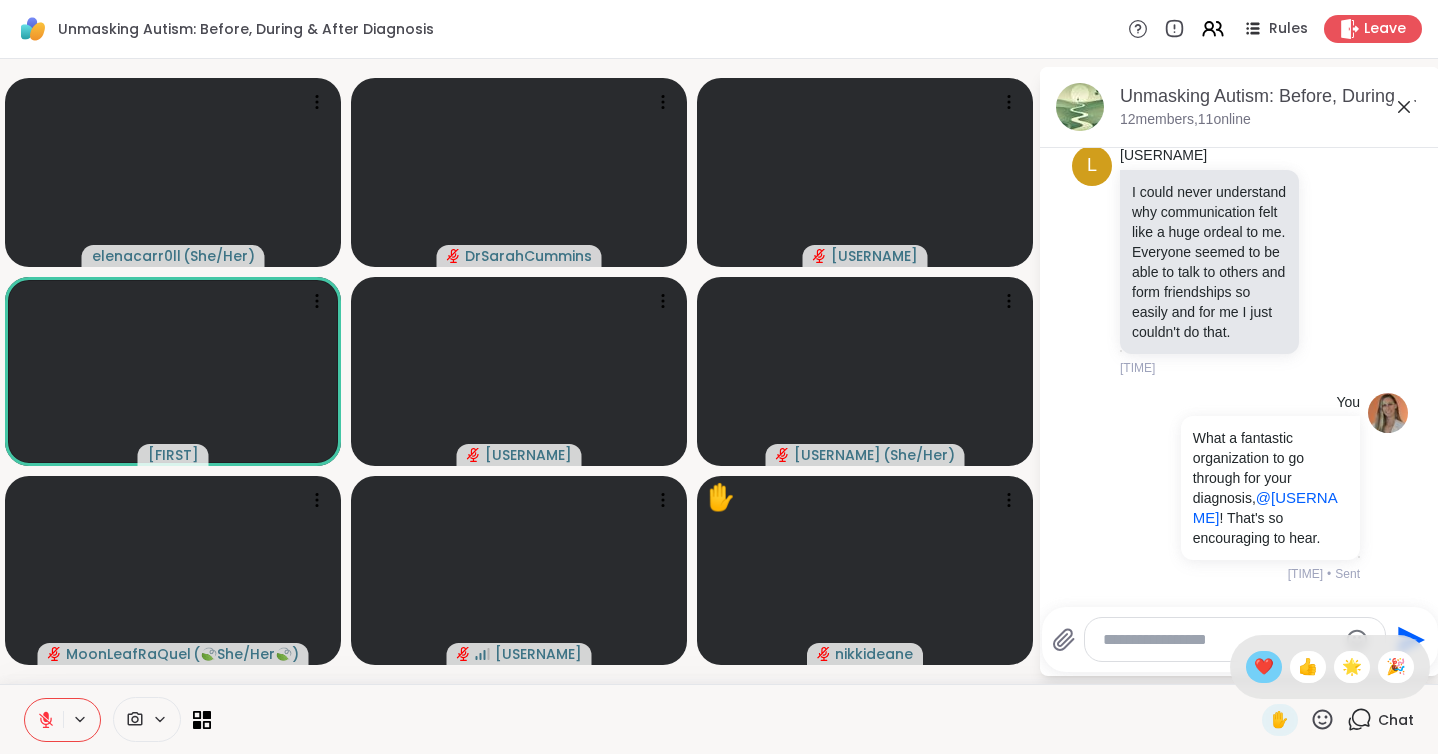 click on "❤️" at bounding box center [1264, 667] 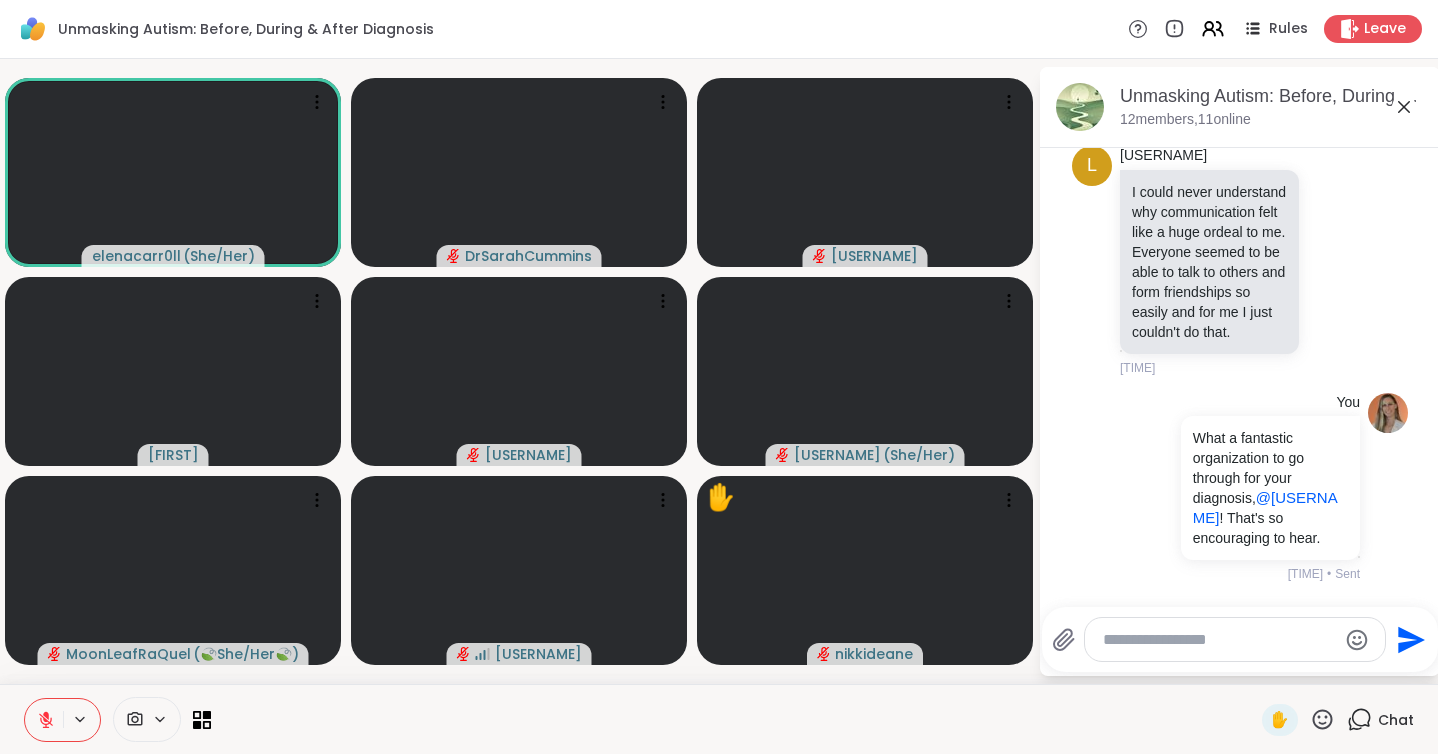 click 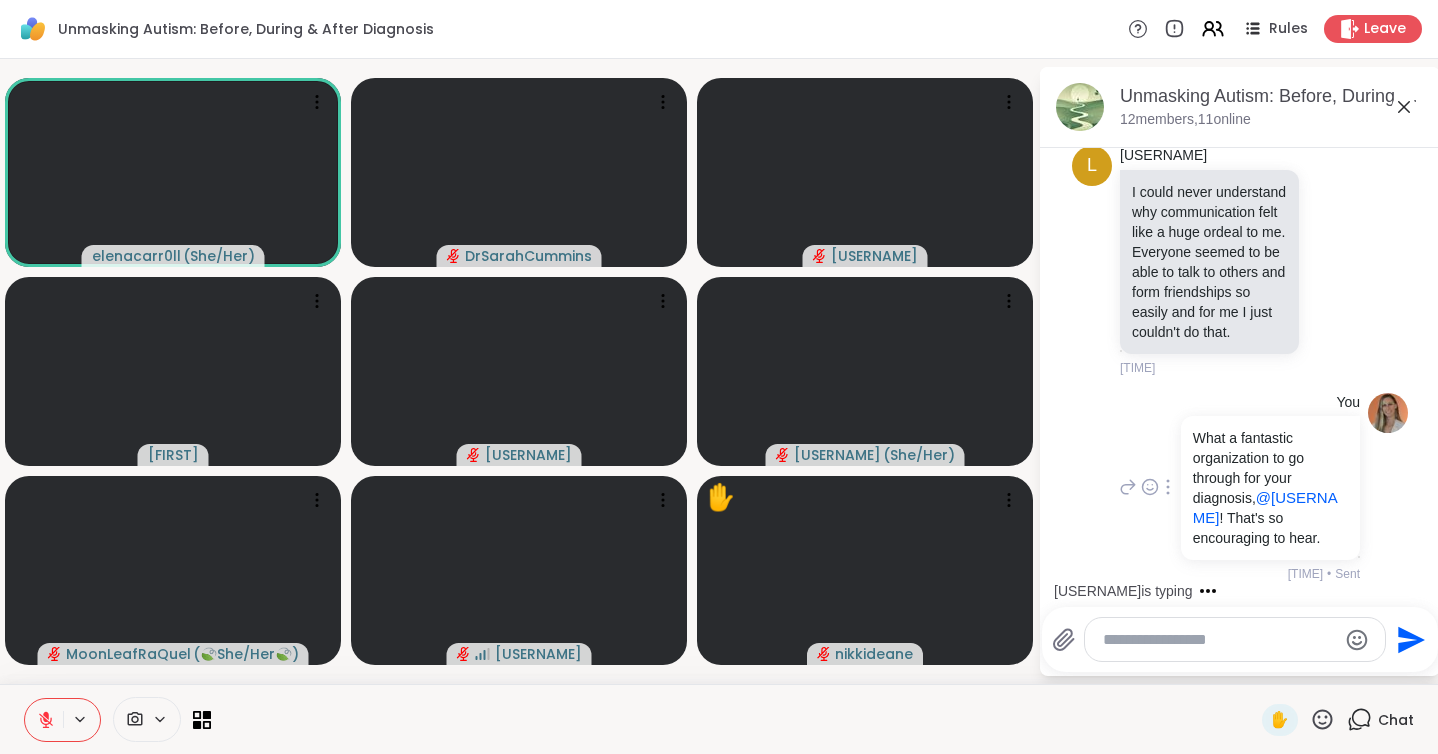 click on "What a fantastic organization to go through for your diagnosis,  @[USERNAME] ! That's so encouraging to hear. [TIME] • Sent" at bounding box center [1240, 488] 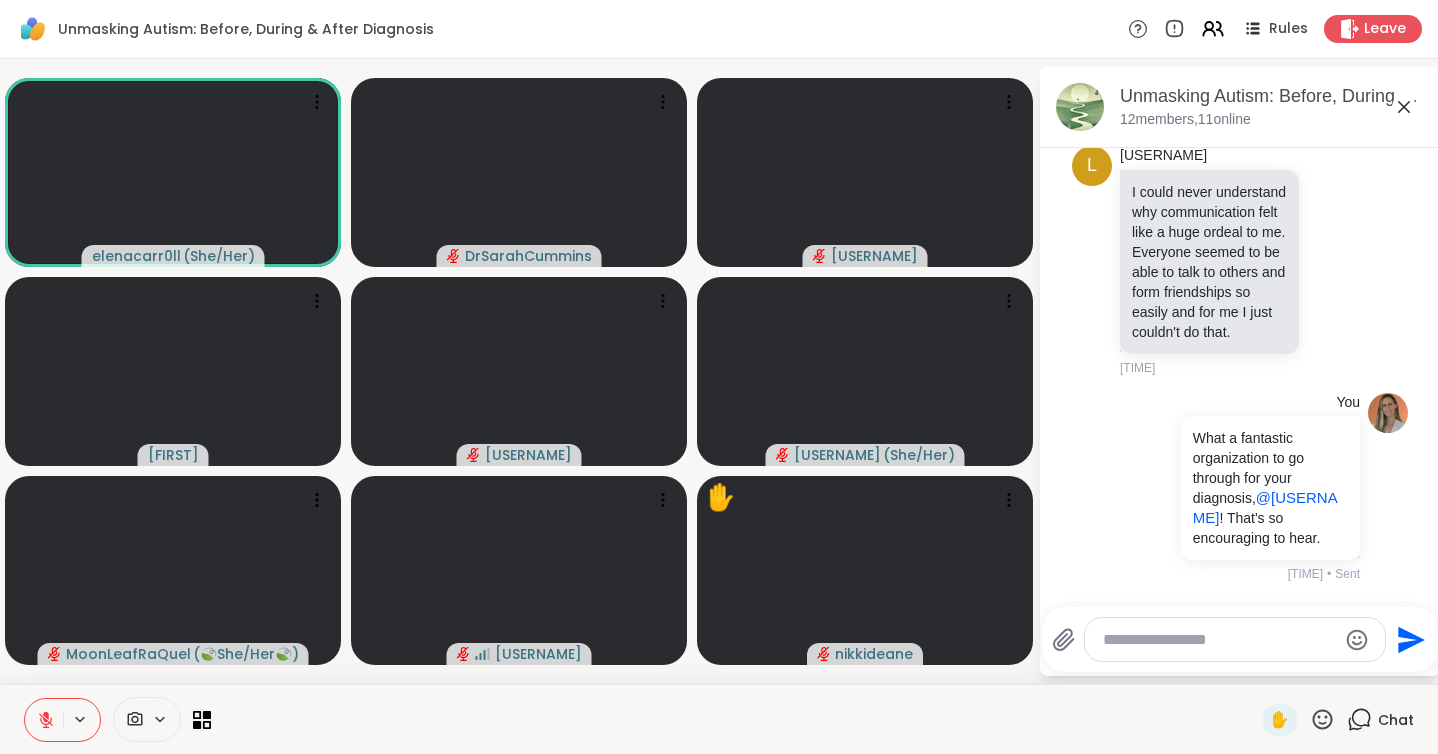 scroll, scrollTop: 3806, scrollLeft: 0, axis: vertical 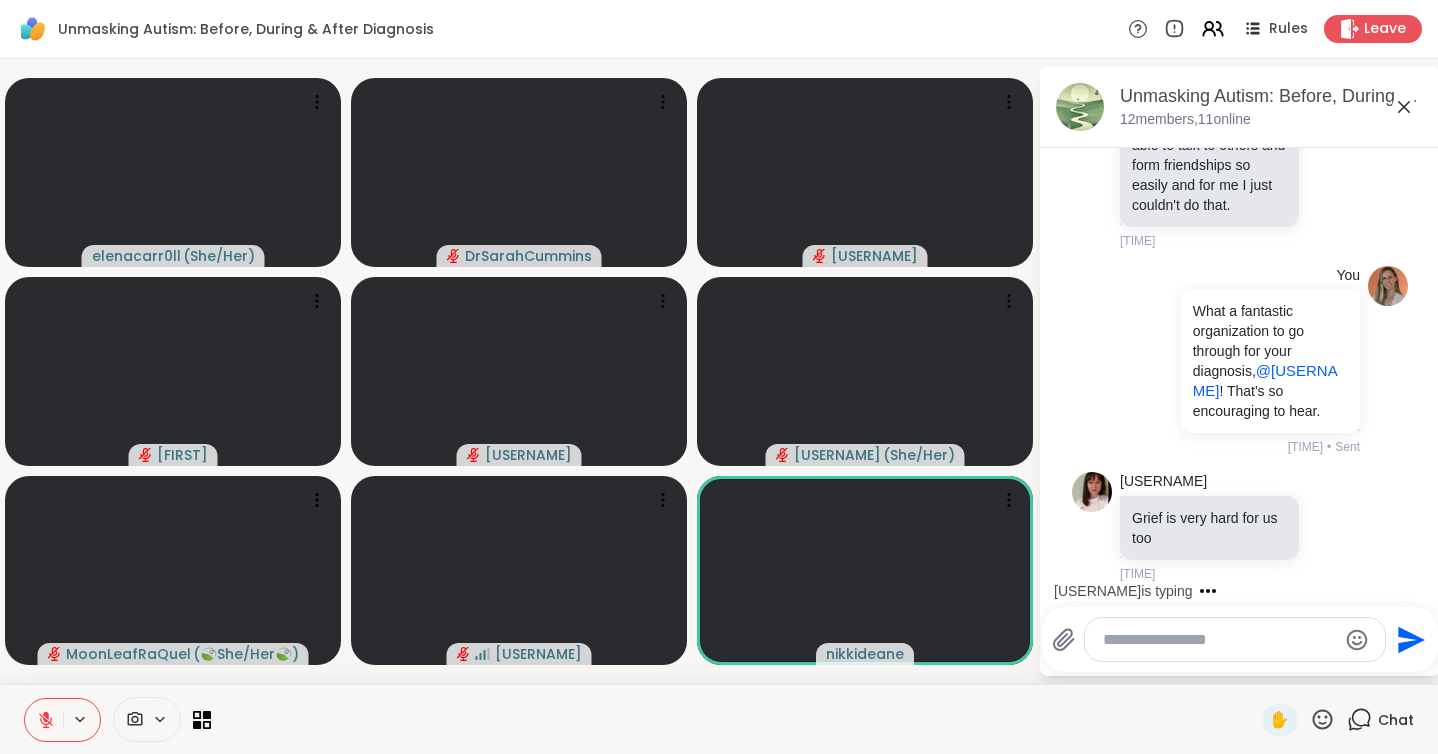 click 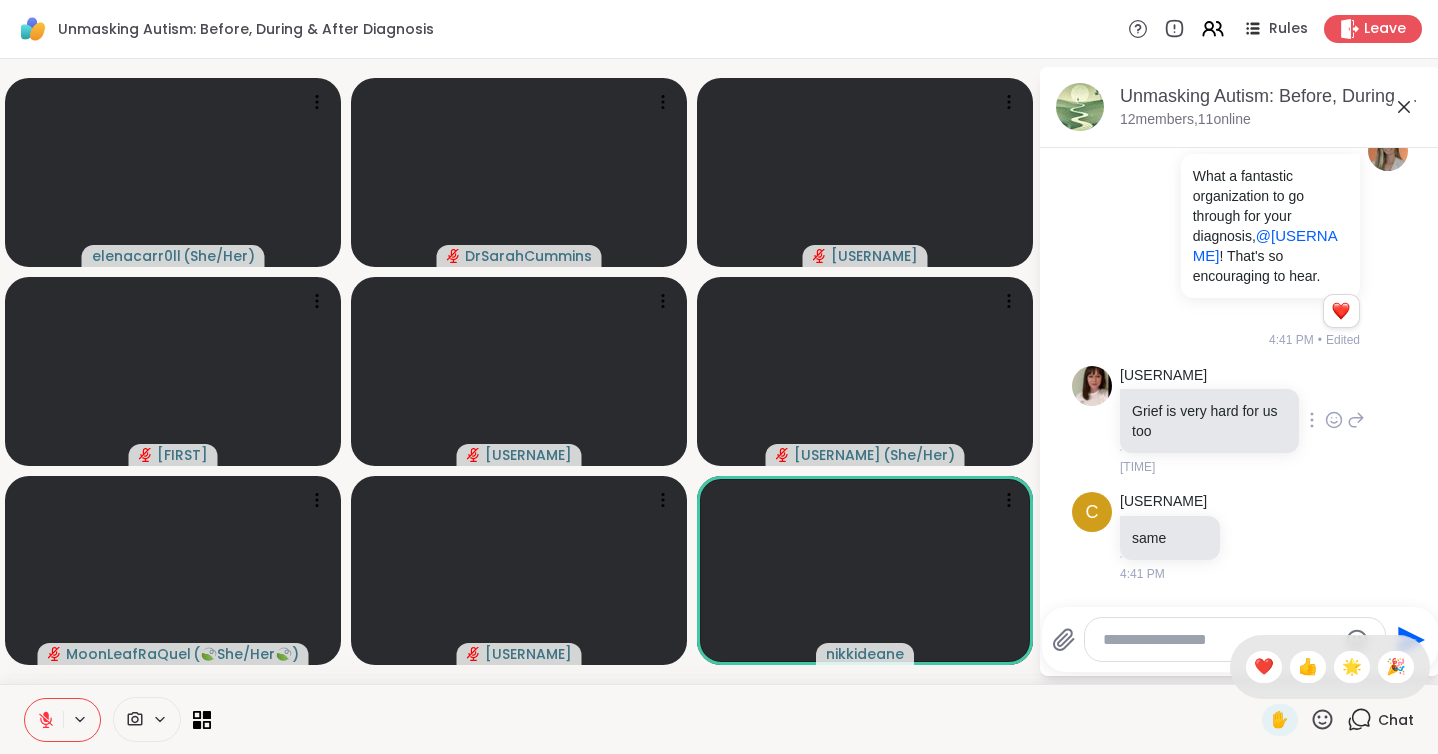 scroll, scrollTop: 3941, scrollLeft: 0, axis: vertical 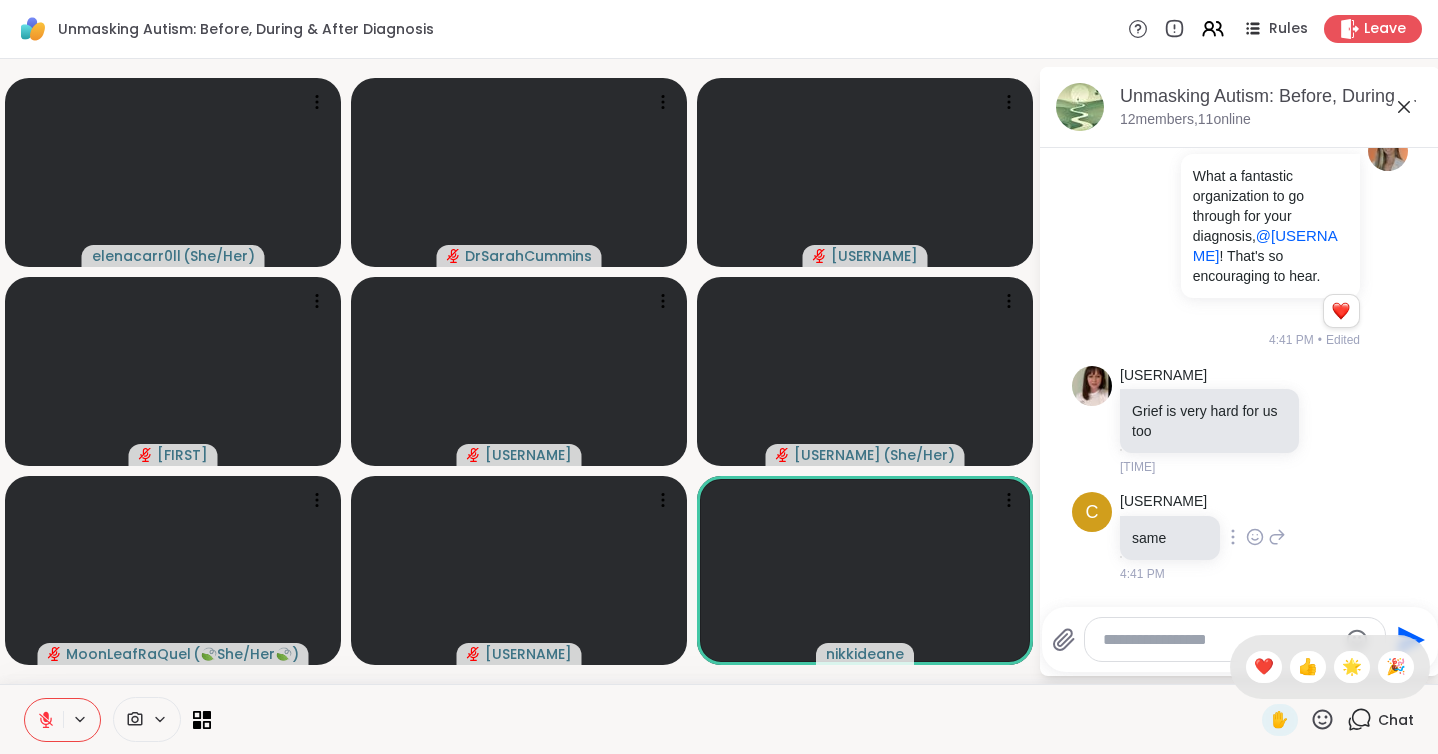 click on "[USERNAME] same [TIME]" at bounding box center [1240, 537] 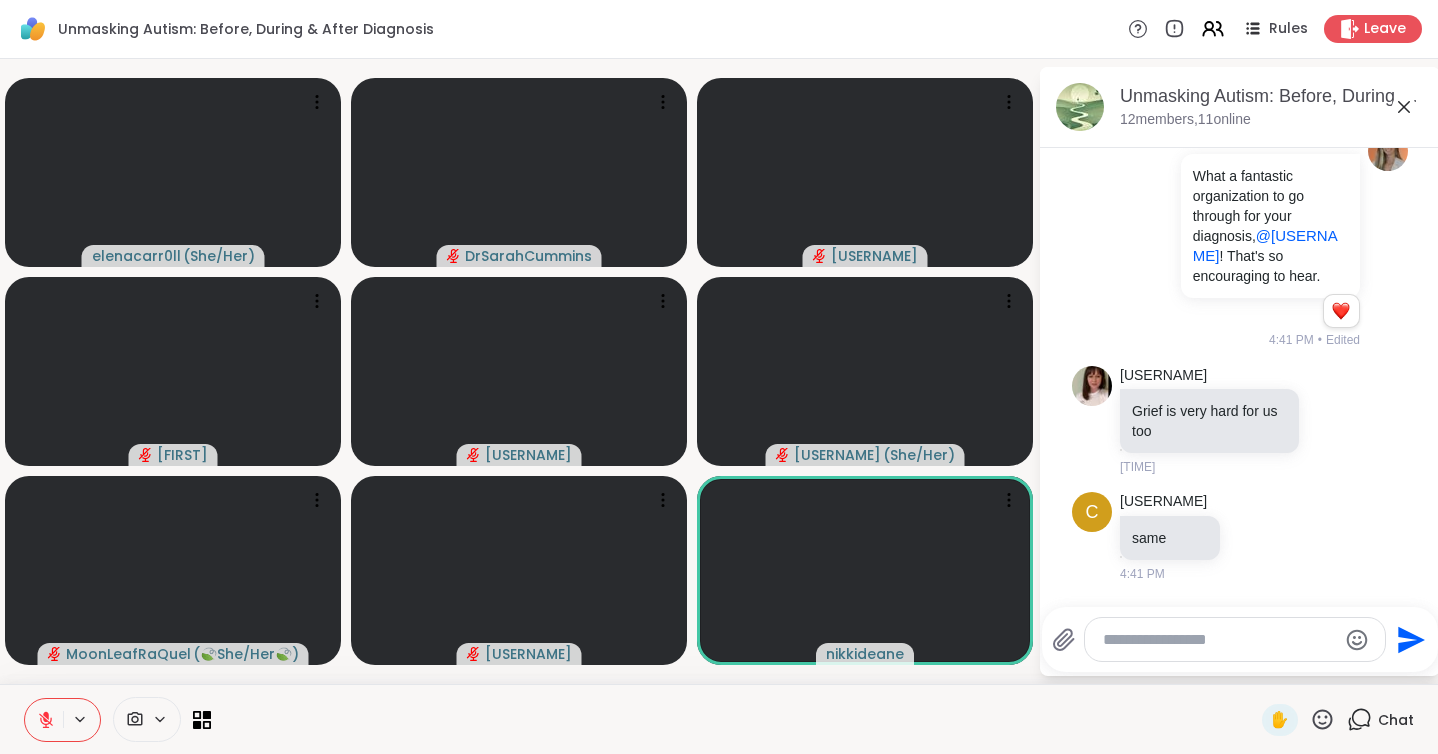 click at bounding box center (736, 719) 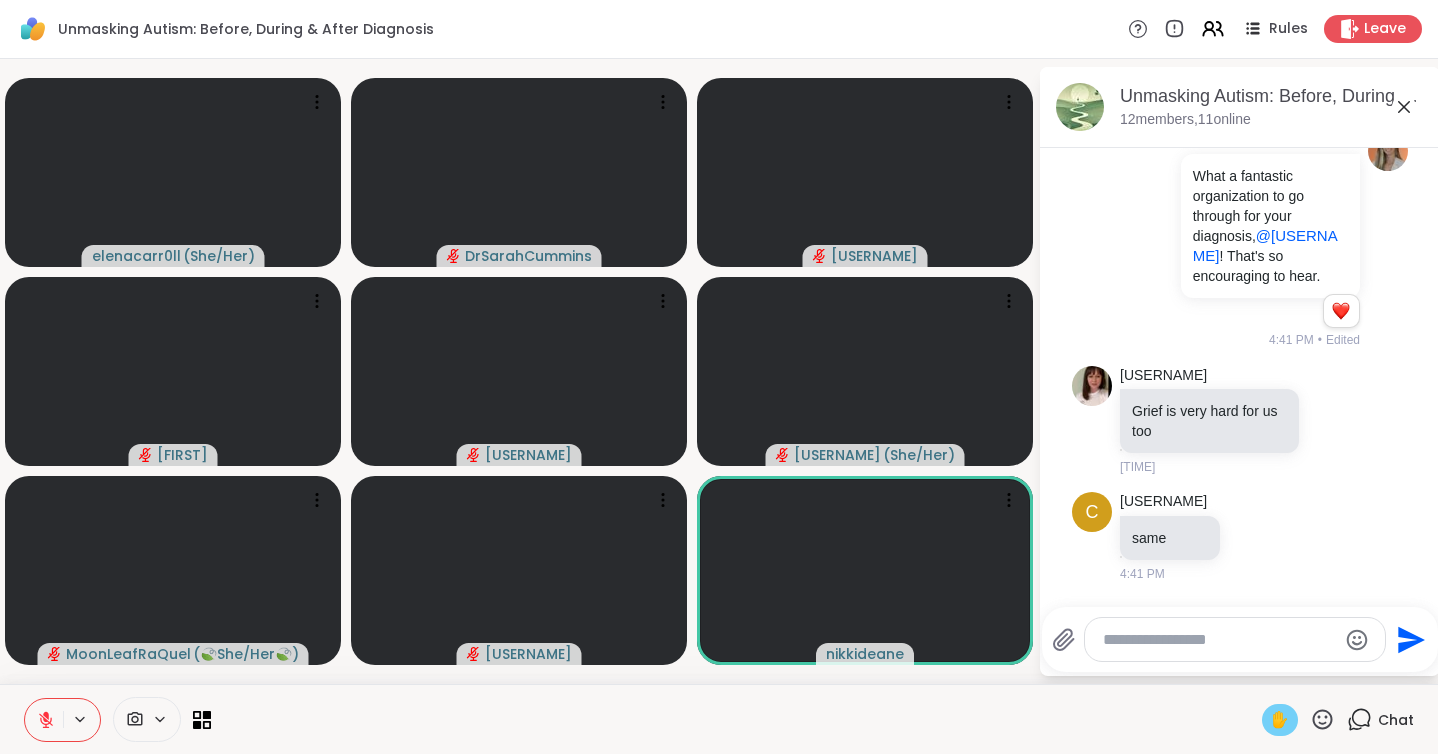 click on "✋" at bounding box center [1280, 720] 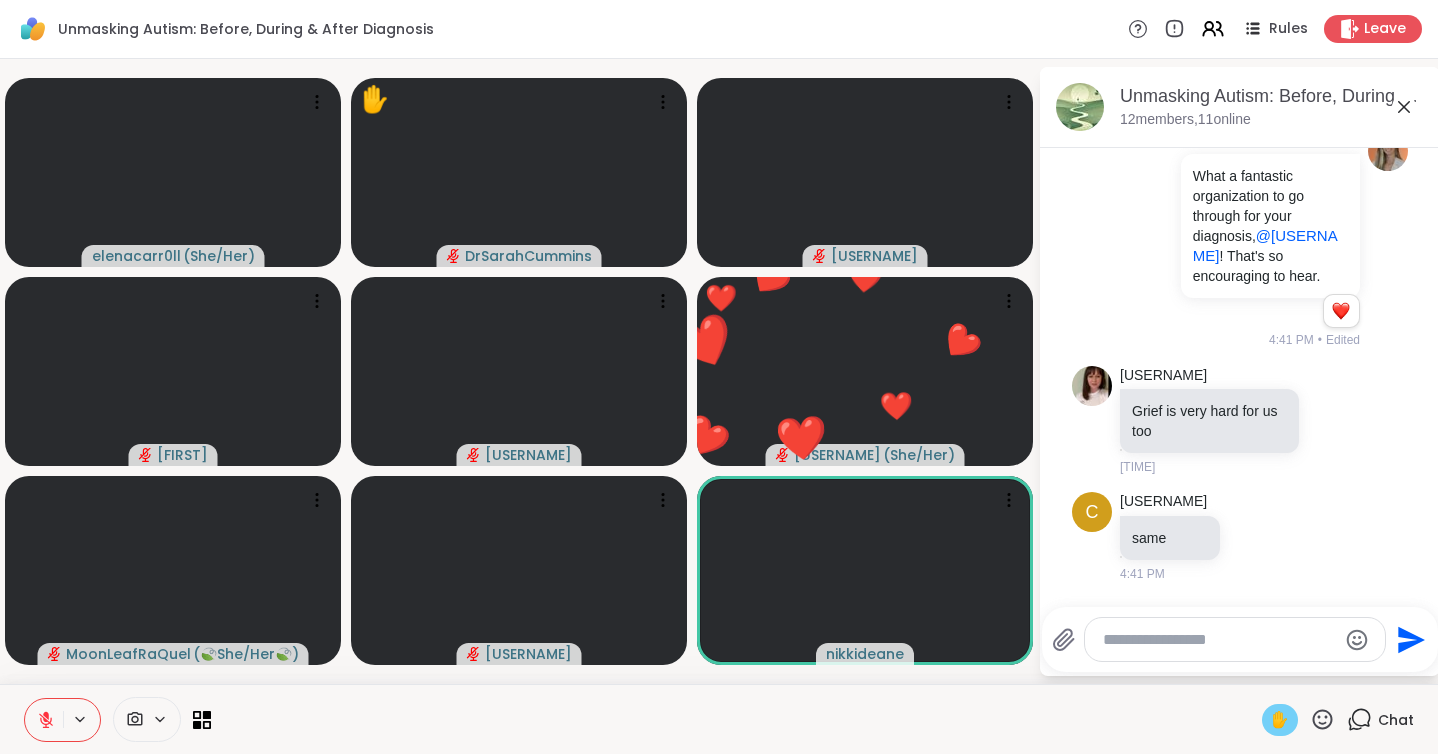 drag, startPoint x: 1308, startPoint y: 722, endPoint x: 1306, endPoint y: 711, distance: 11.18034 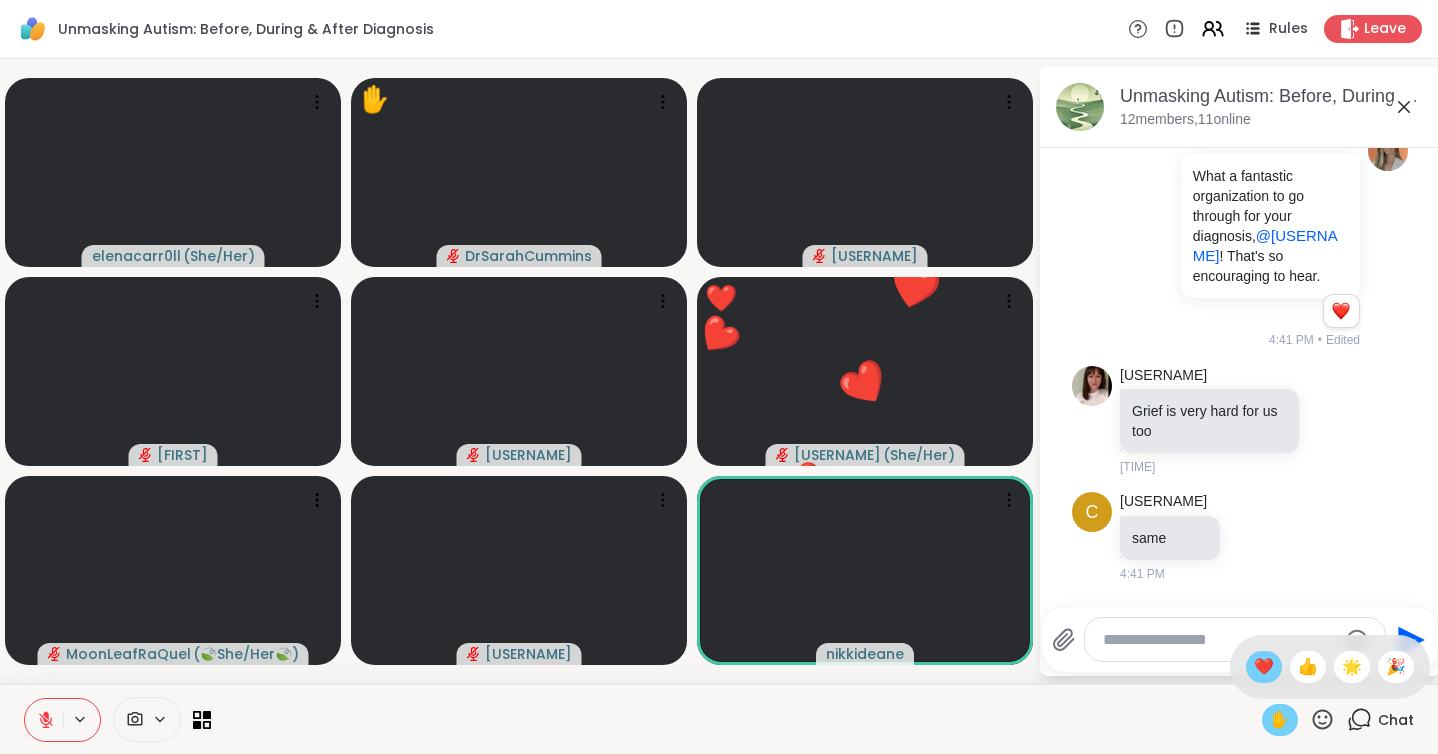 click on "❤️" at bounding box center (1264, 667) 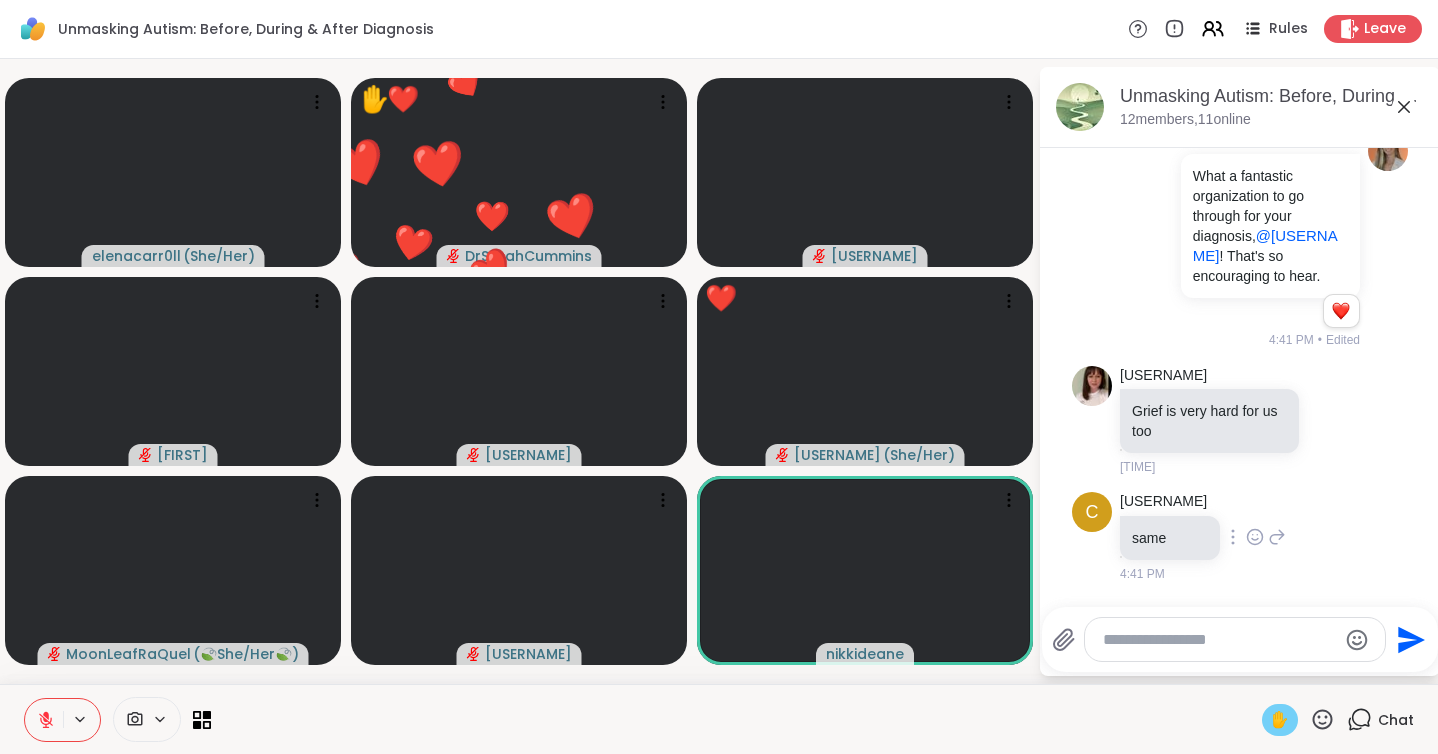 click on "[USERNAME] same [TIME]" at bounding box center [1240, 537] 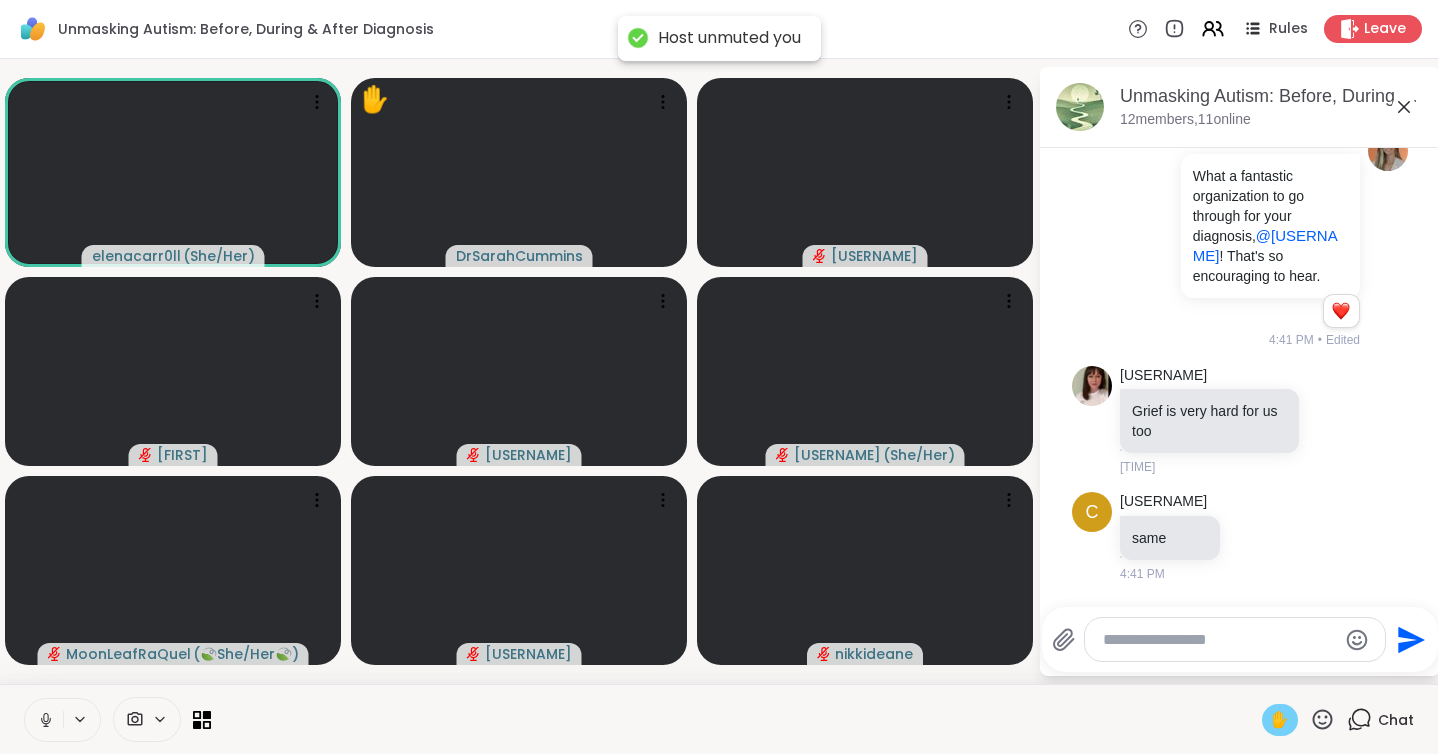 click on "✋" at bounding box center (1280, 720) 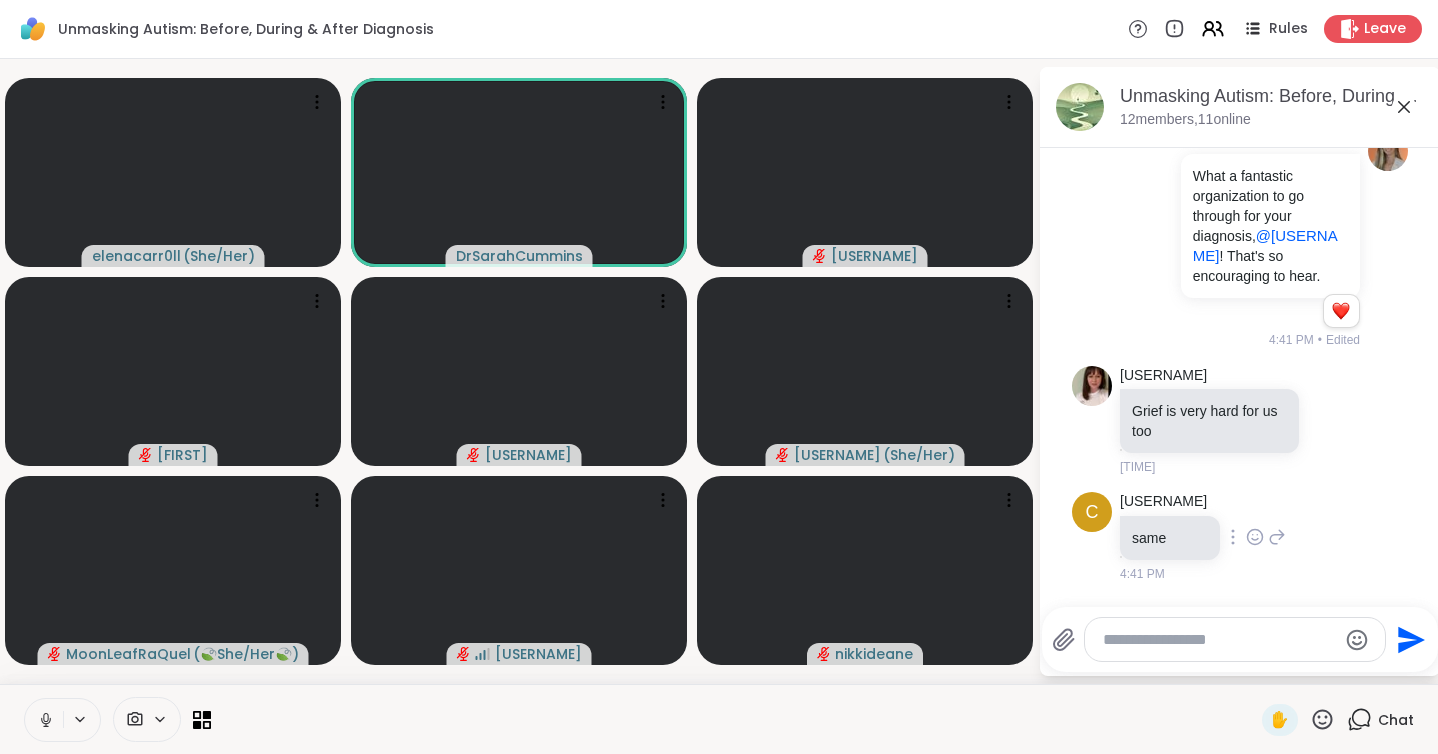 scroll, scrollTop: 4068, scrollLeft: 0, axis: vertical 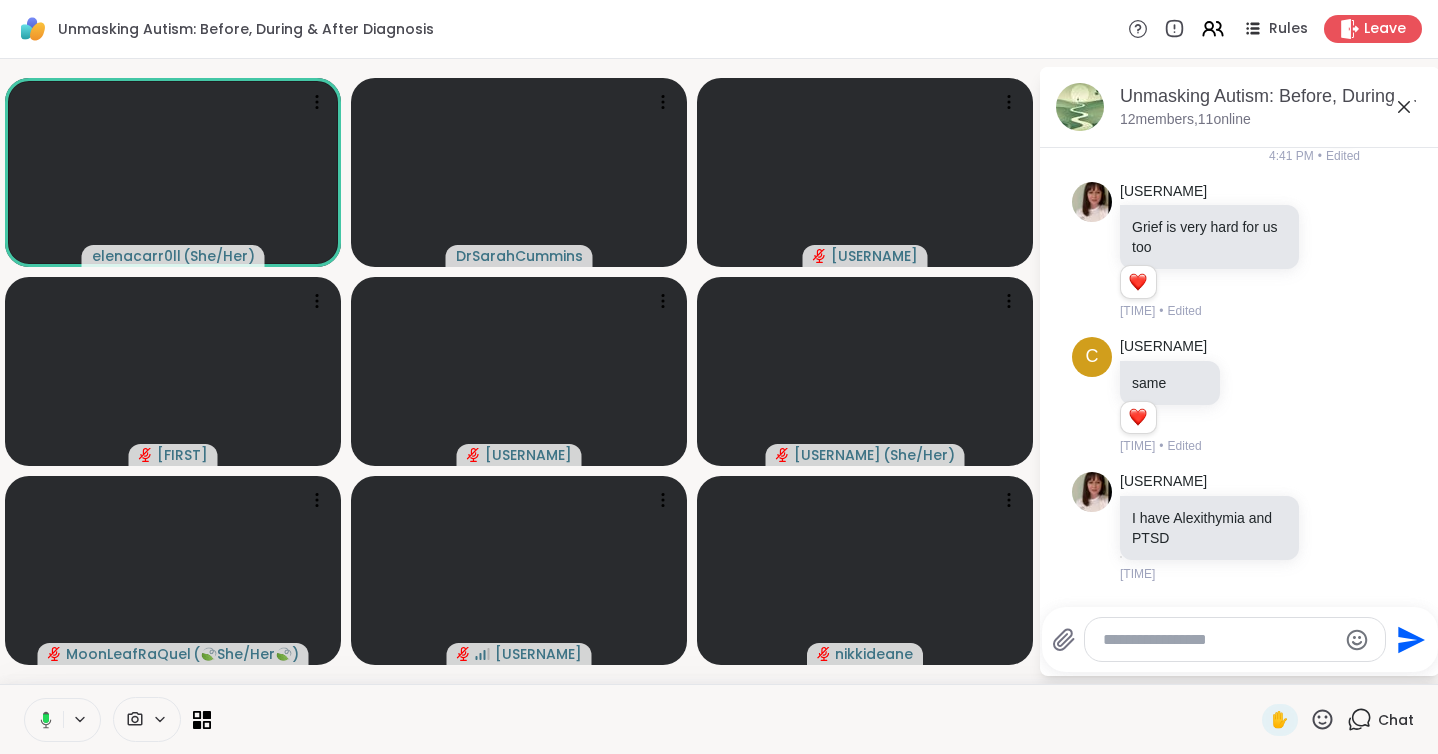 click at bounding box center (42, 720) 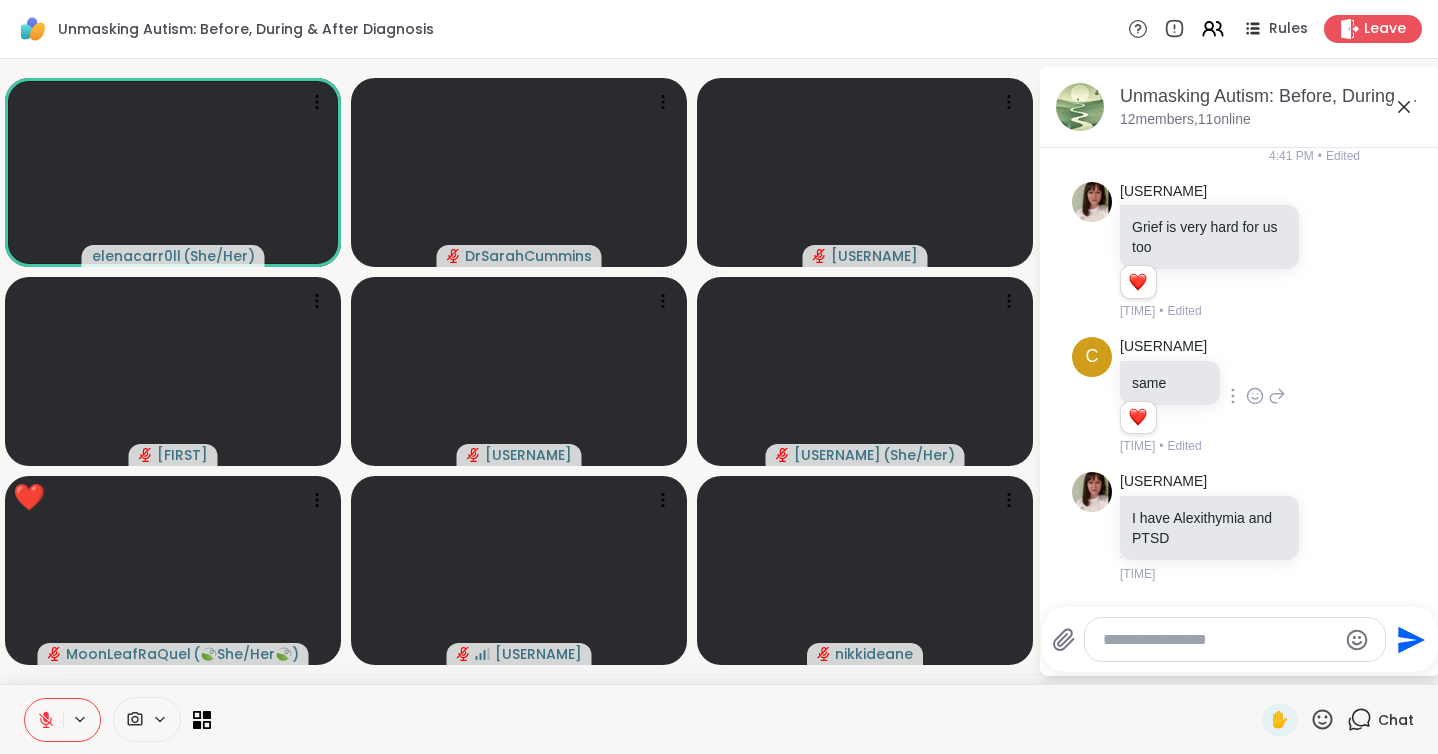 scroll, scrollTop: 4125, scrollLeft: 0, axis: vertical 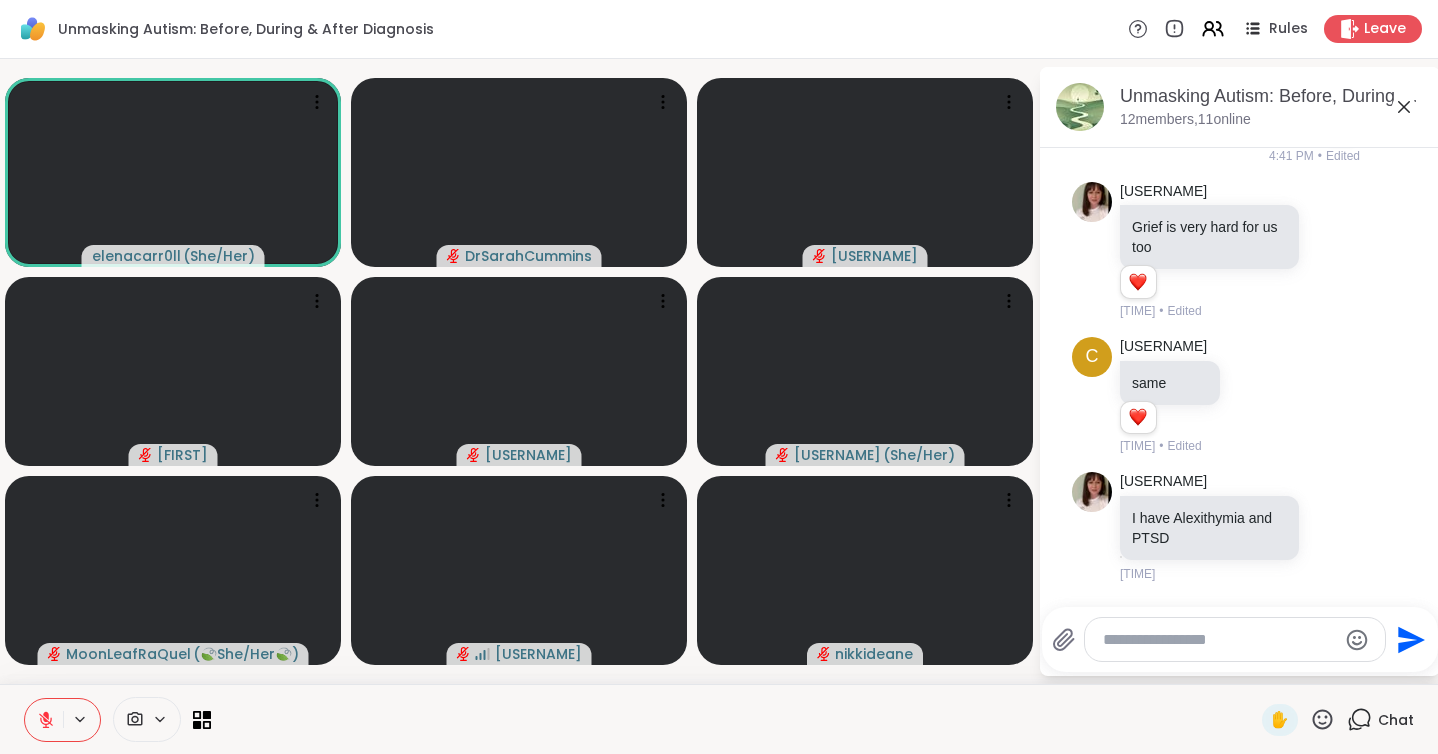 click at bounding box center (1219, 640) 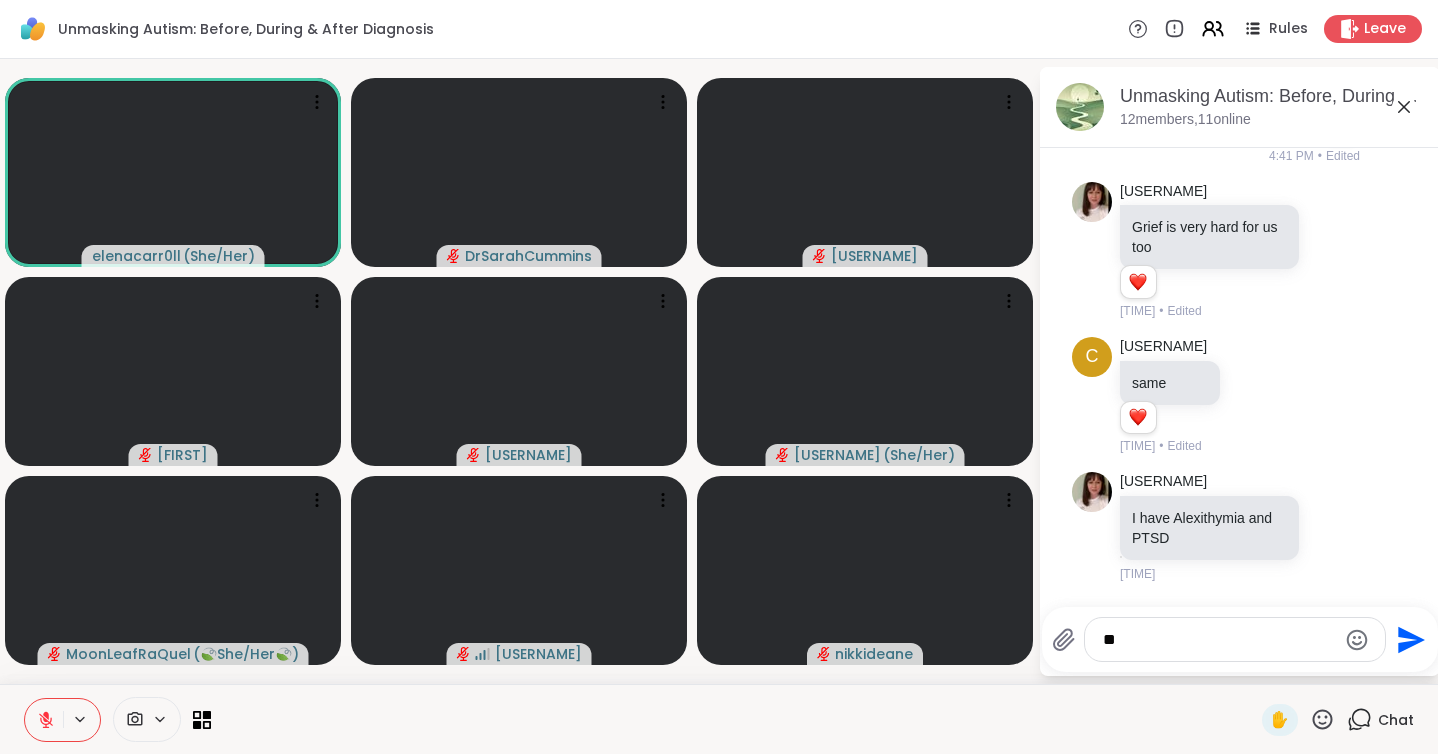 type on "*" 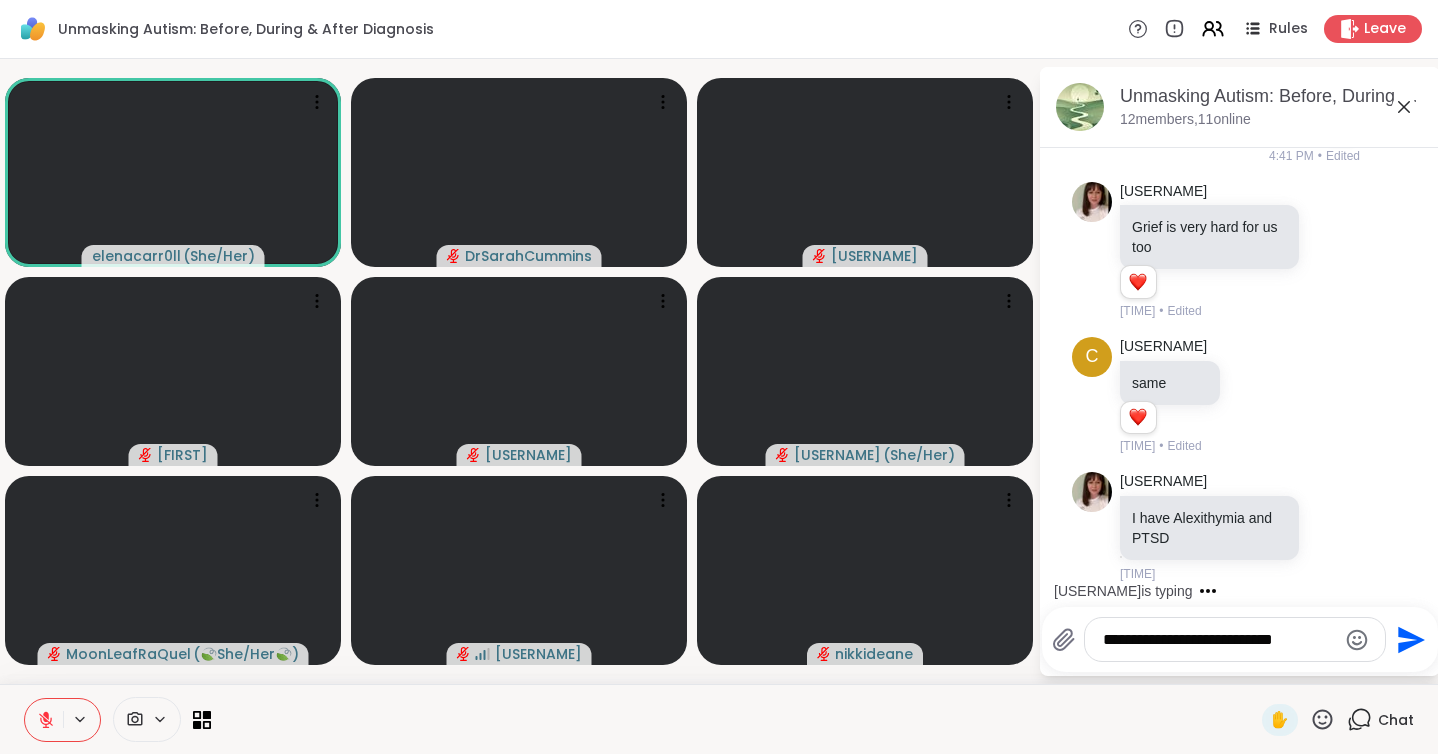 scroll, scrollTop: 4231, scrollLeft: 0, axis: vertical 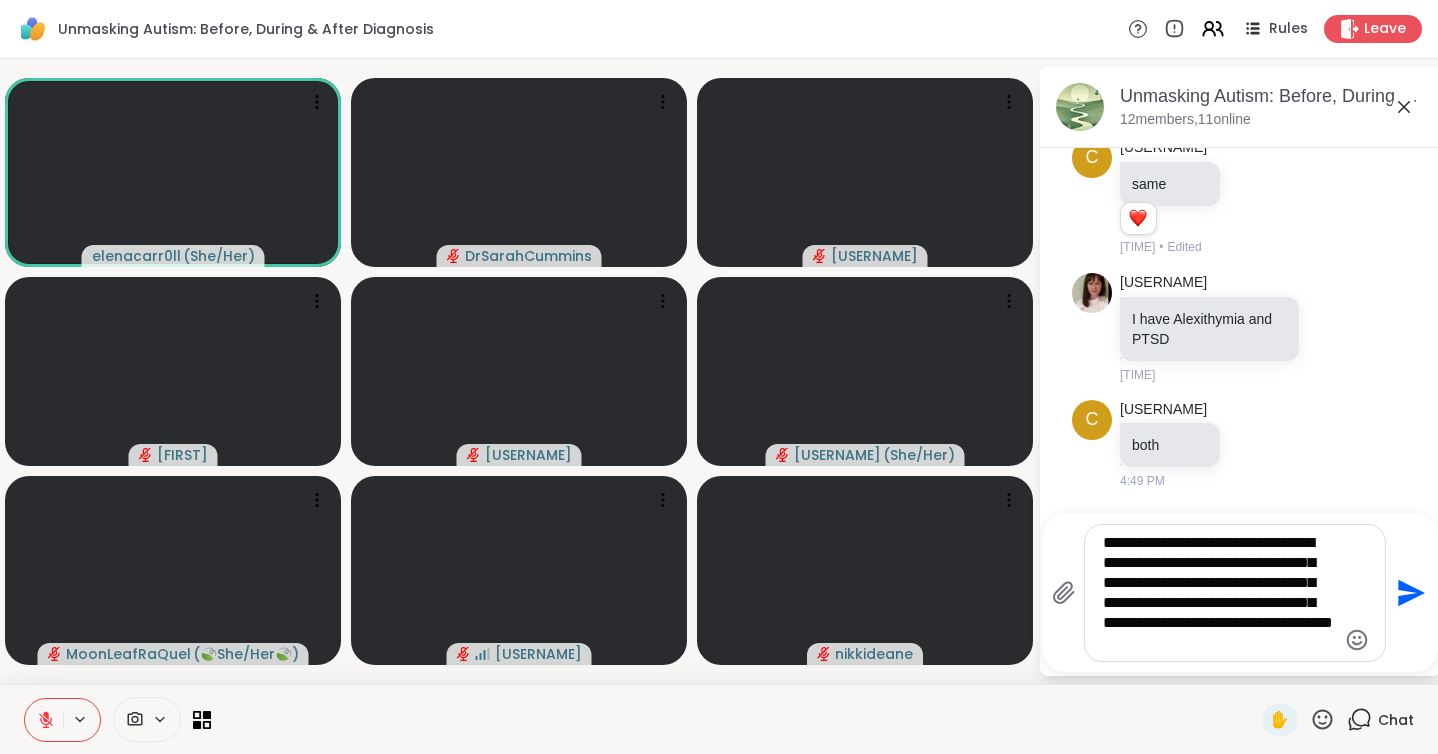 type on "**********" 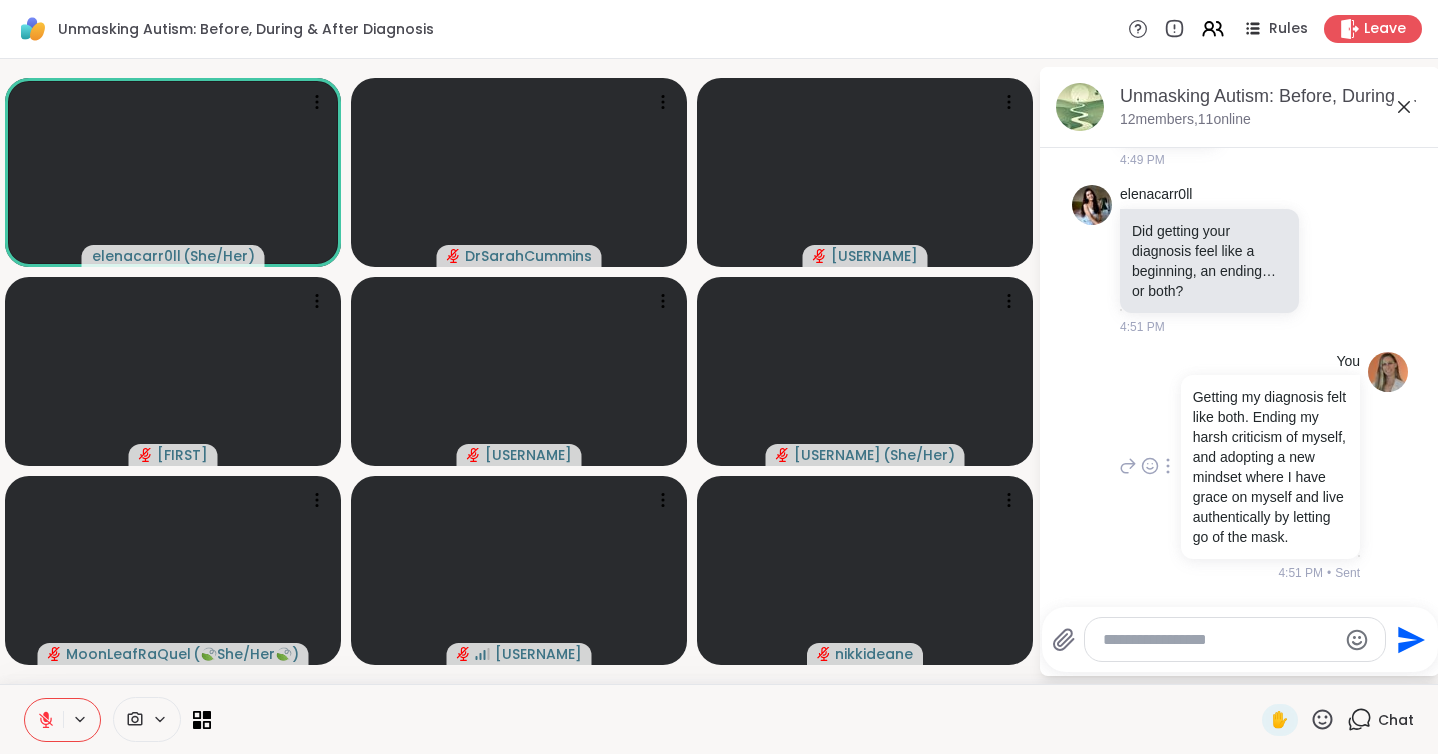 scroll, scrollTop: 4704, scrollLeft: 0, axis: vertical 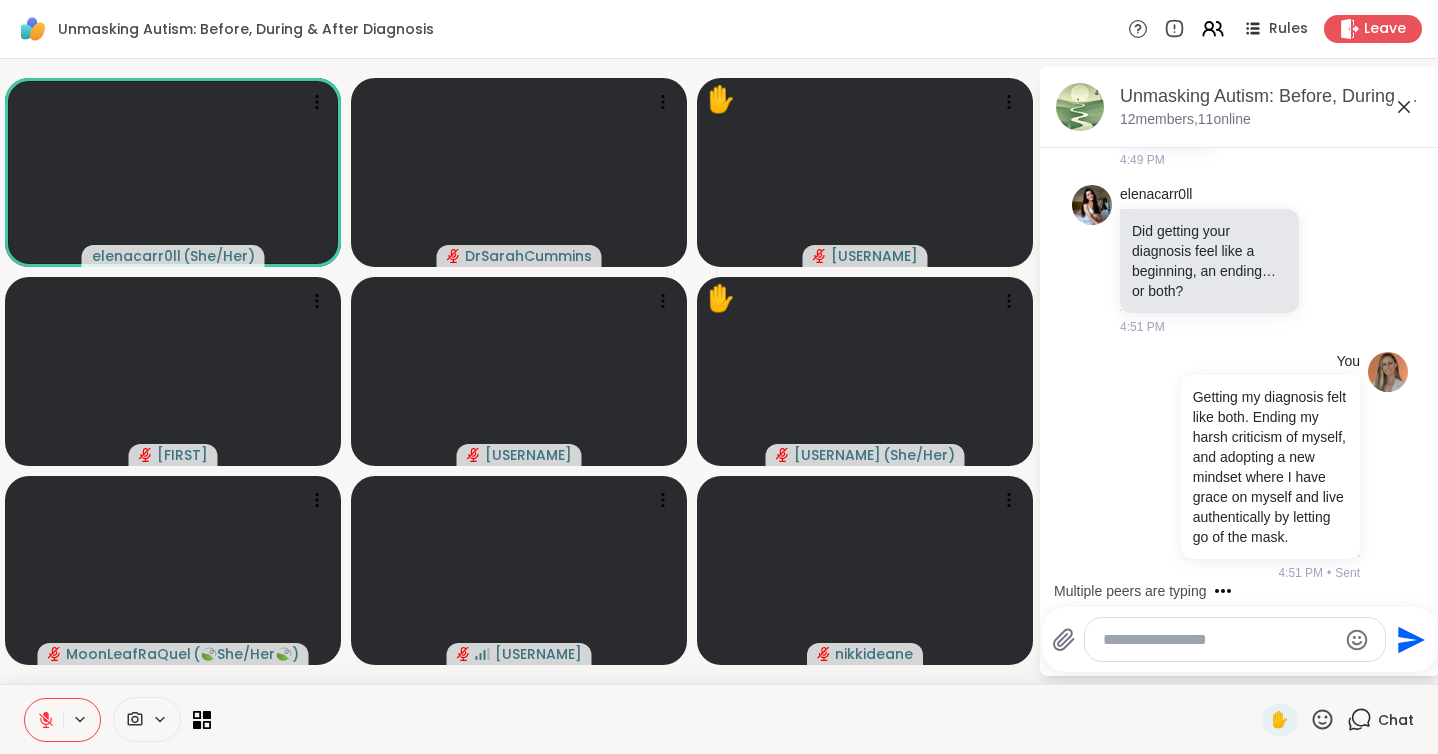 type on "*" 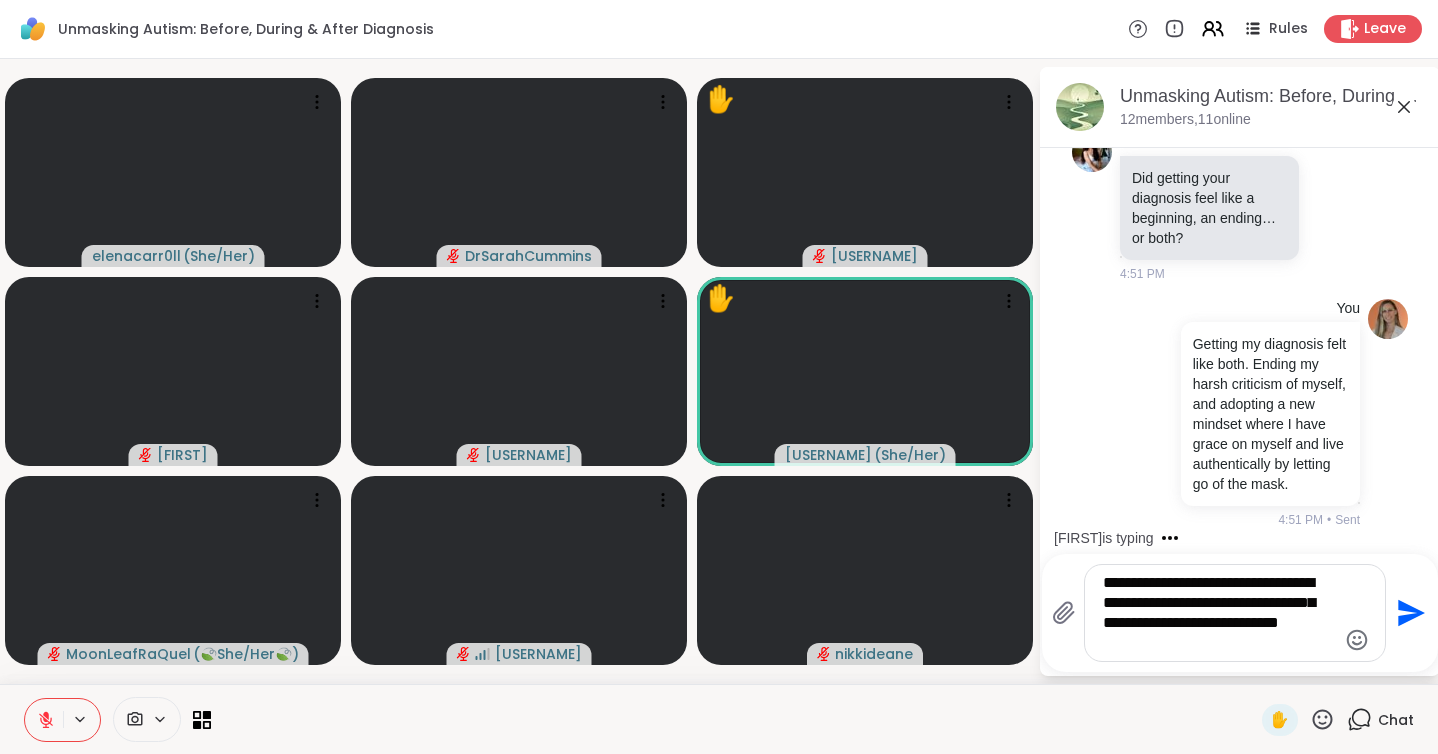 type on "**********" 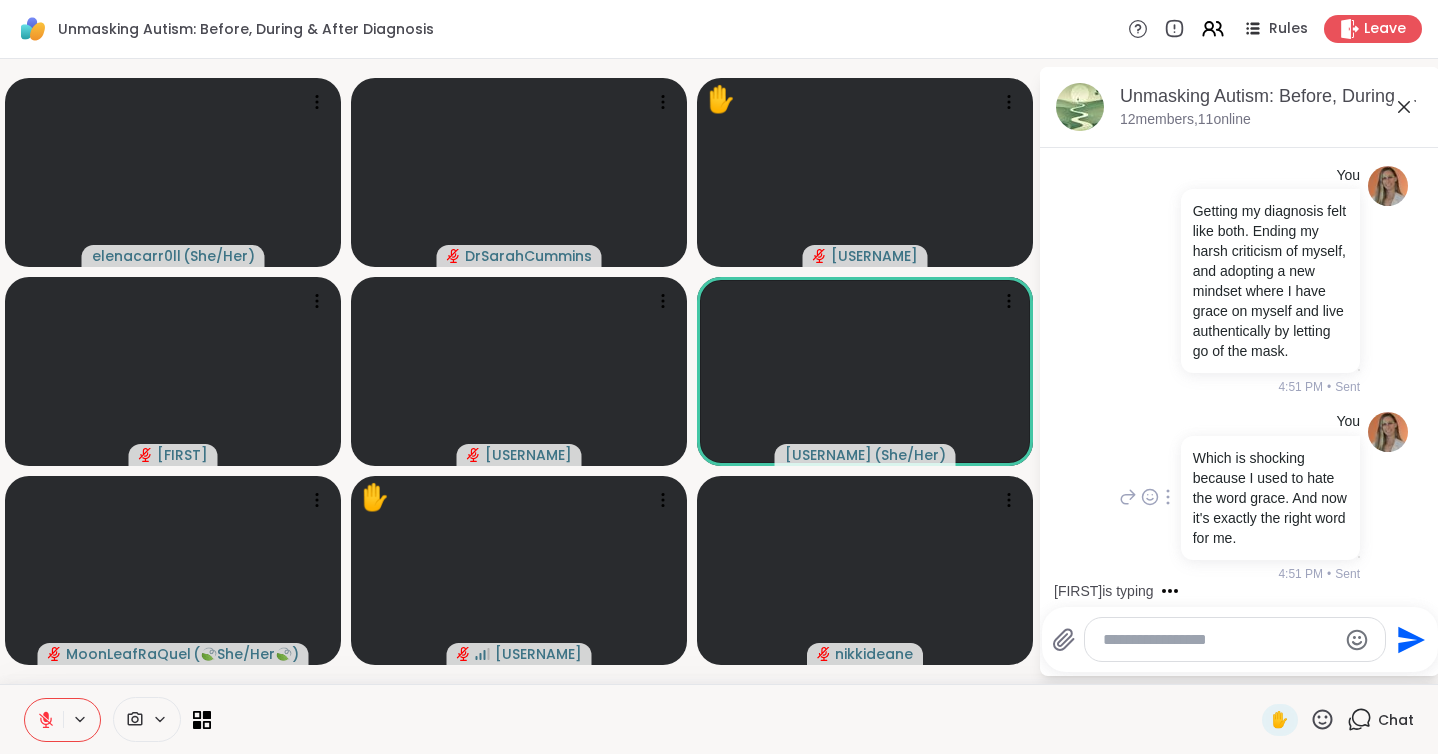 scroll, scrollTop: 4693, scrollLeft: 0, axis: vertical 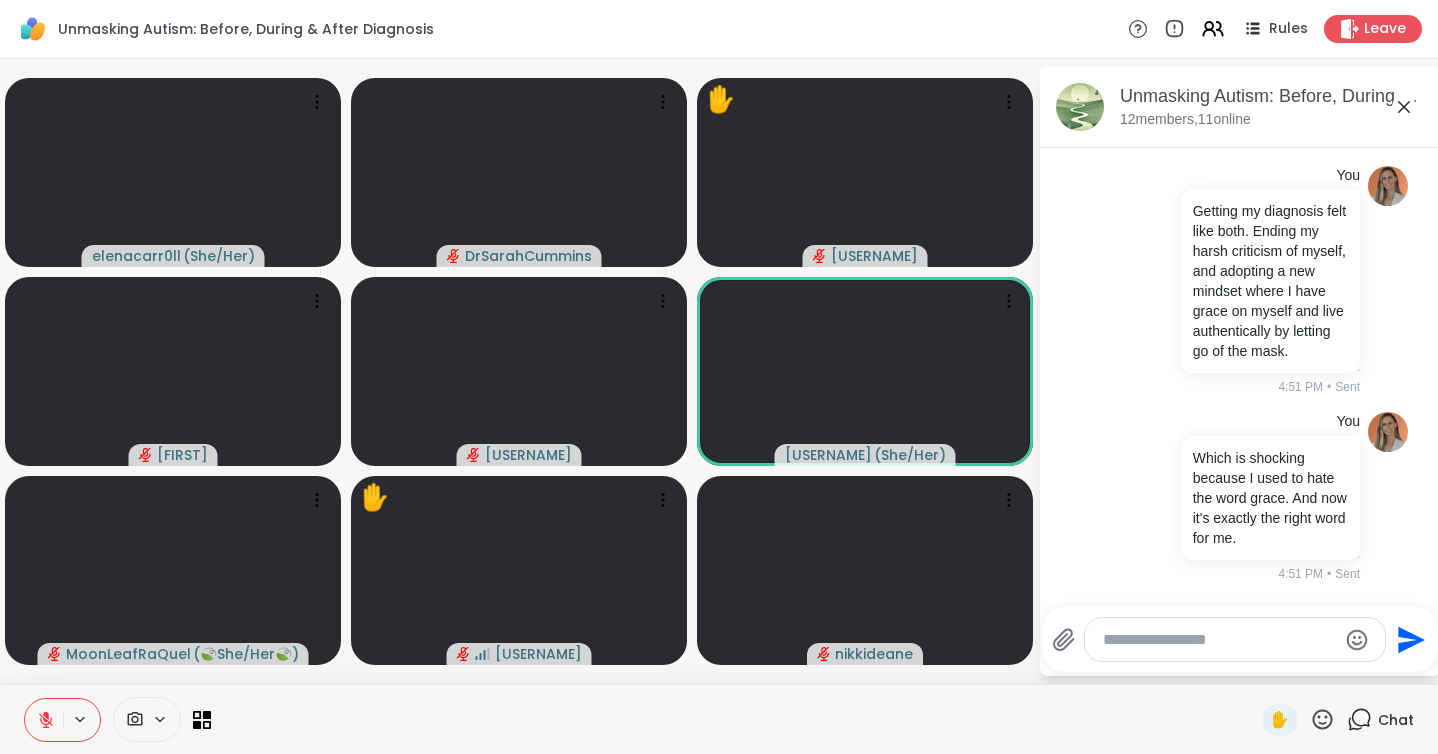 click 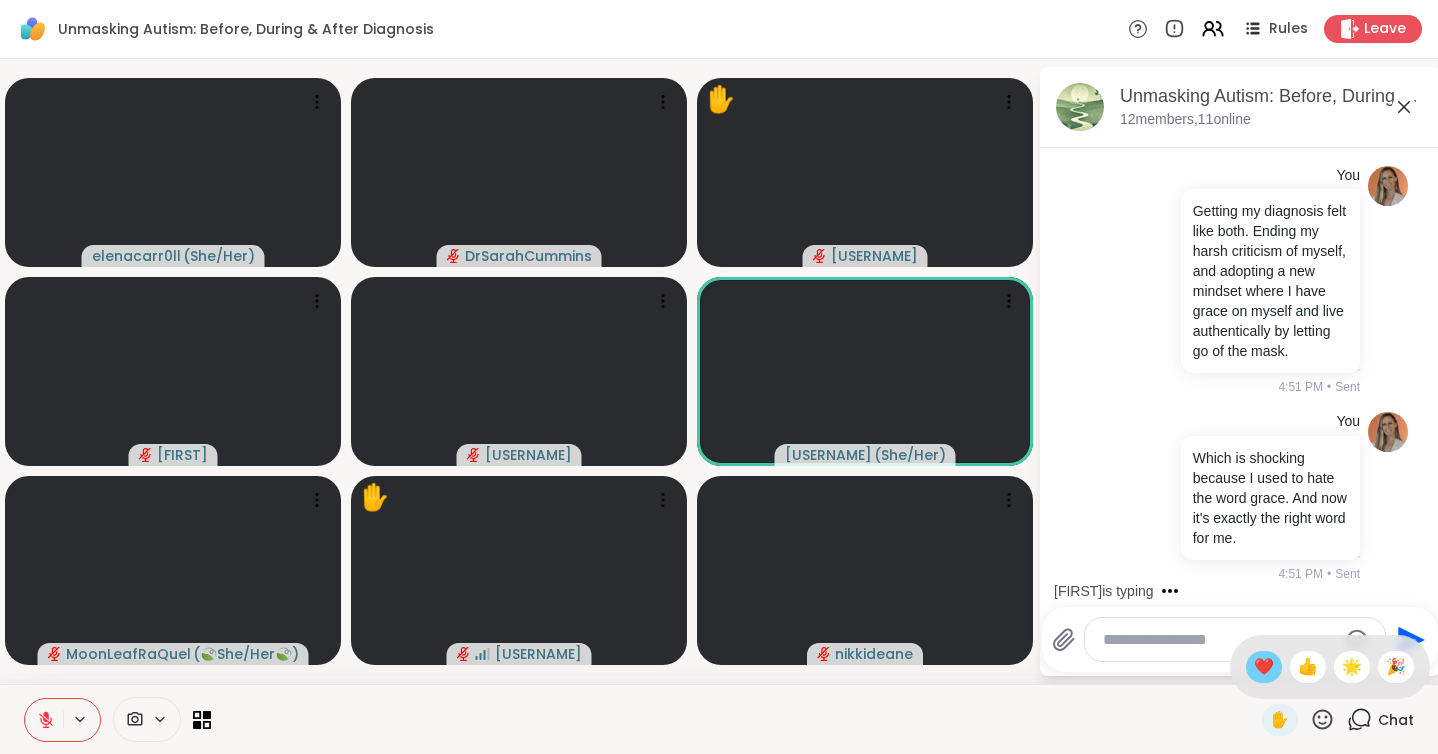click on "❤️" at bounding box center [1264, 667] 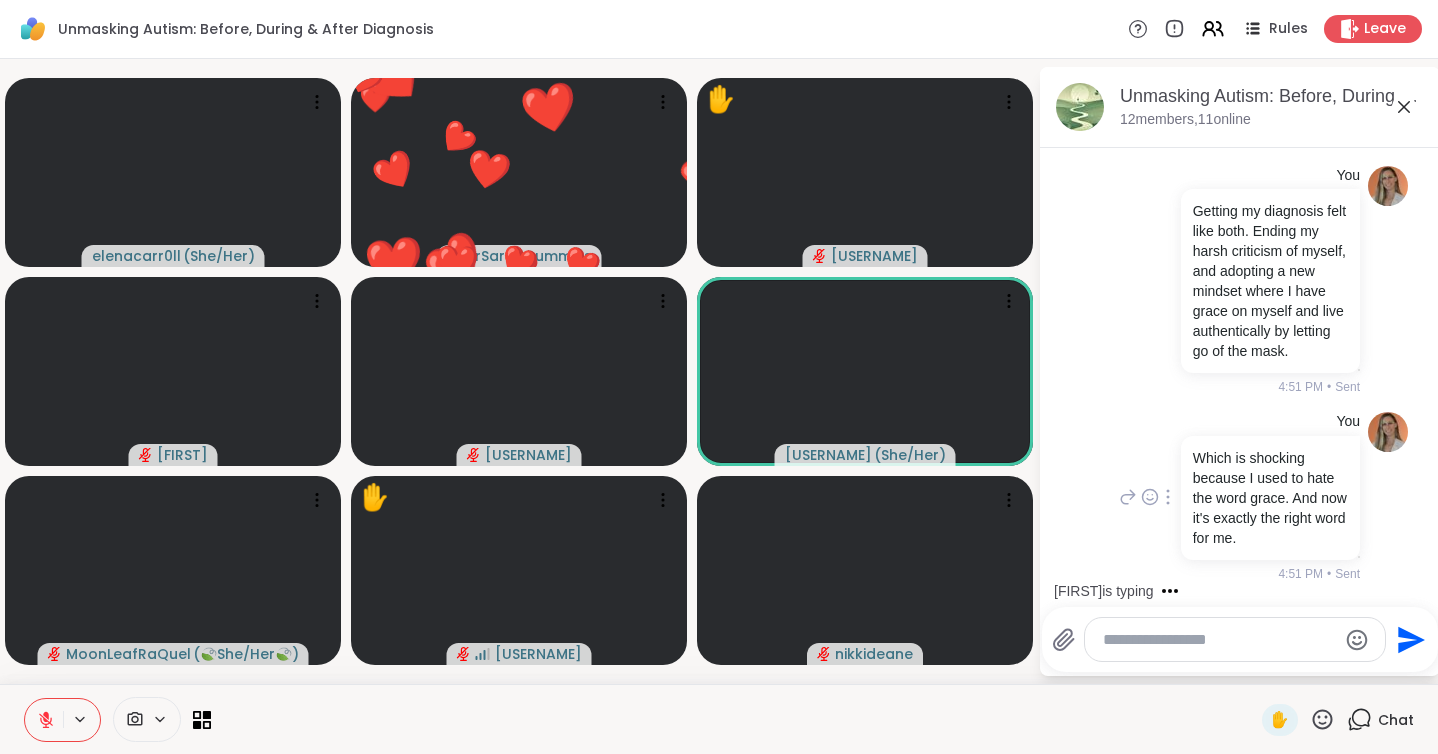 scroll, scrollTop: 4911, scrollLeft: 0, axis: vertical 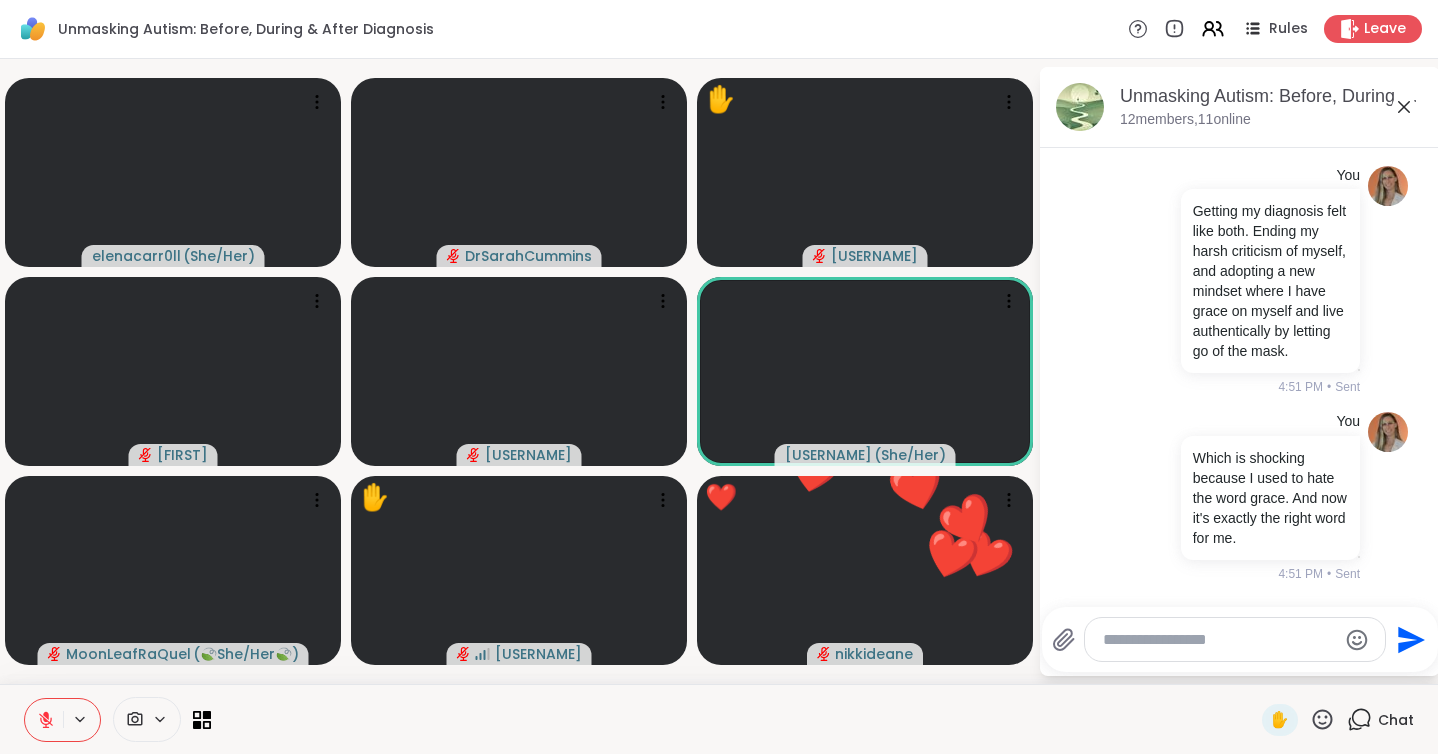 click at bounding box center (1219, 640) 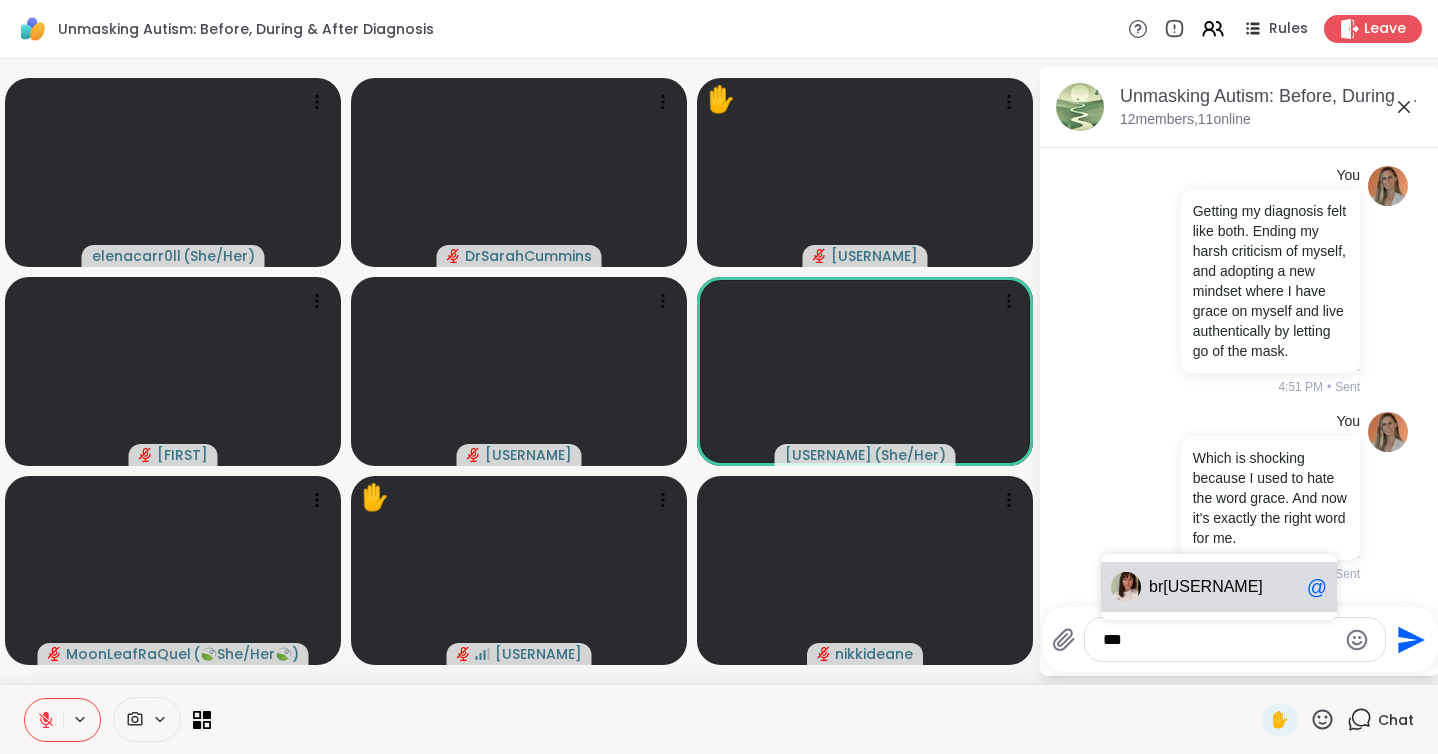 click on "[USERNAME]" at bounding box center (1213, 587) 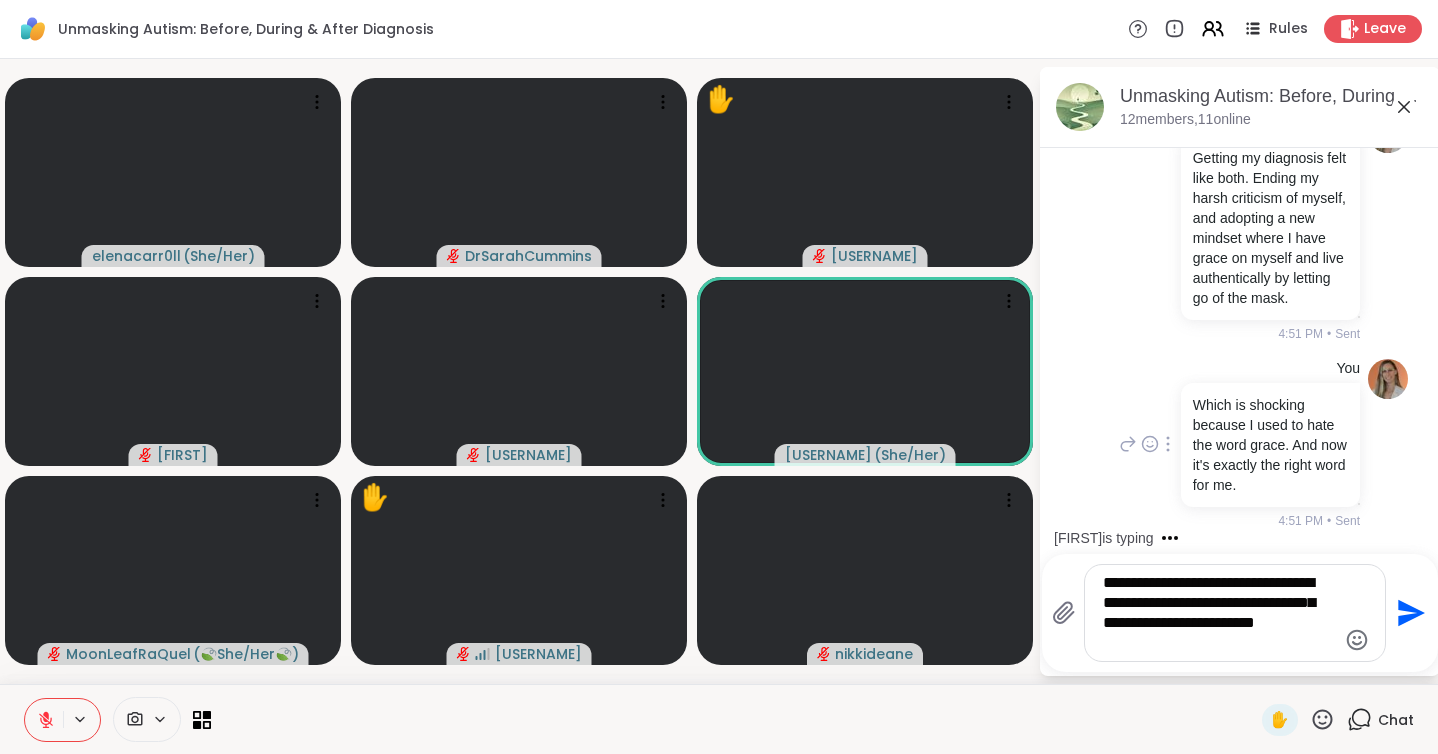 scroll, scrollTop: 4993, scrollLeft: 0, axis: vertical 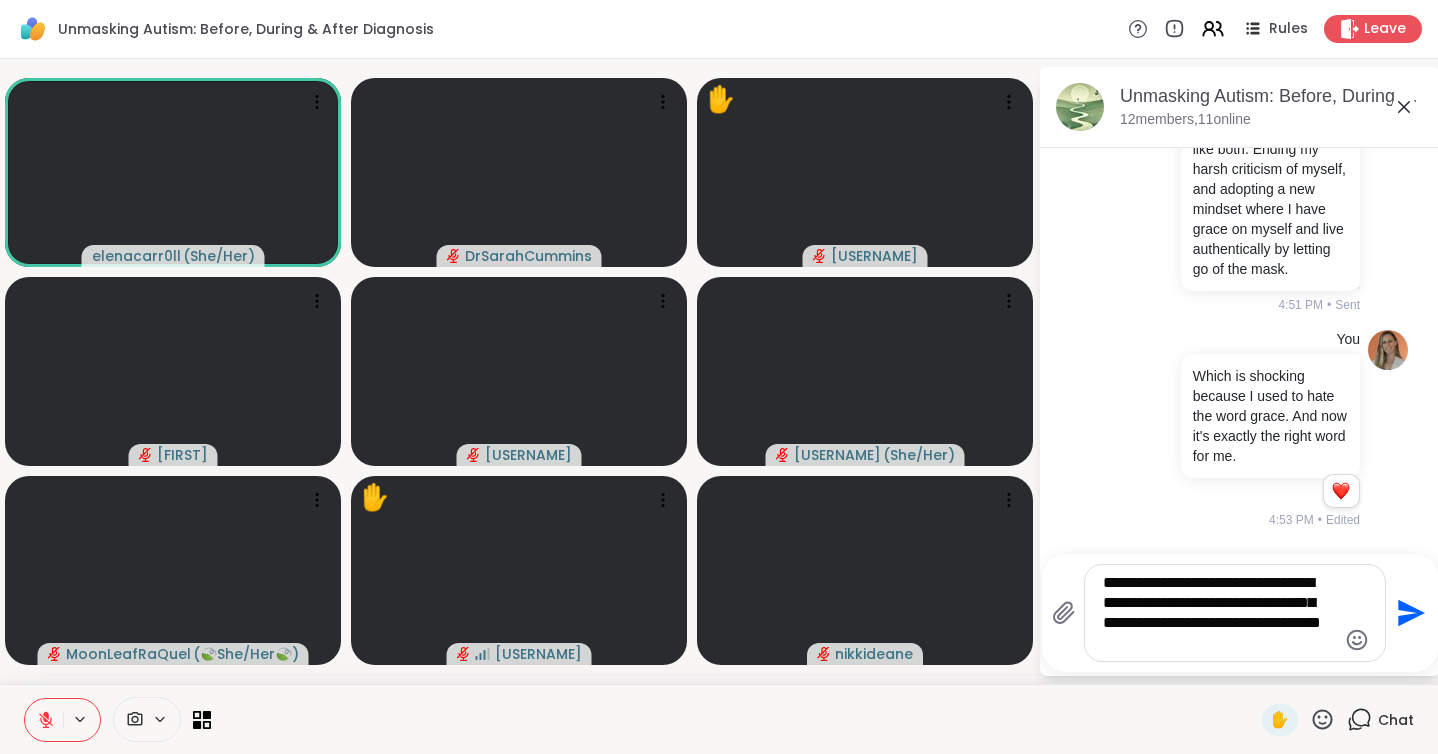 type on "**********" 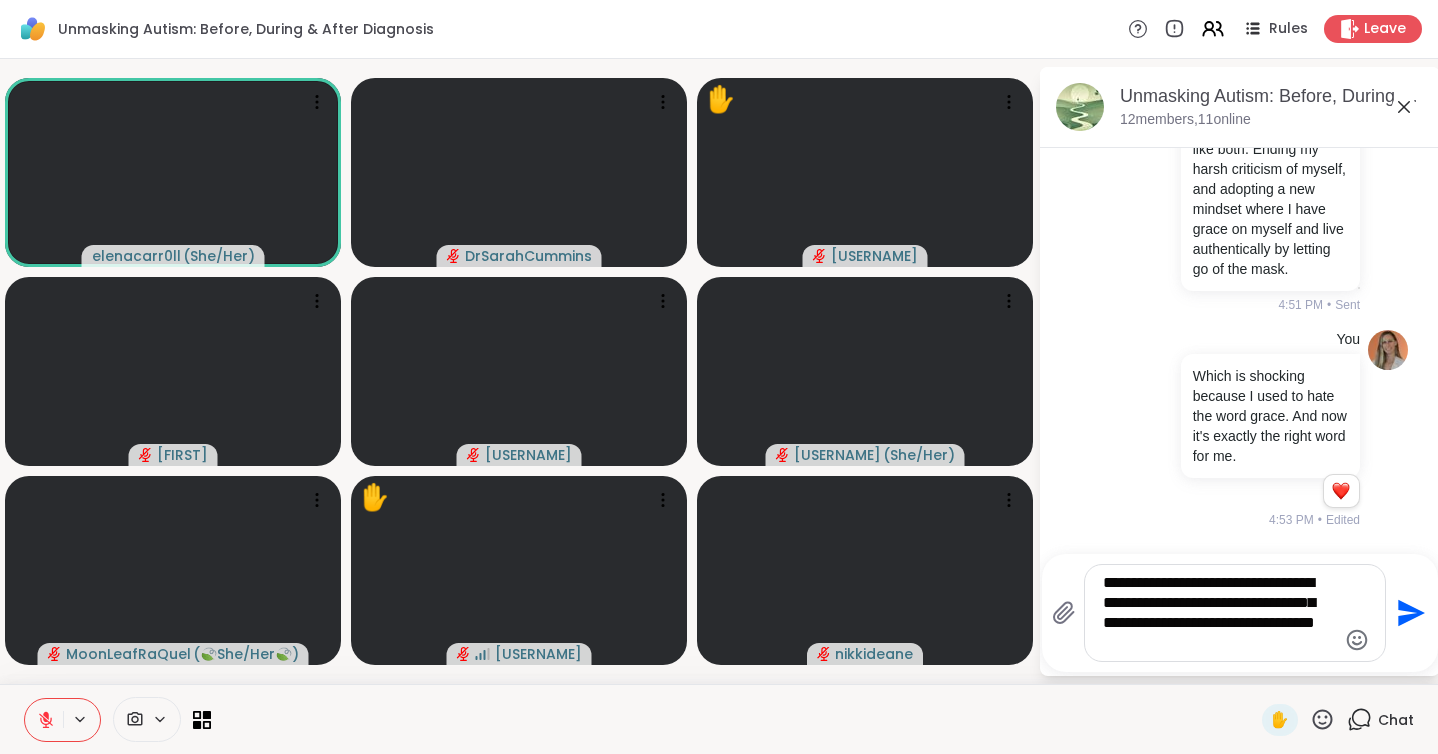 type 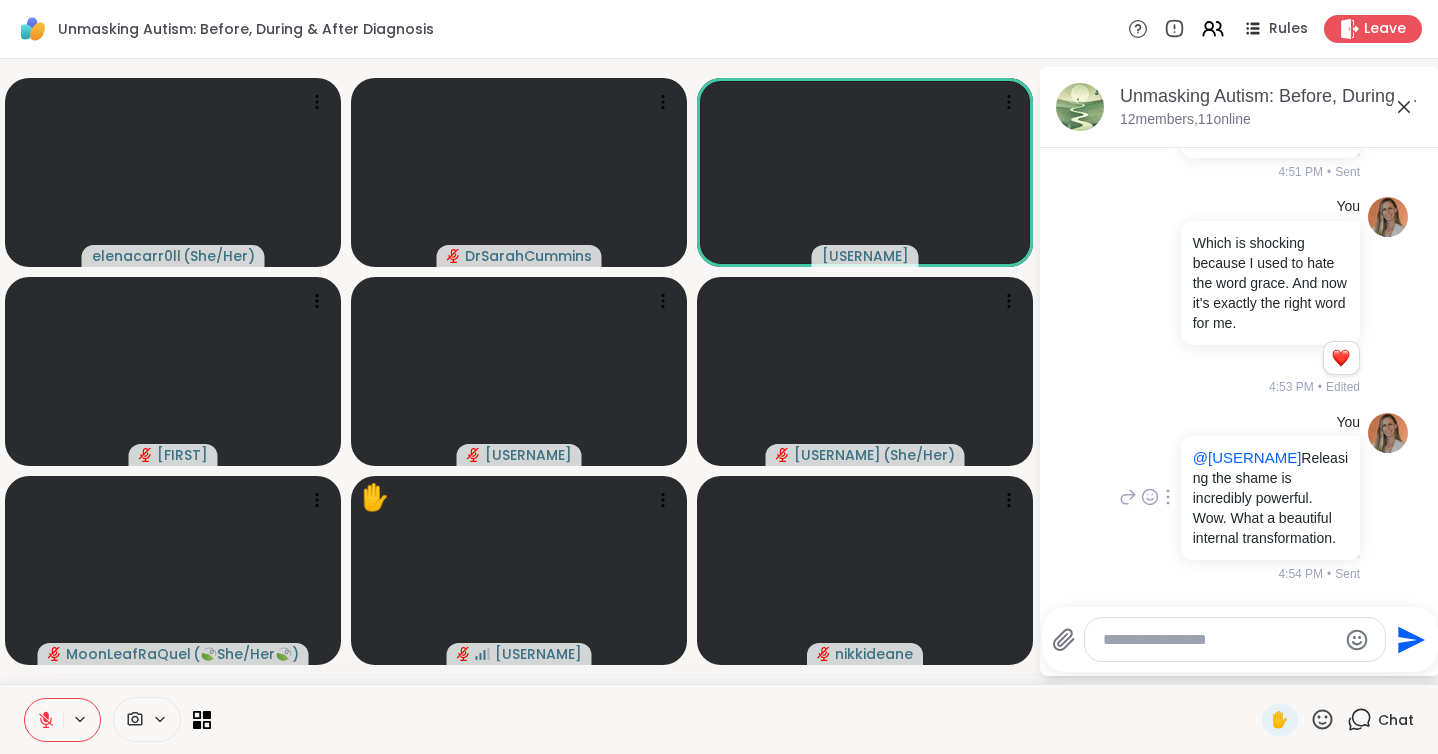 scroll, scrollTop: 5166, scrollLeft: 0, axis: vertical 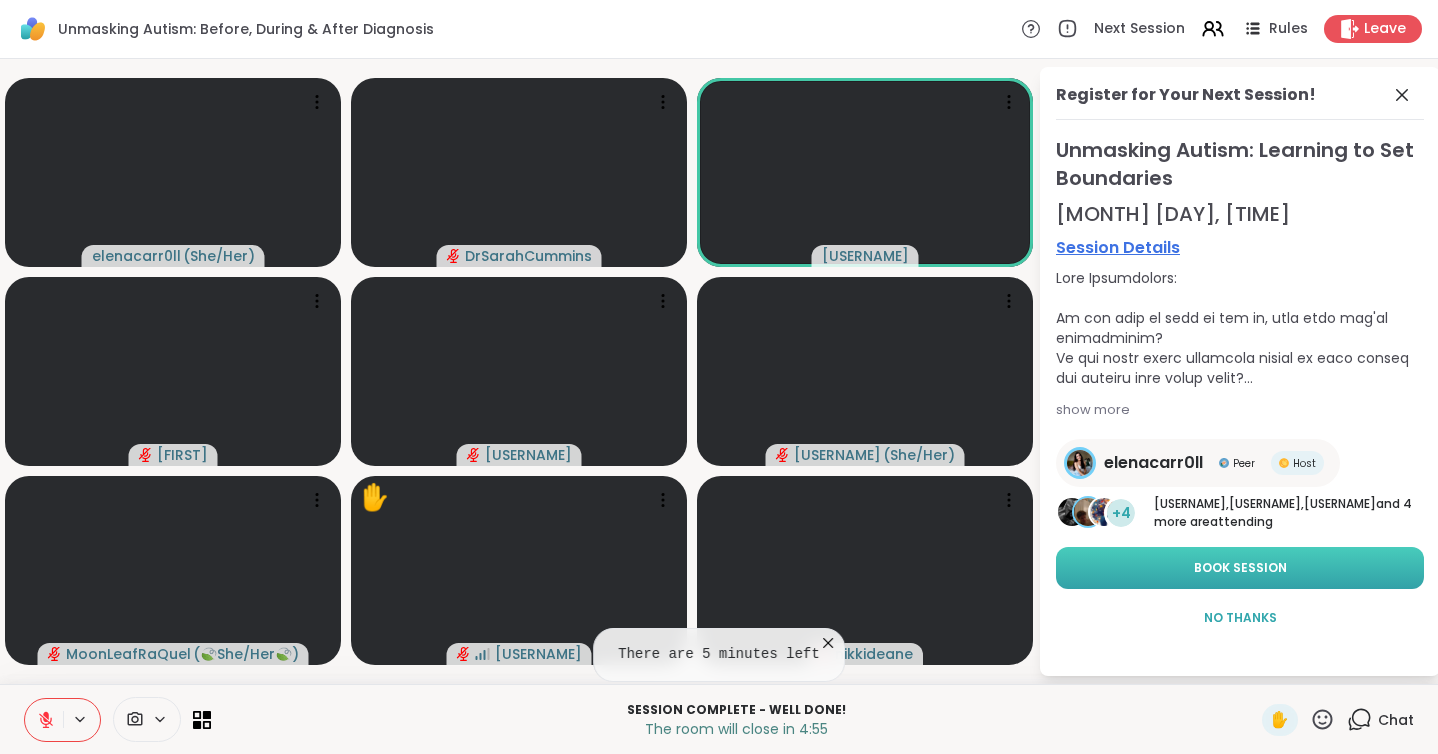 click on "Book Session" at bounding box center [1240, 568] 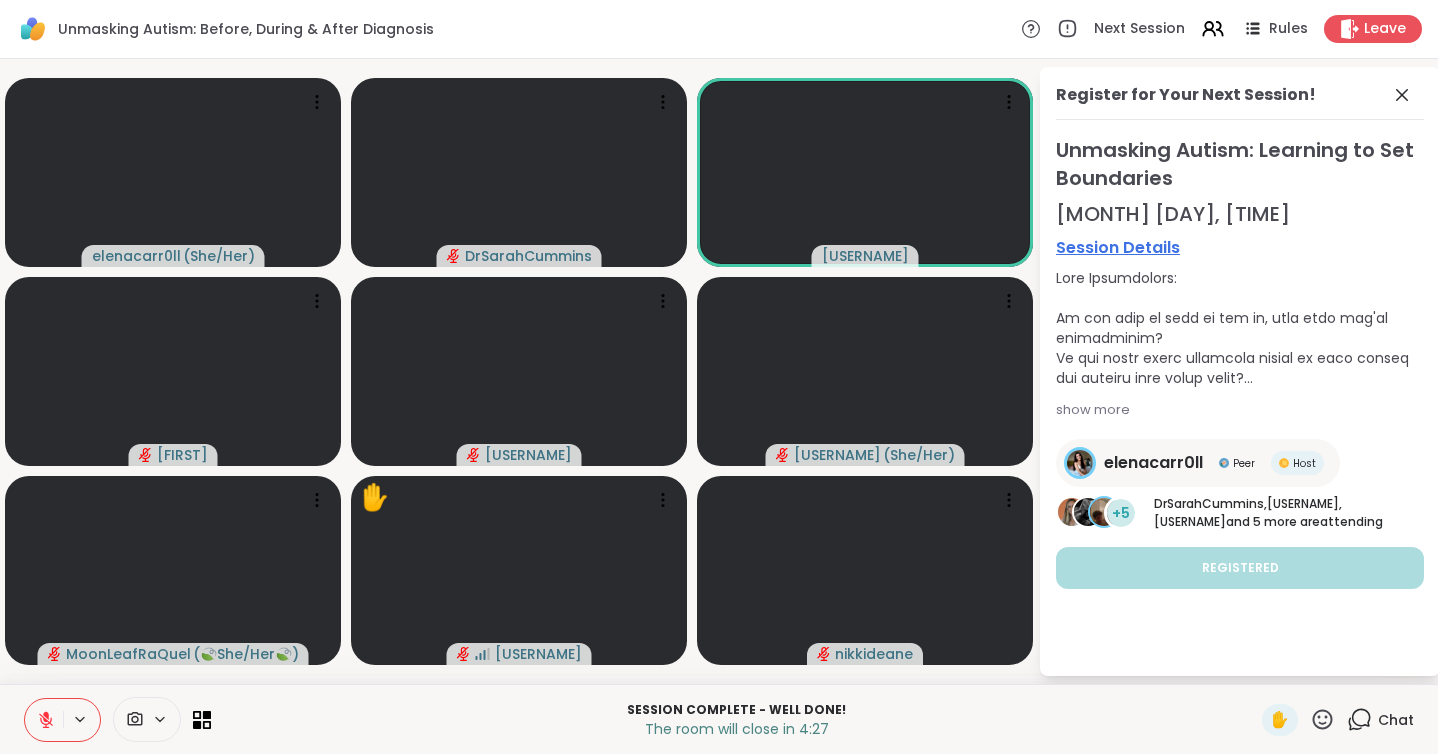 click on "Chat" at bounding box center (1396, 720) 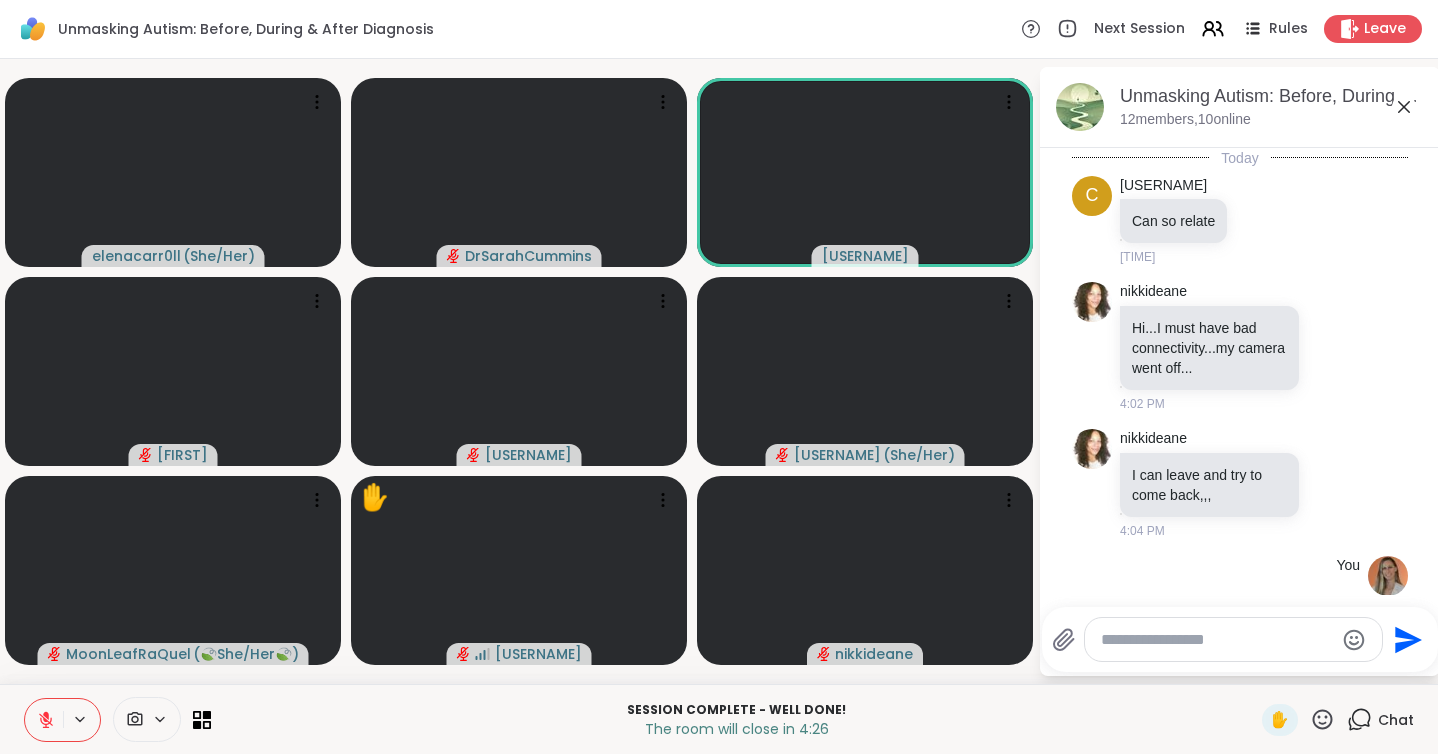 scroll, scrollTop: 5166, scrollLeft: 0, axis: vertical 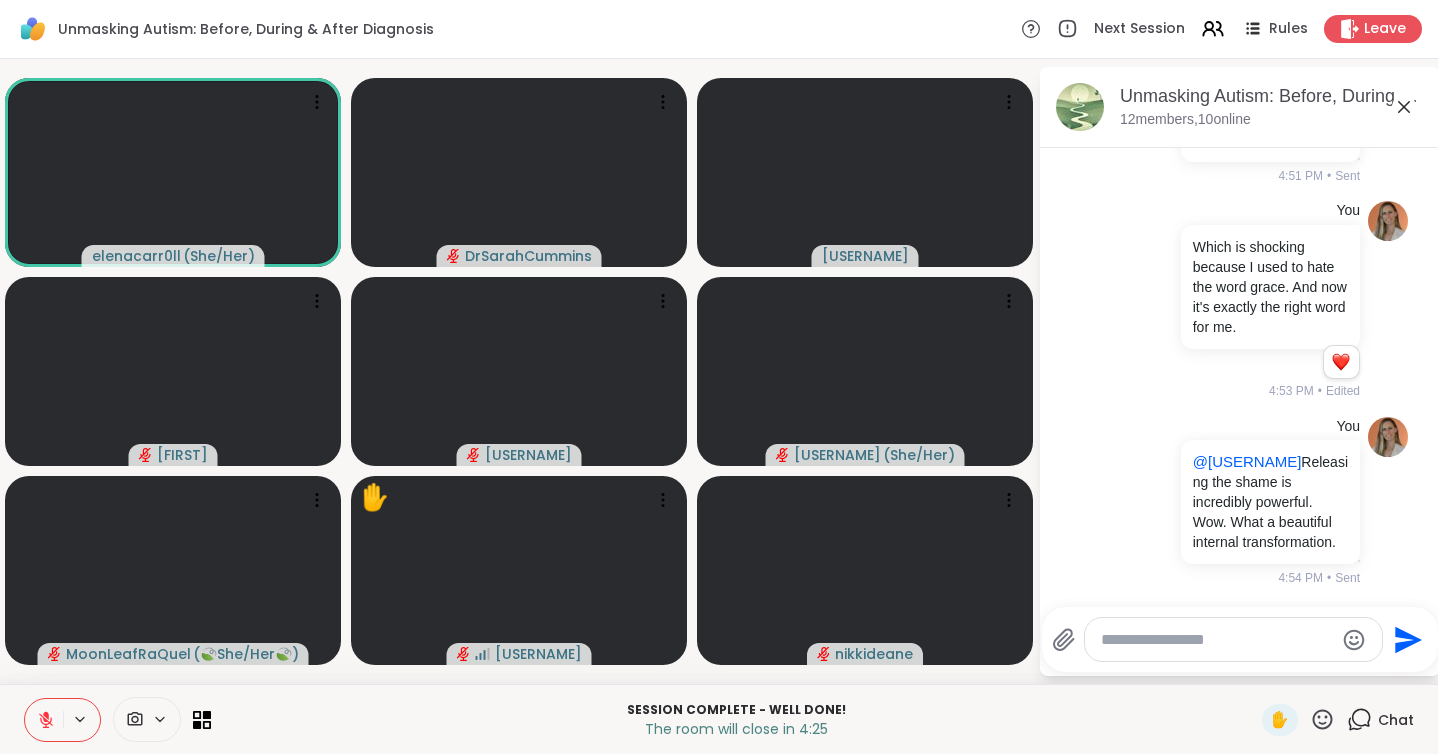 click 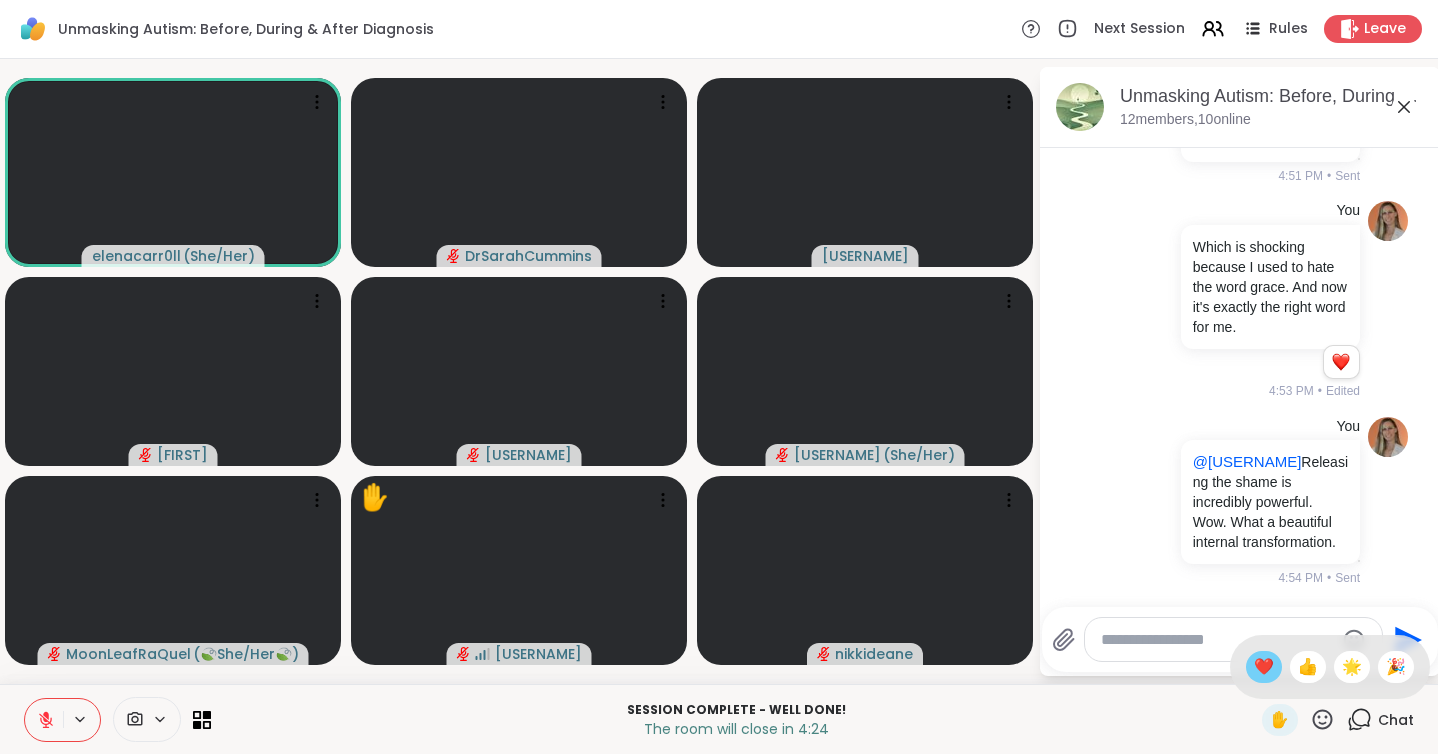 click on "❤️" at bounding box center [1264, 667] 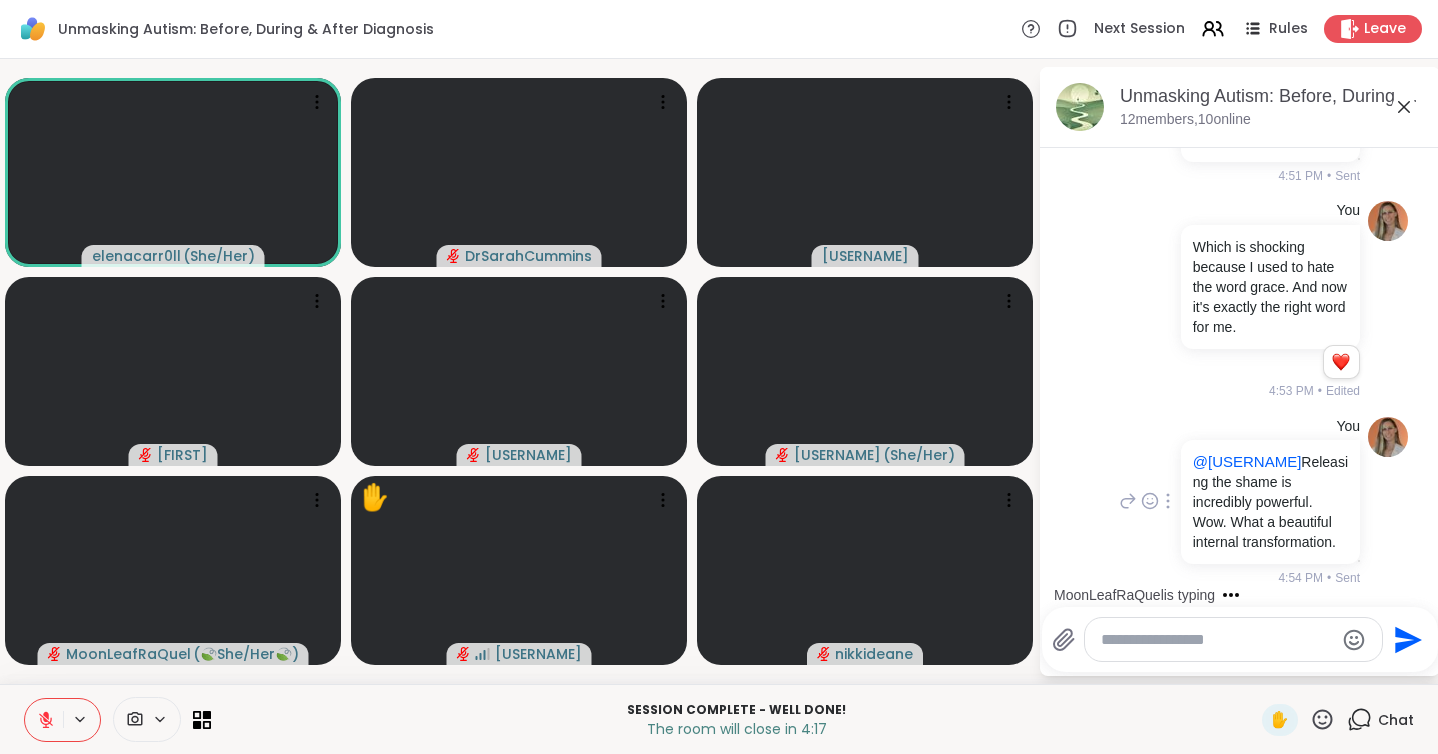 scroll, scrollTop: 5166, scrollLeft: 0, axis: vertical 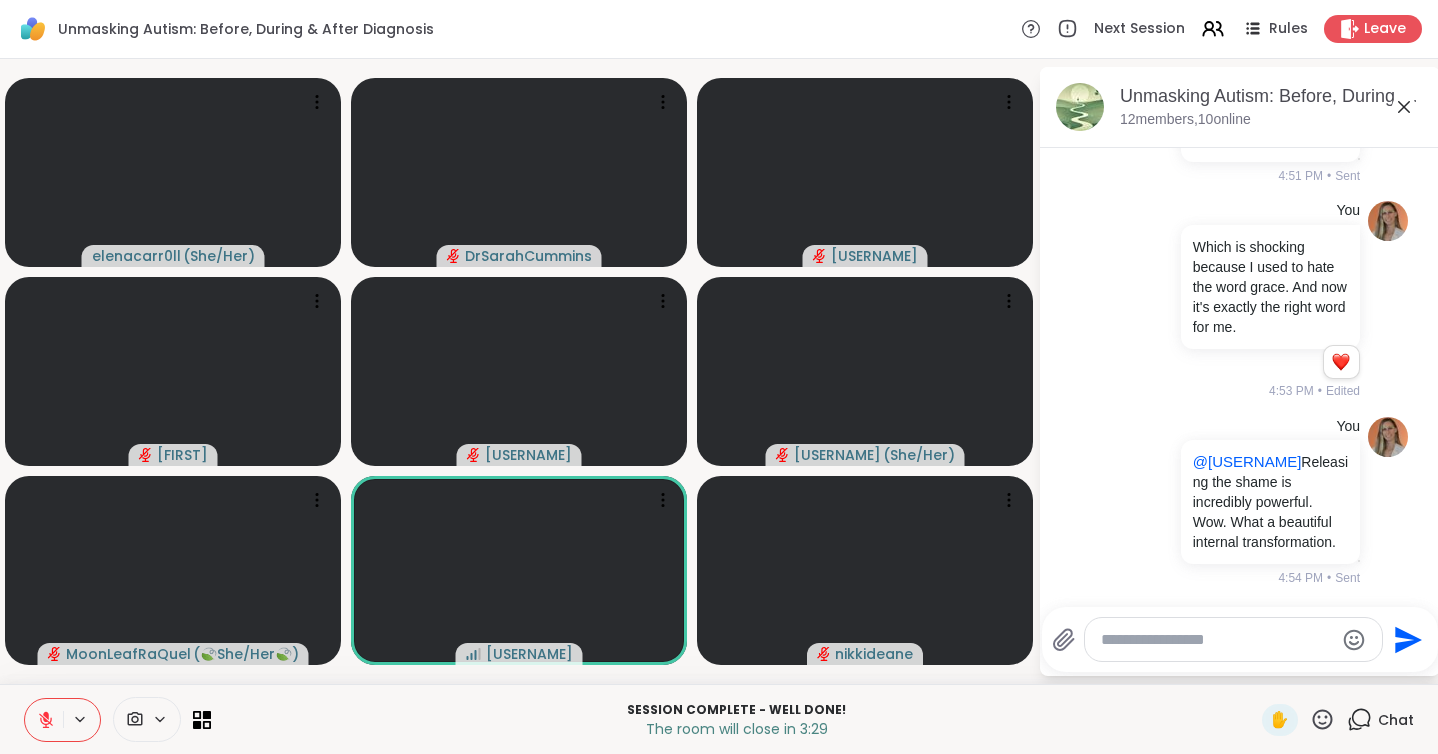 click 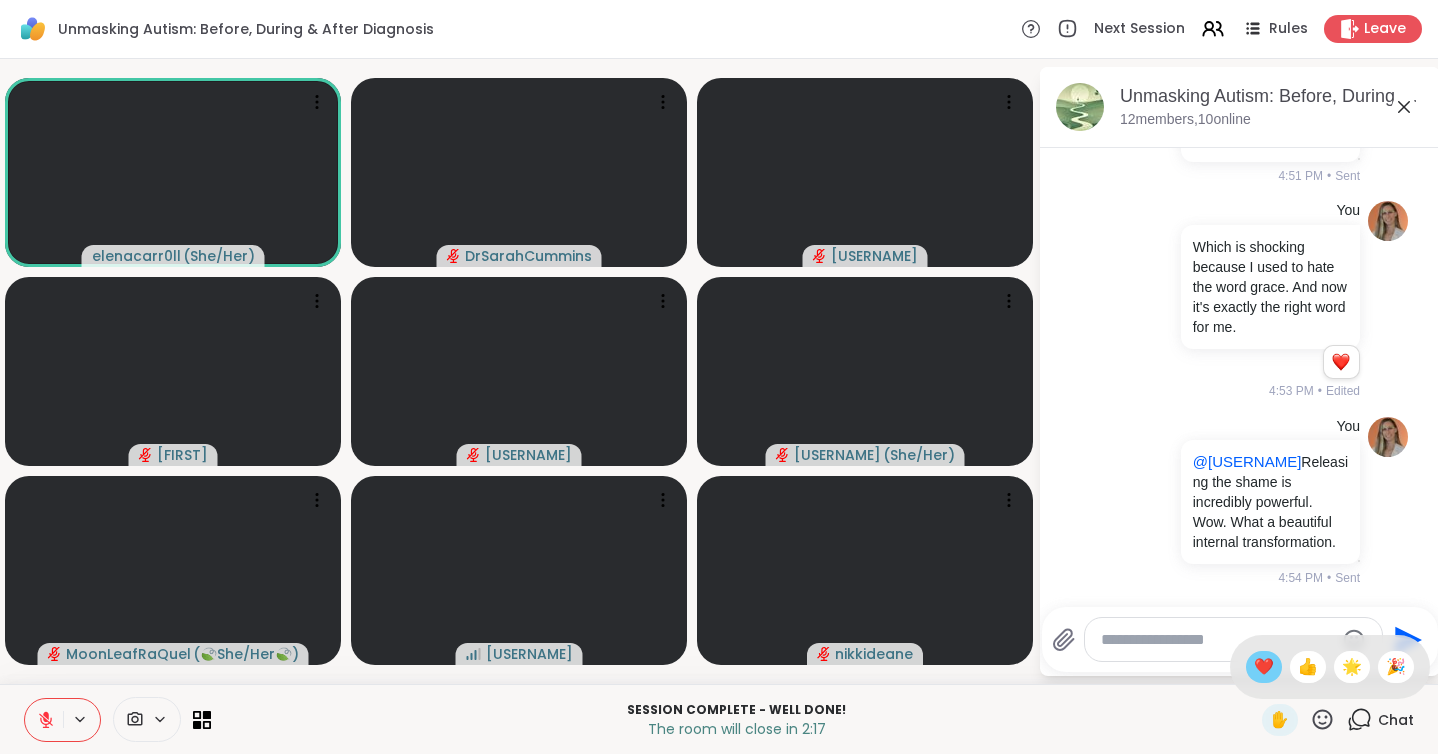 click on "❤️" at bounding box center [1264, 667] 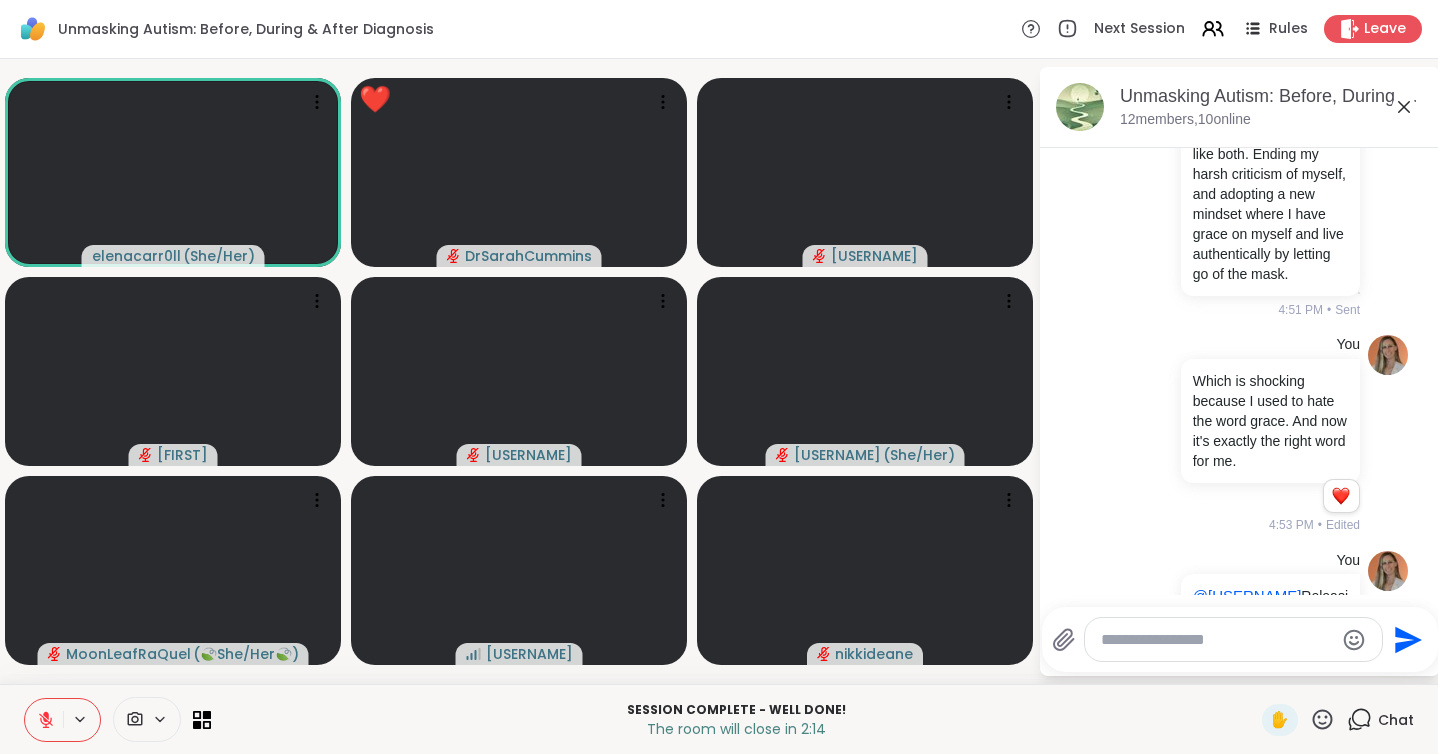 scroll, scrollTop: 5166, scrollLeft: 0, axis: vertical 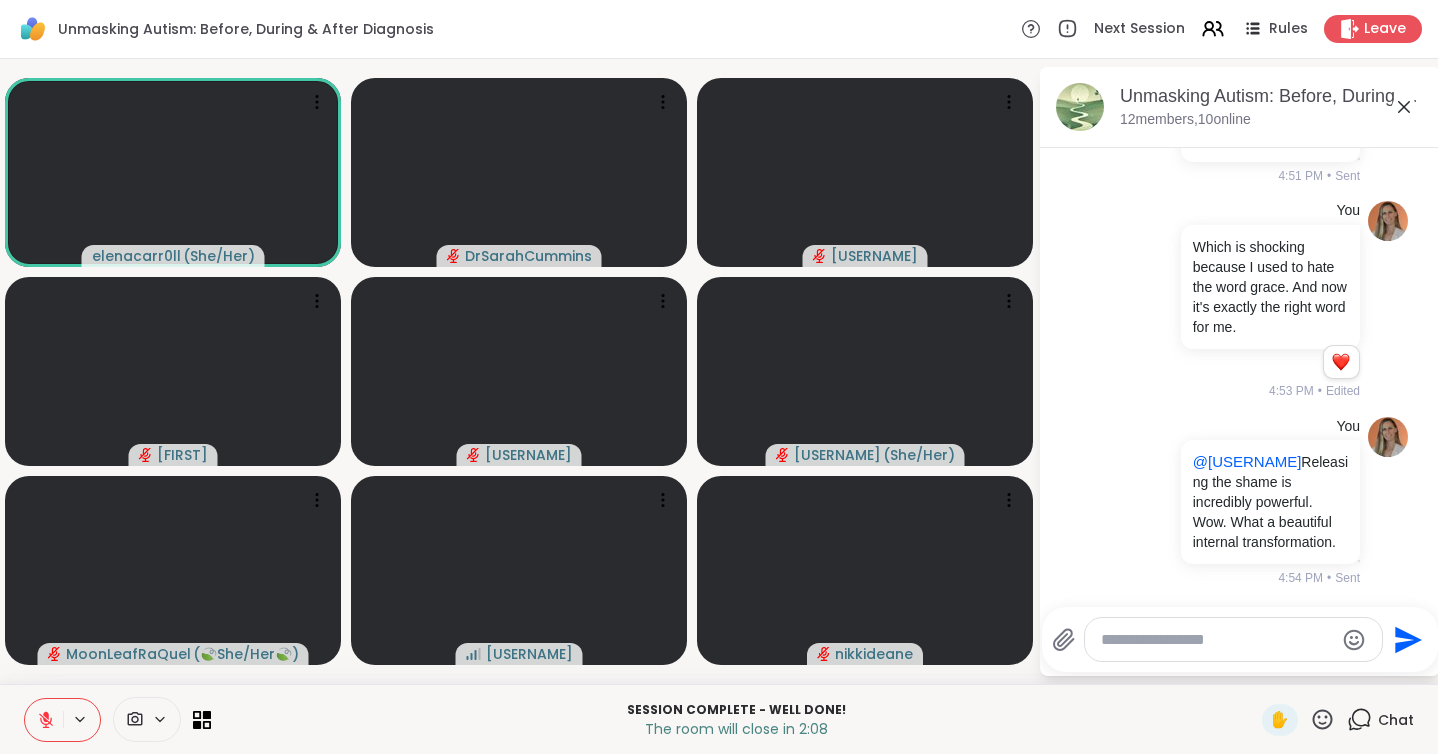 click at bounding box center (1217, 640) 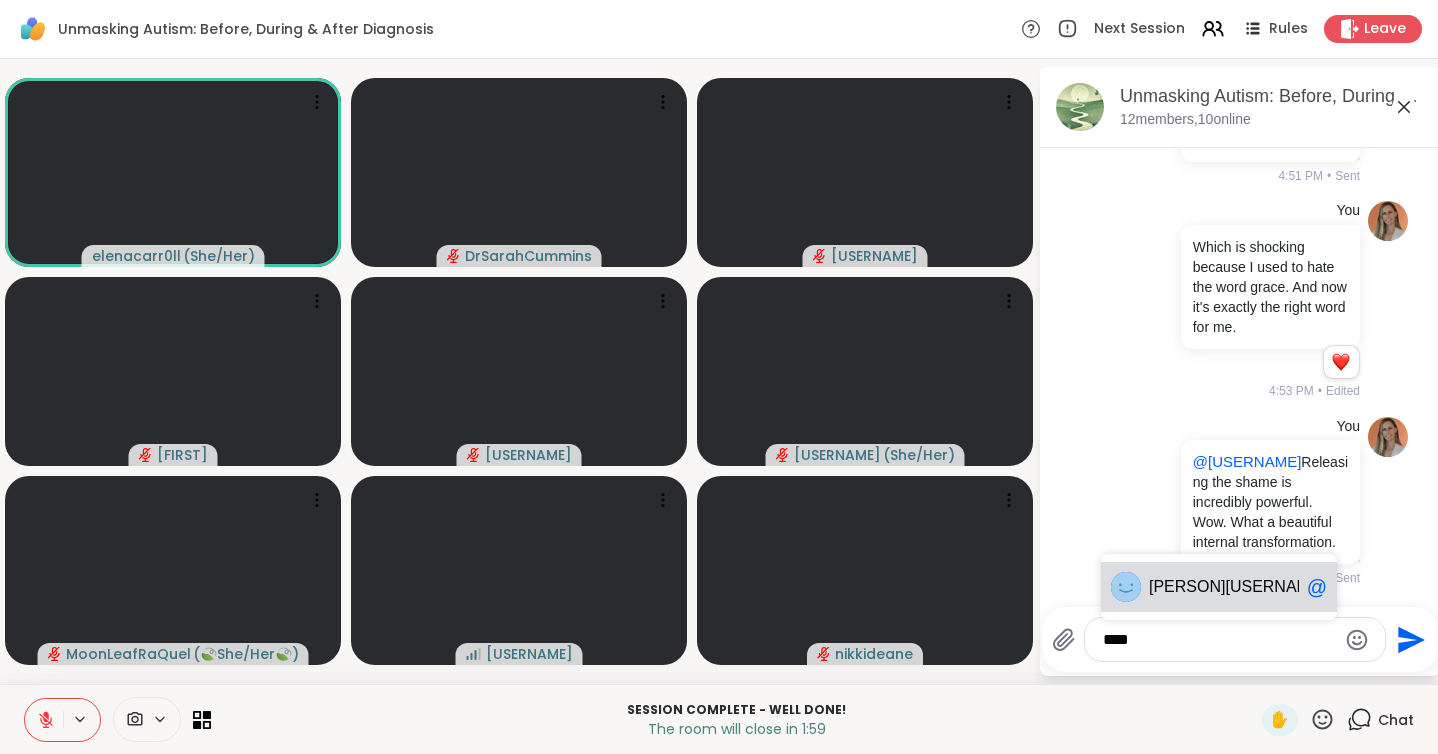 click on "[USERNAME]" at bounding box center (1275, 587) 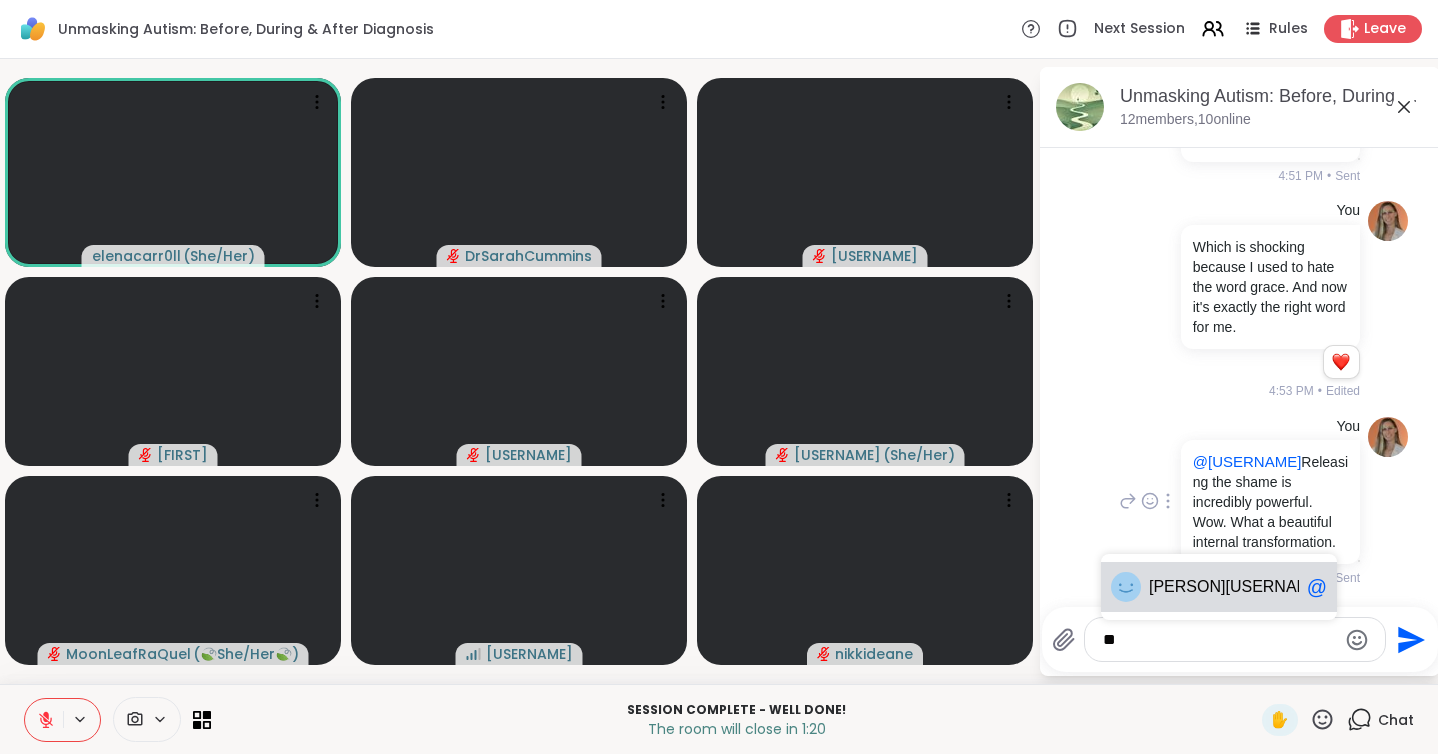 type on "*" 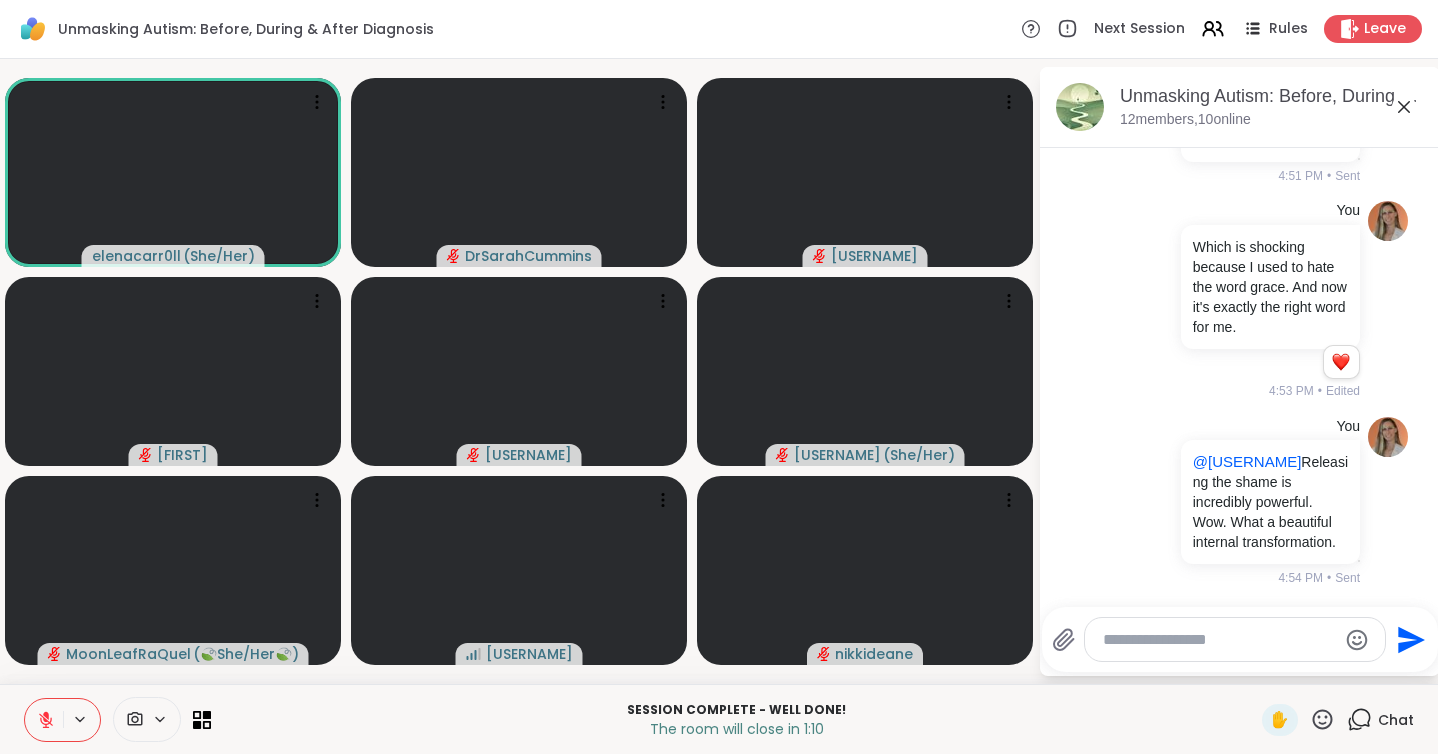 type 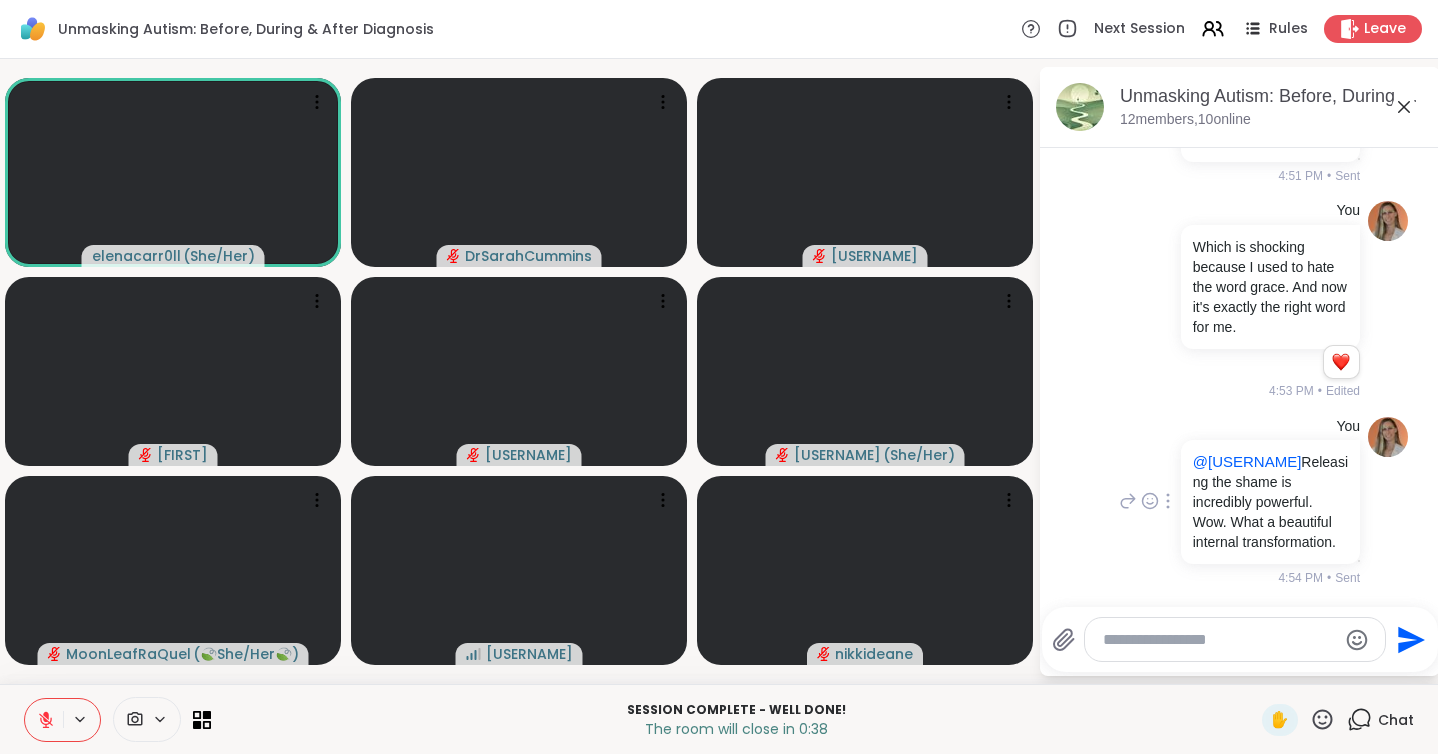 scroll, scrollTop: 5413, scrollLeft: 0, axis: vertical 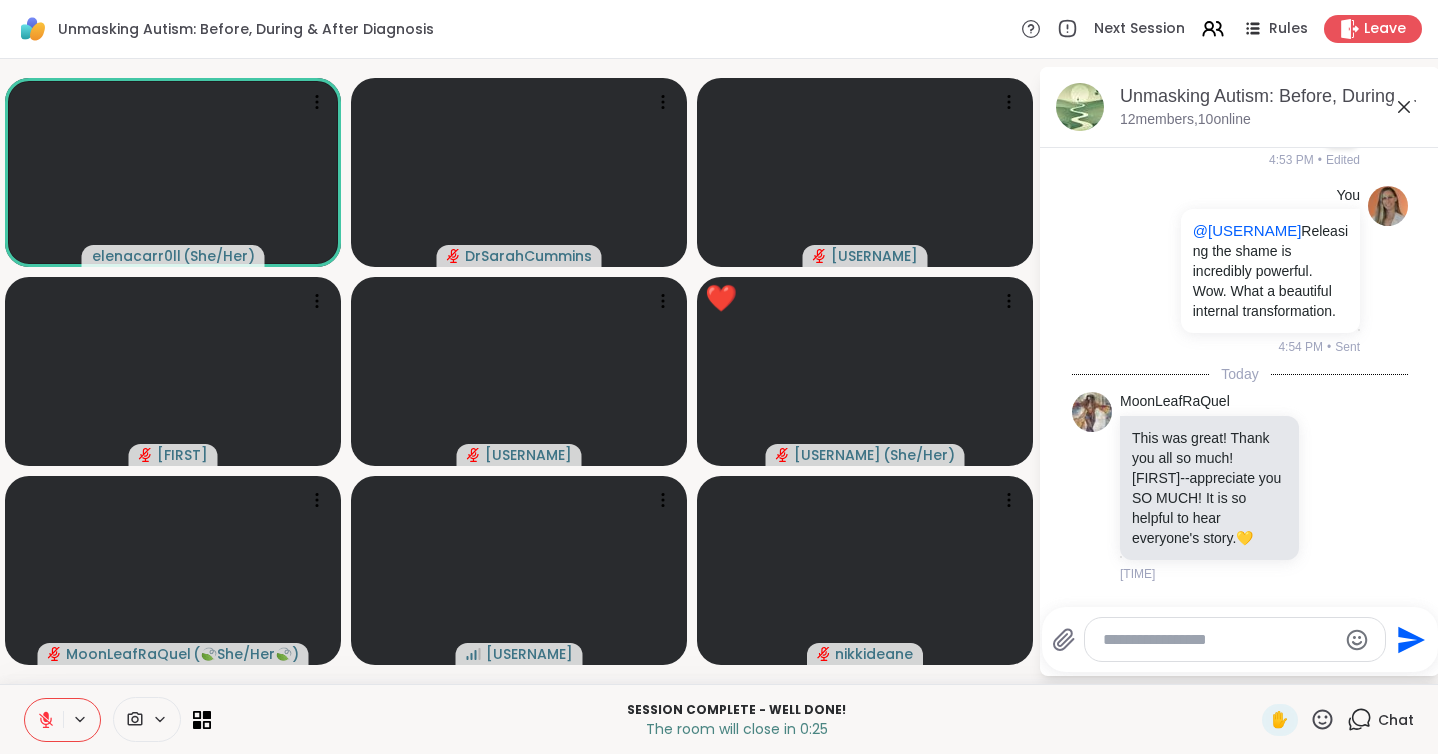 click 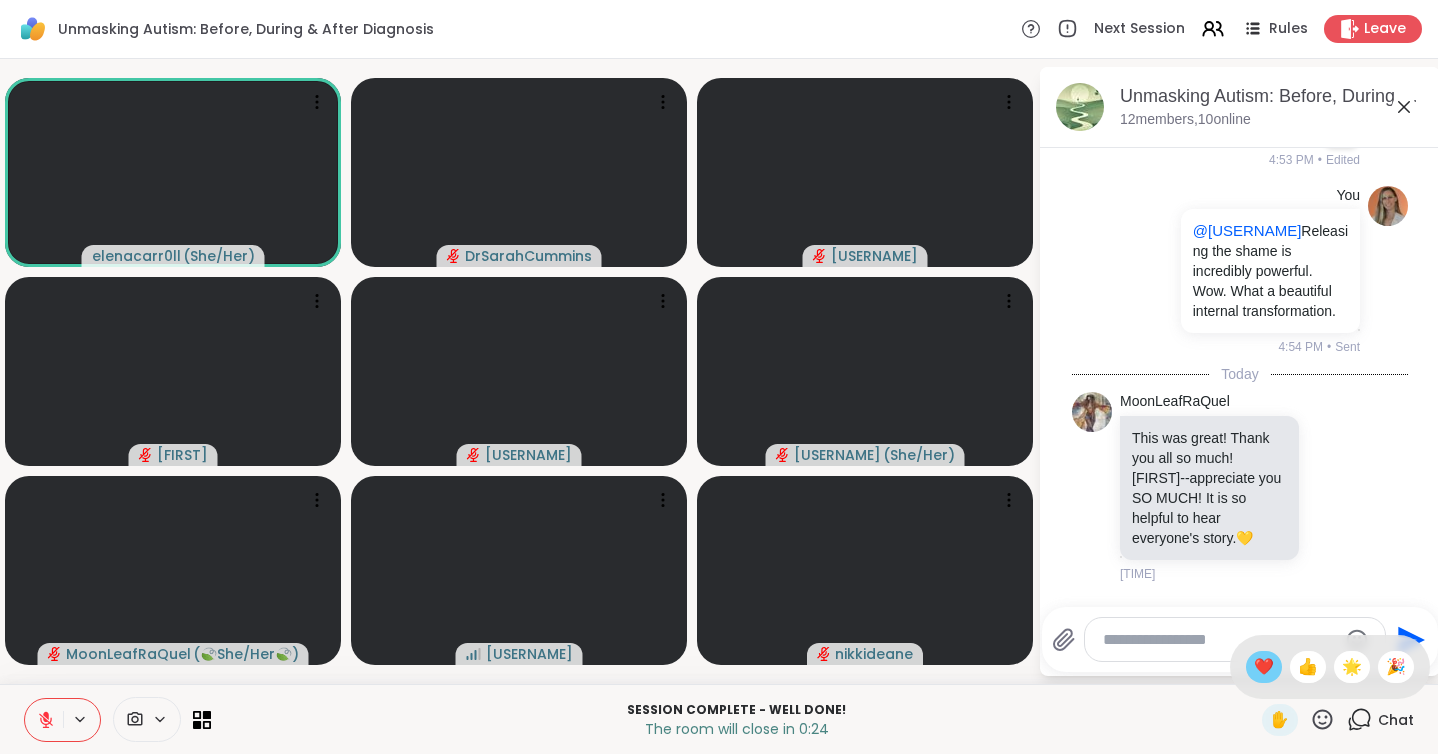 click on "❤️" at bounding box center (1264, 667) 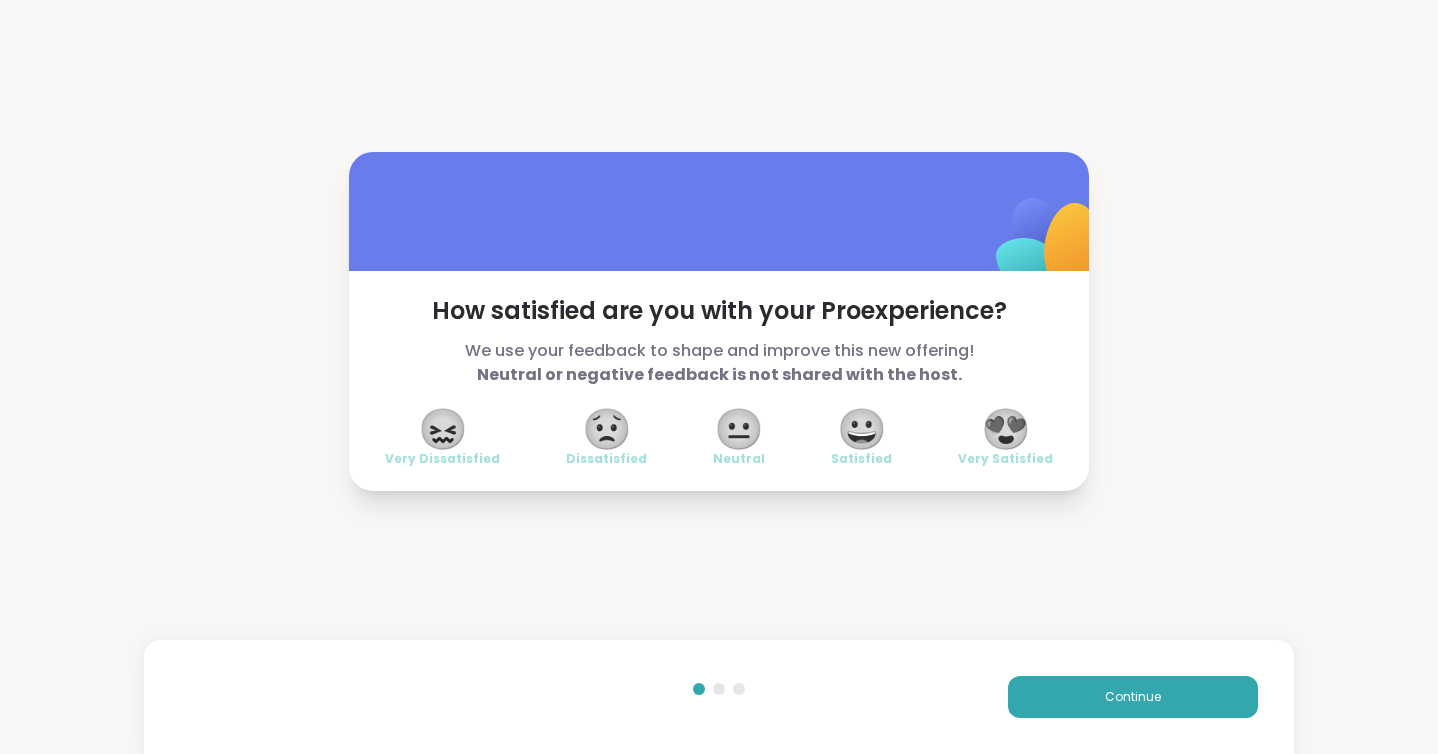 click on "😍" at bounding box center (1006, 429) 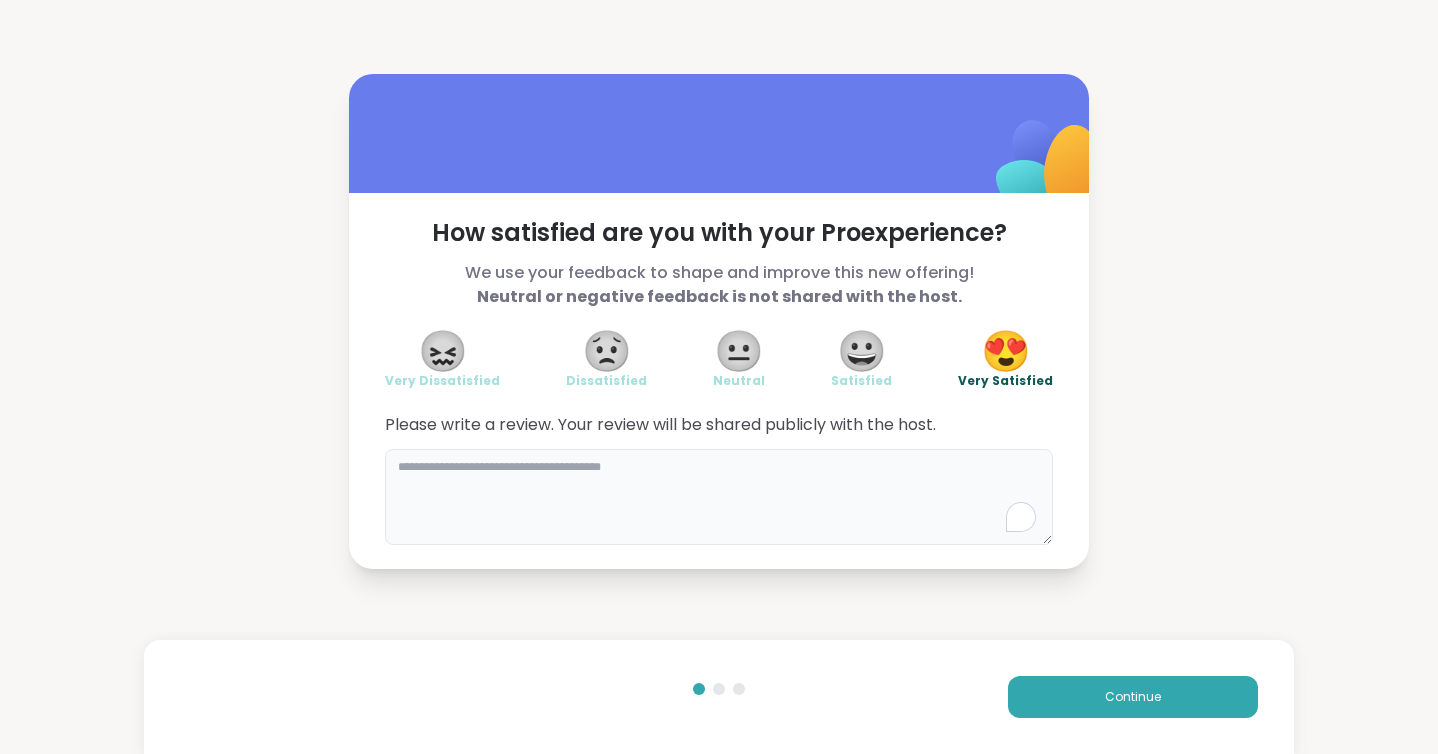 click at bounding box center [719, 497] 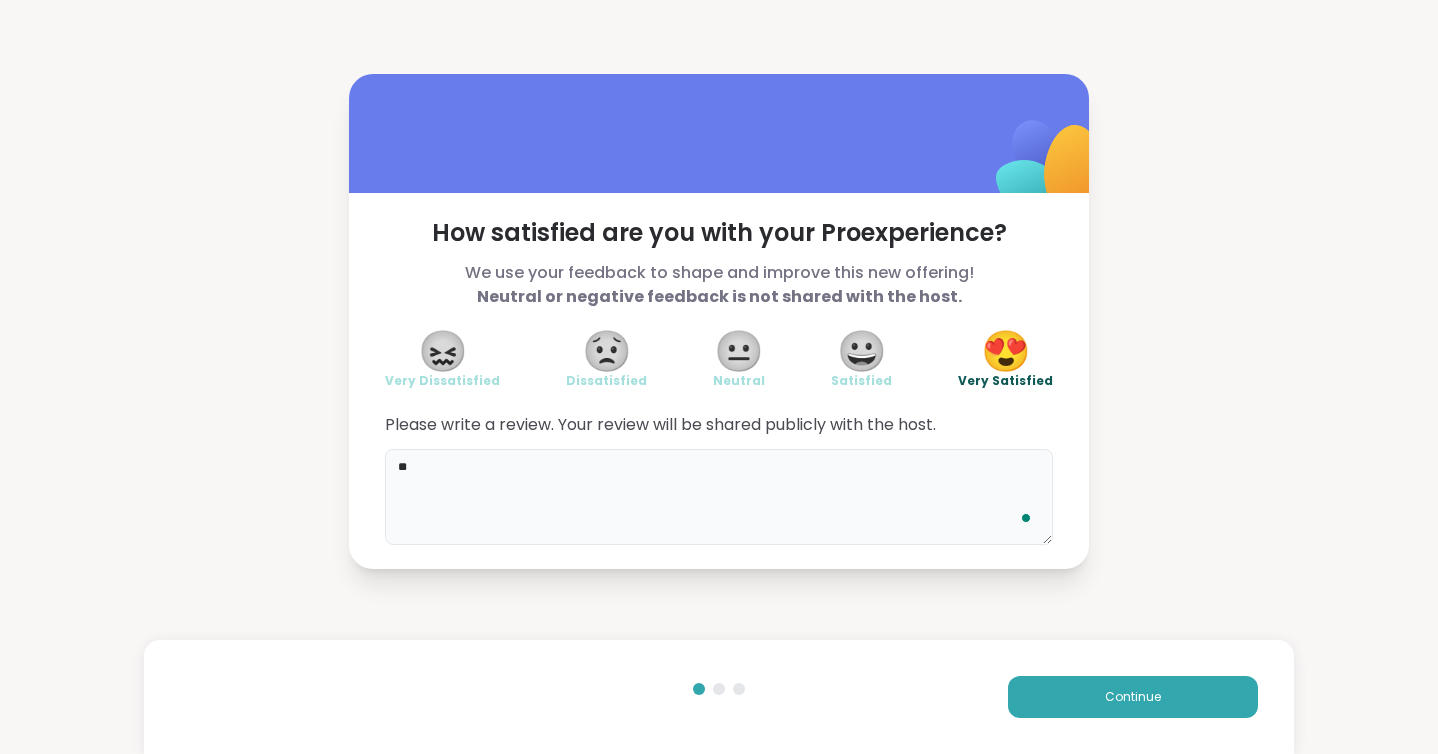 type on "*" 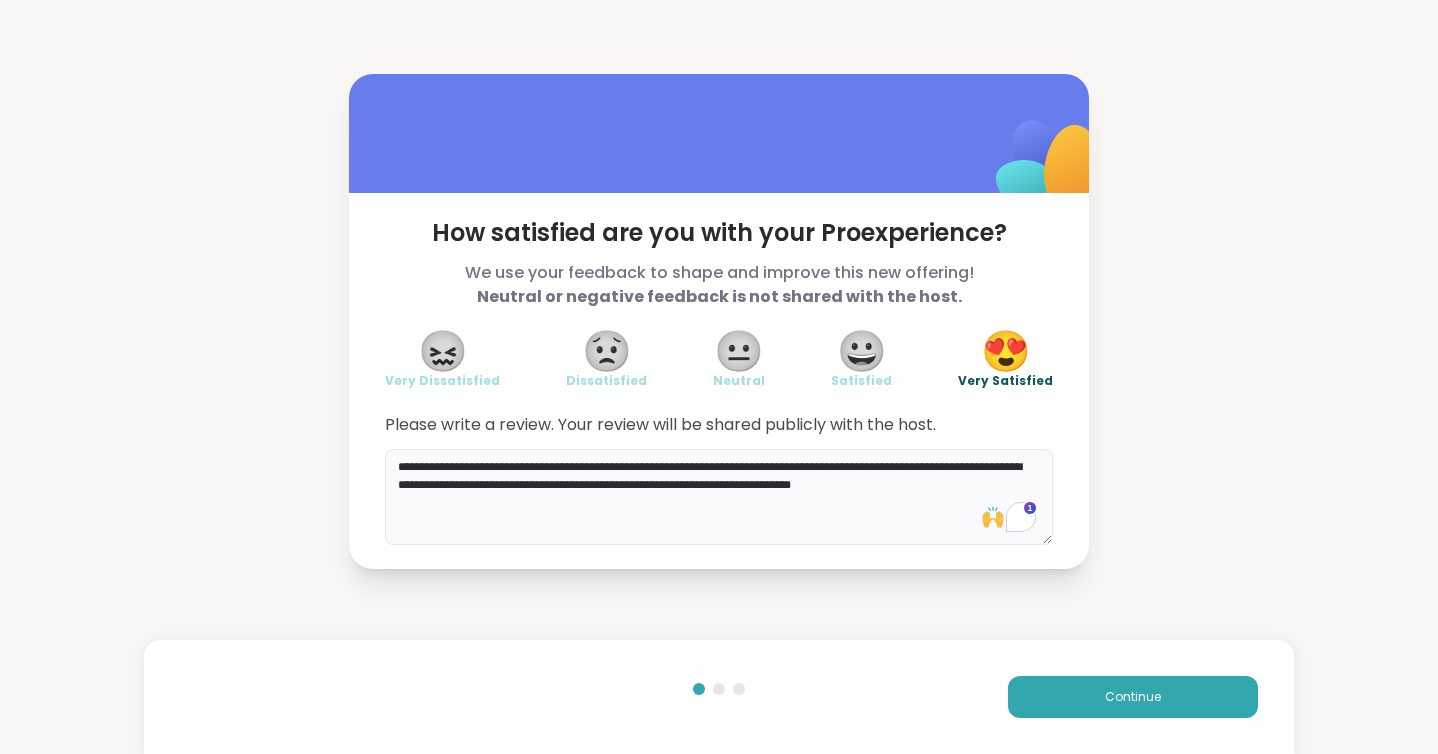click on "**********" at bounding box center (719, 497) 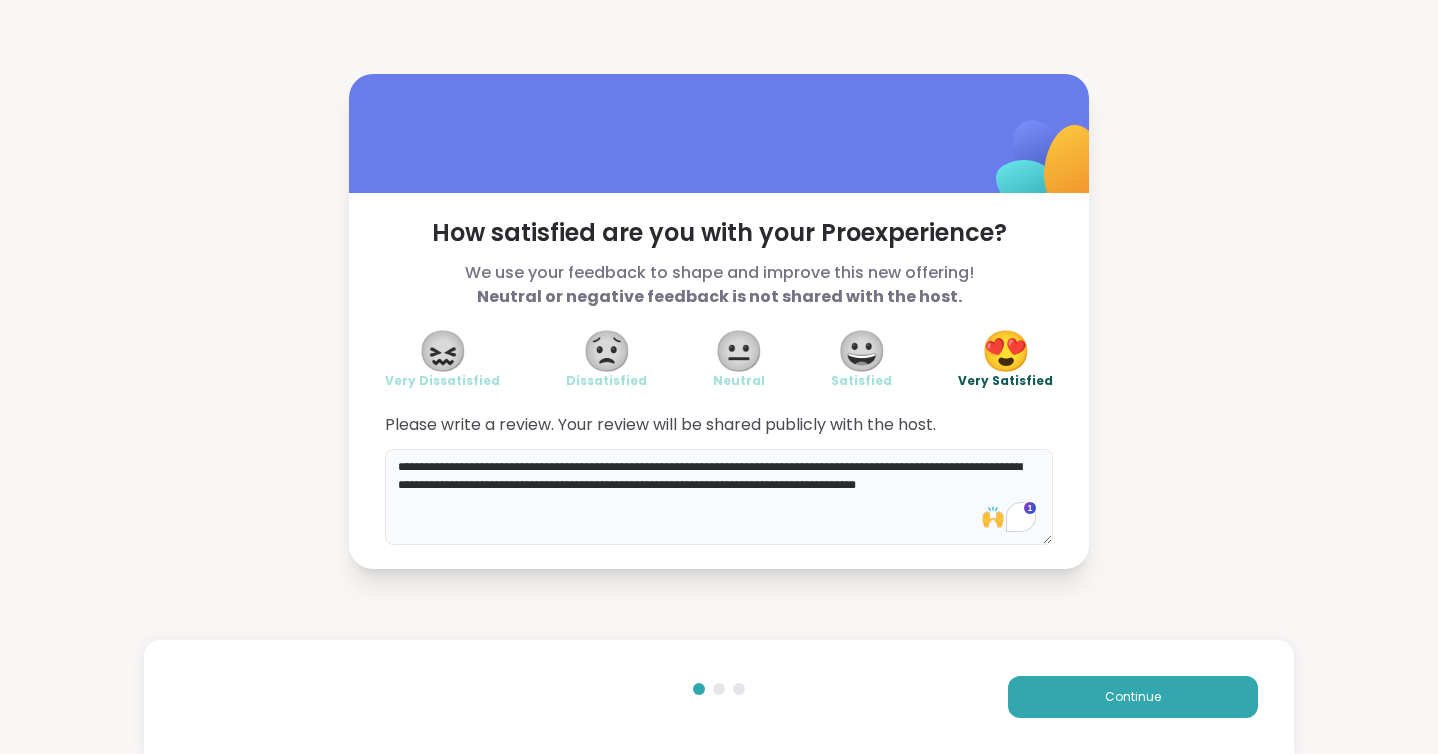 click on "**********" at bounding box center (719, 497) 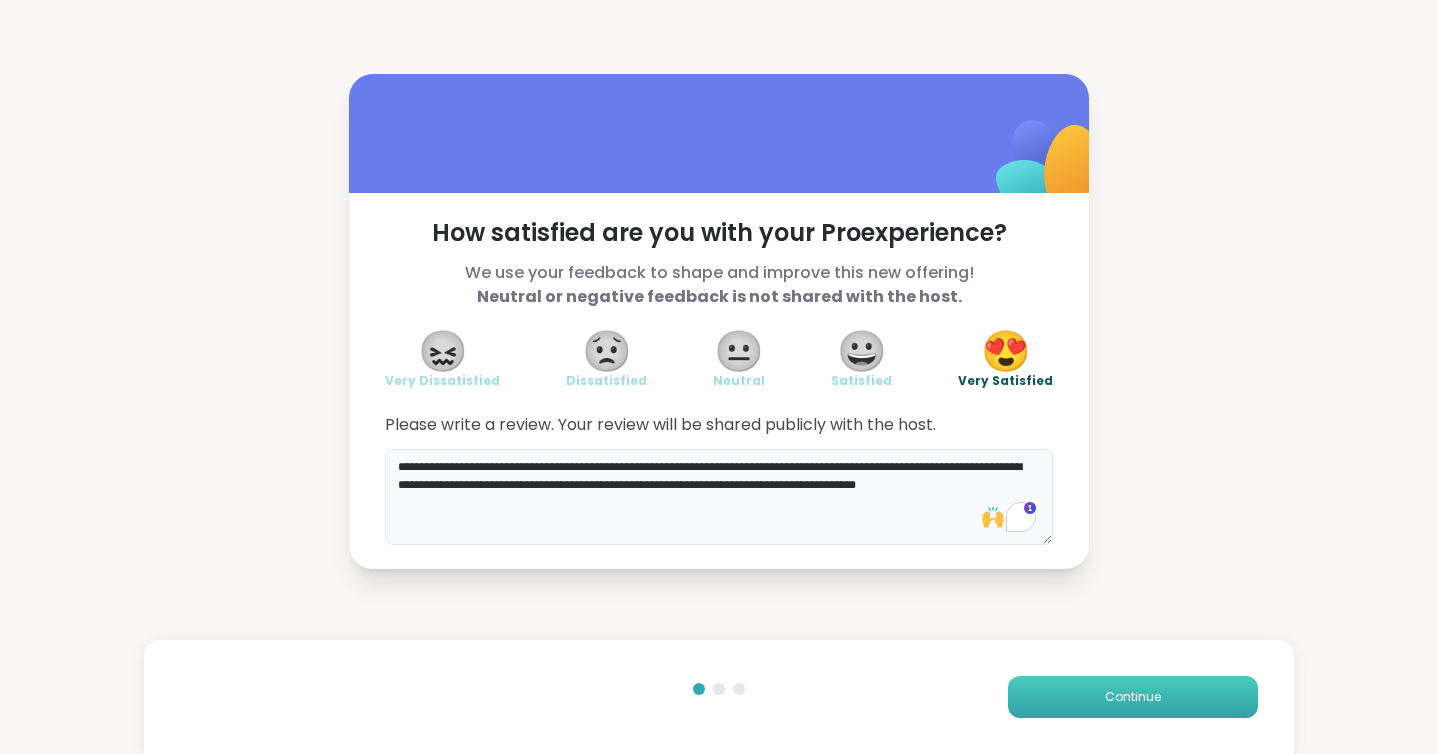 type on "**********" 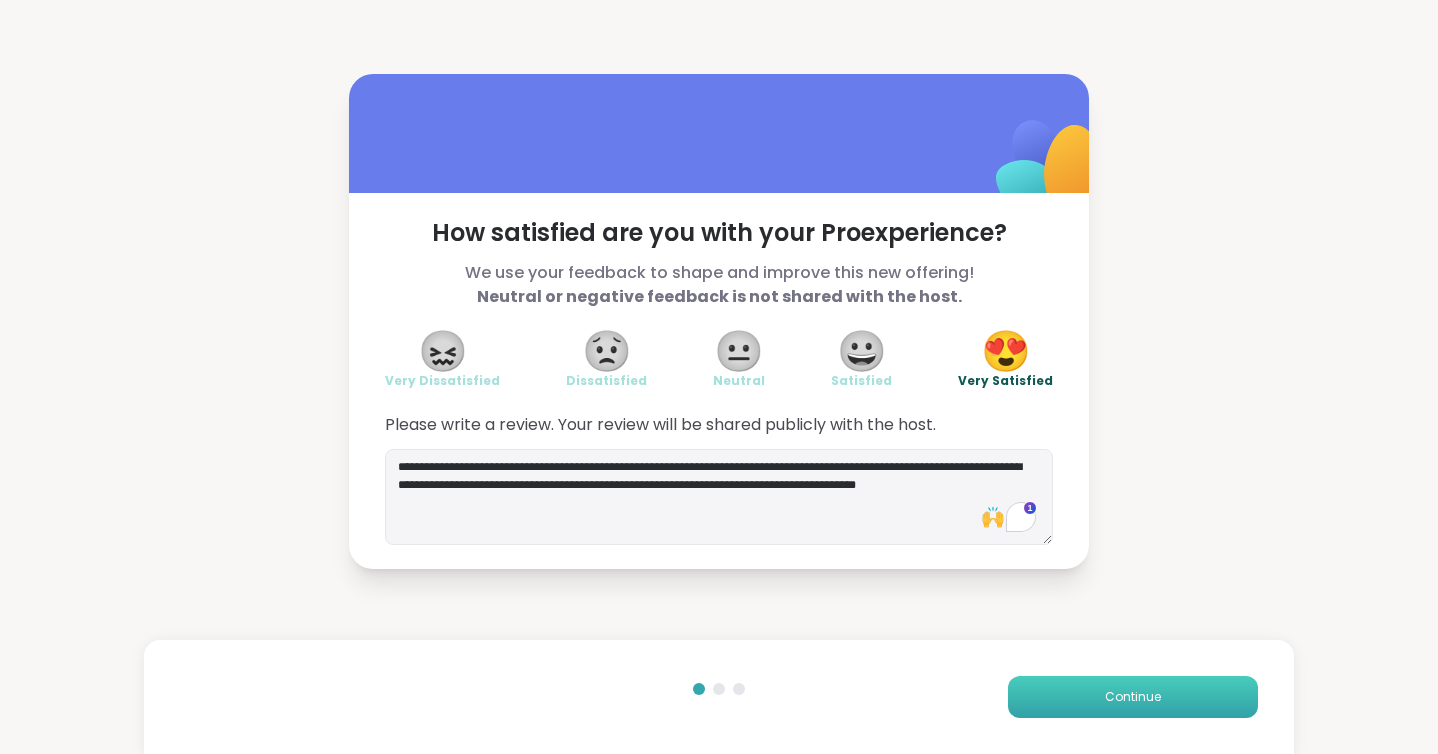 click on "Continue" at bounding box center [1133, 697] 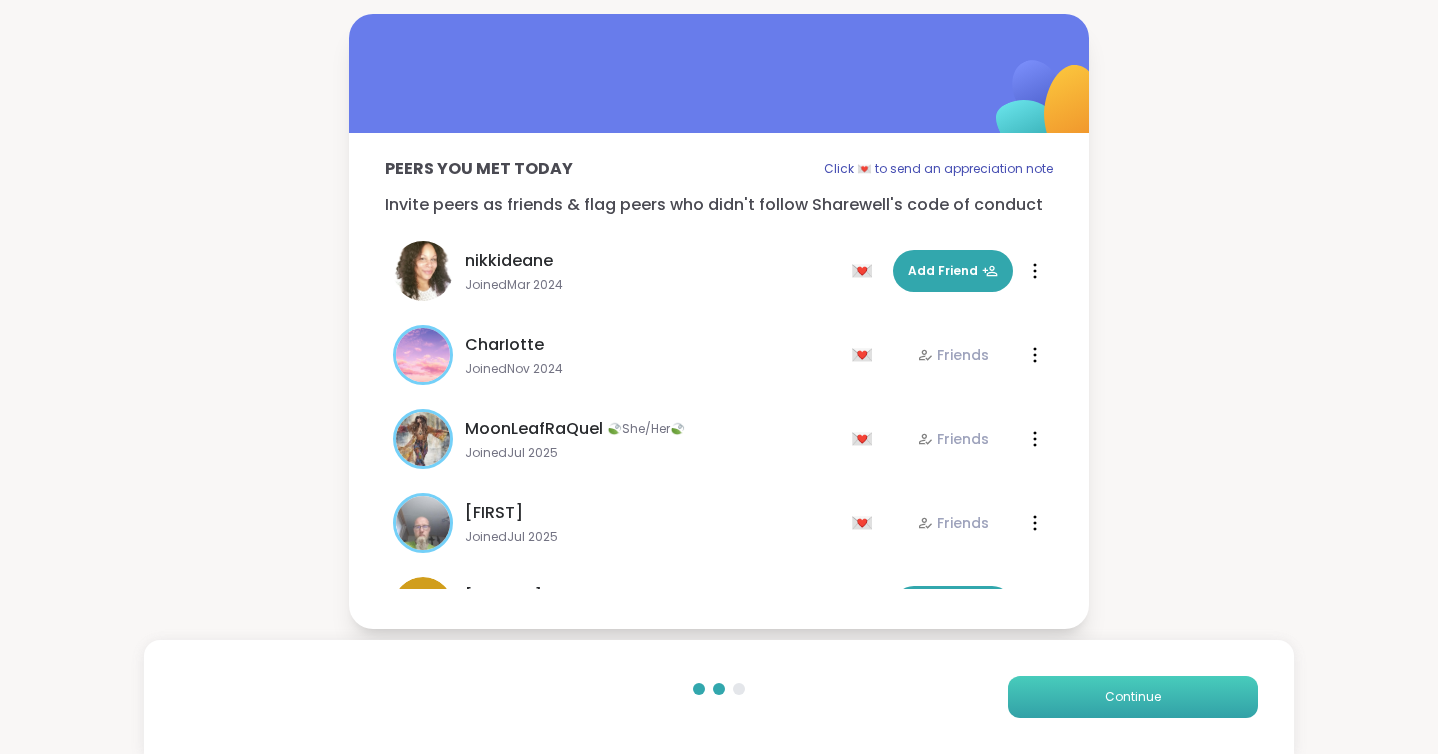 click on "Continue" at bounding box center (1133, 697) 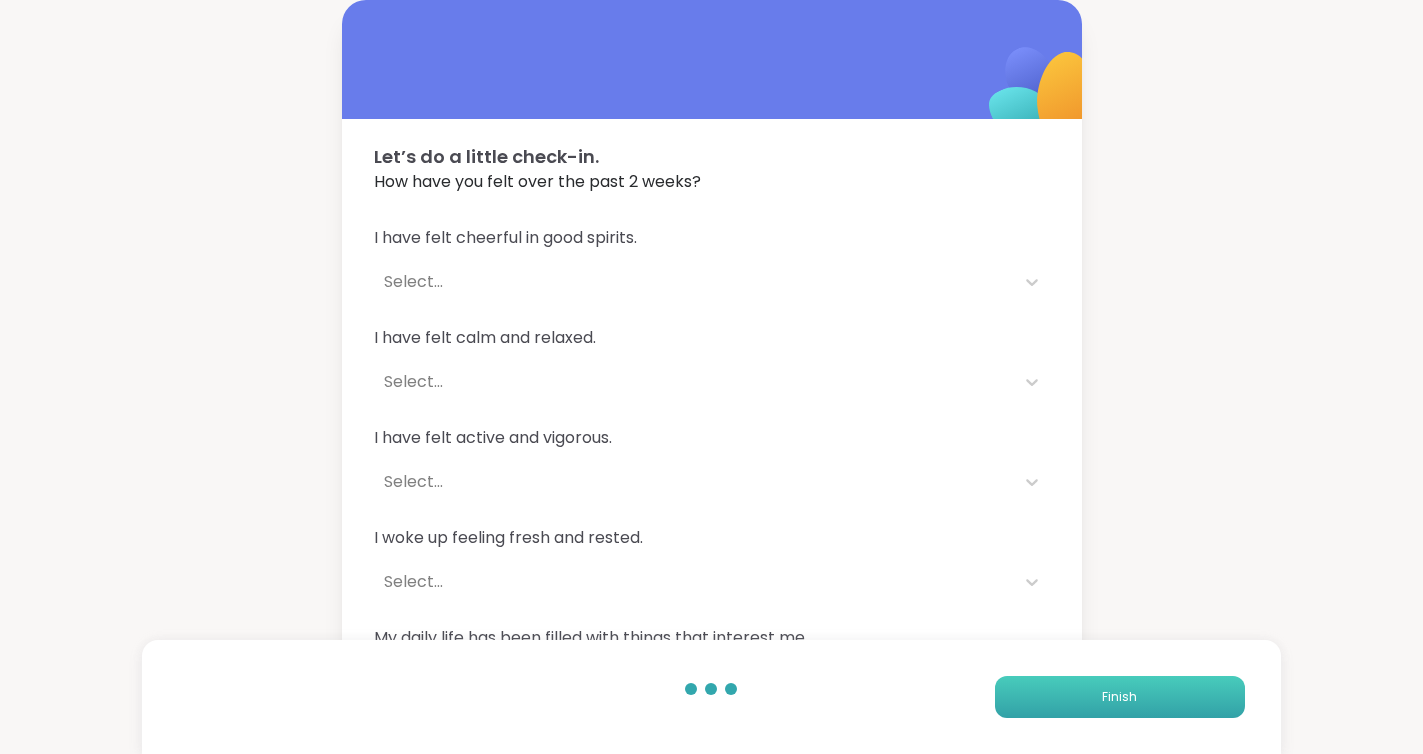 click on "Finish" at bounding box center (1119, 697) 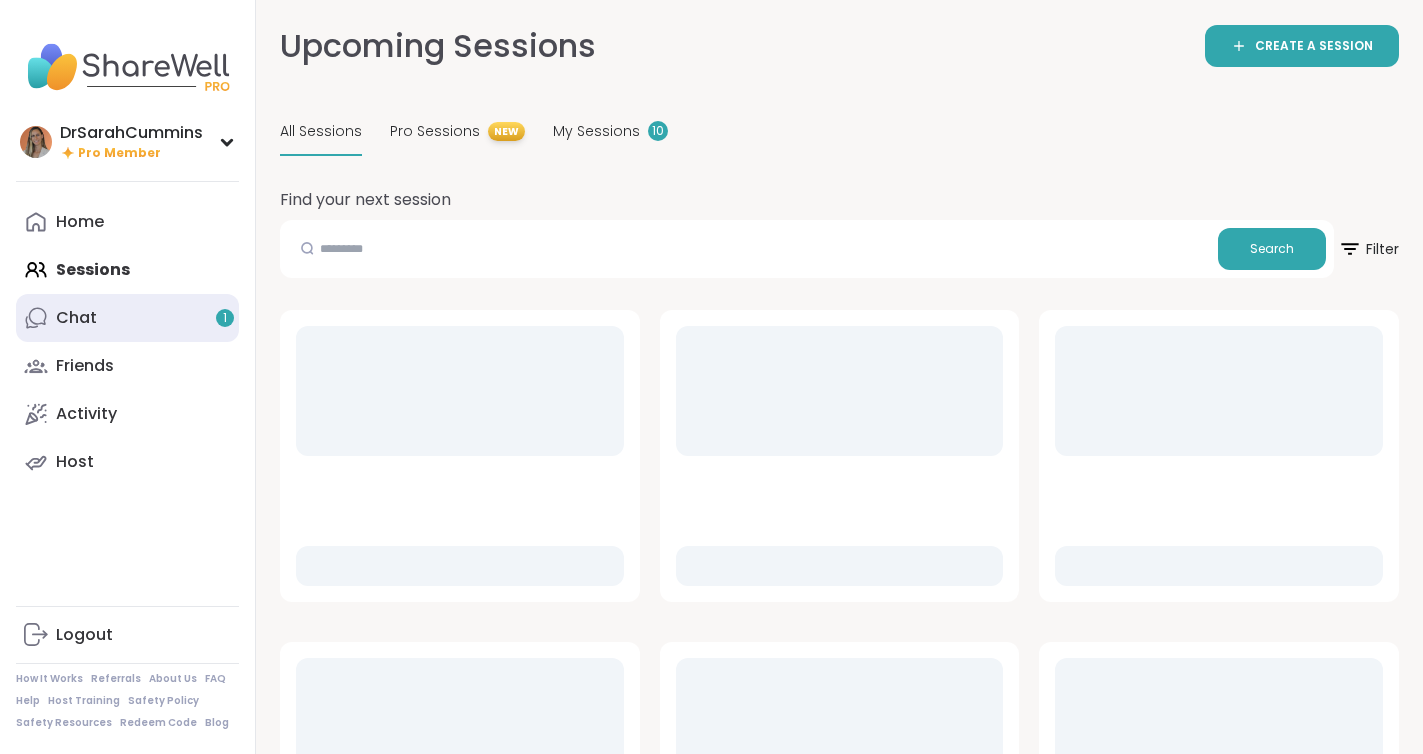 click on "Chat 1" at bounding box center (76, 318) 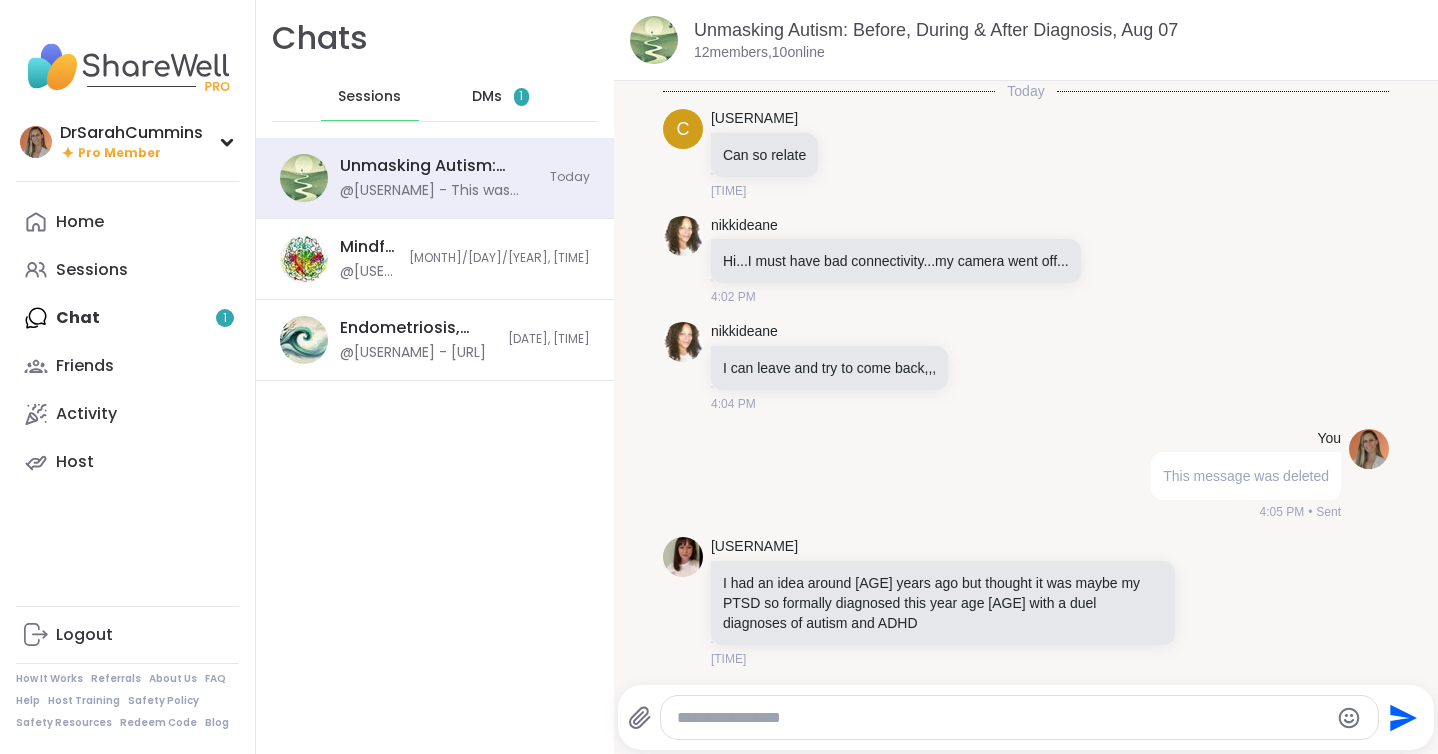scroll, scrollTop: 3328, scrollLeft: 0, axis: vertical 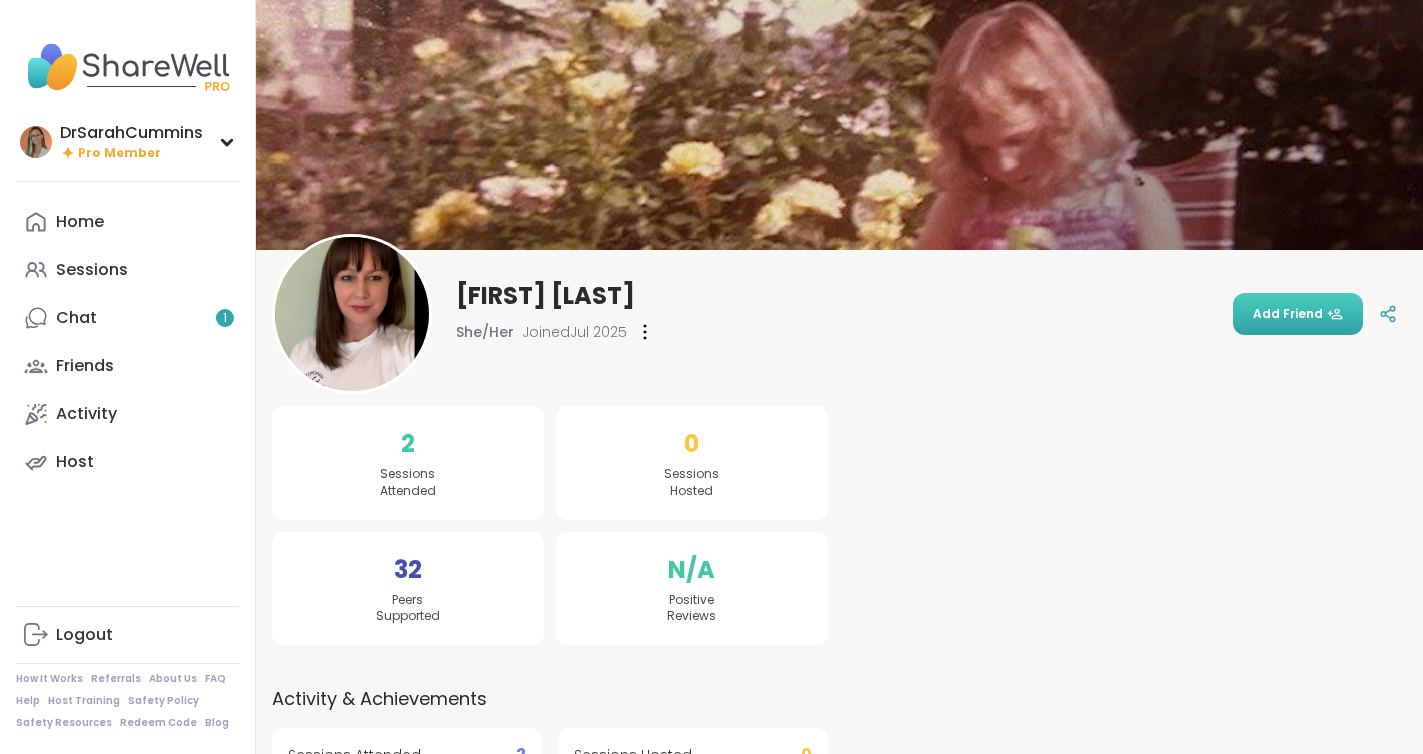 click on "Add Friend" at bounding box center [1298, 314] 